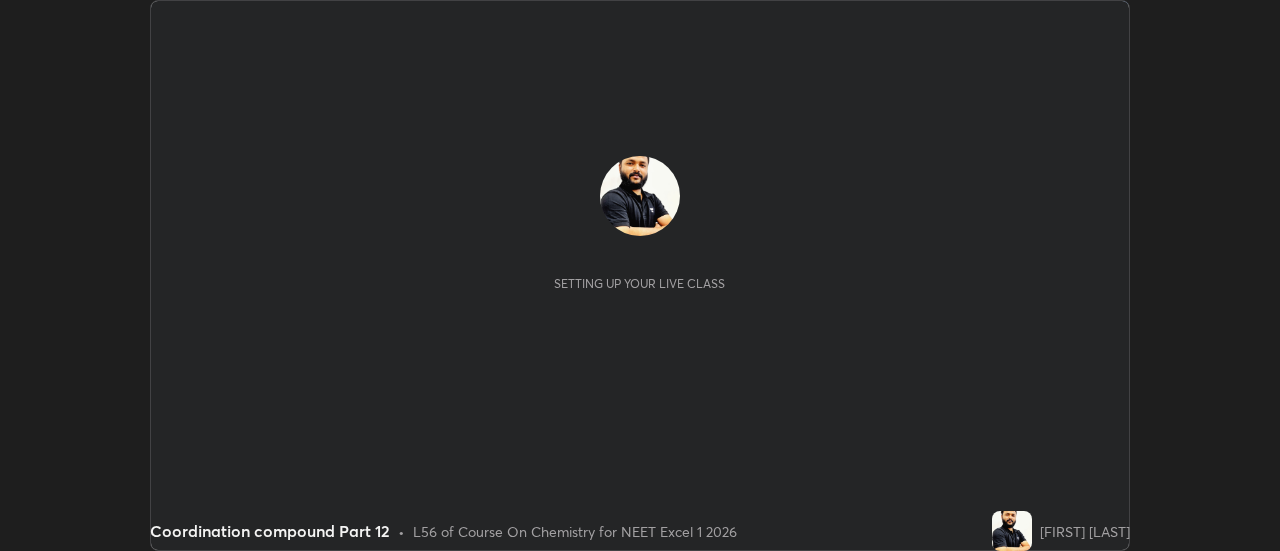 scroll, scrollTop: 0, scrollLeft: 0, axis: both 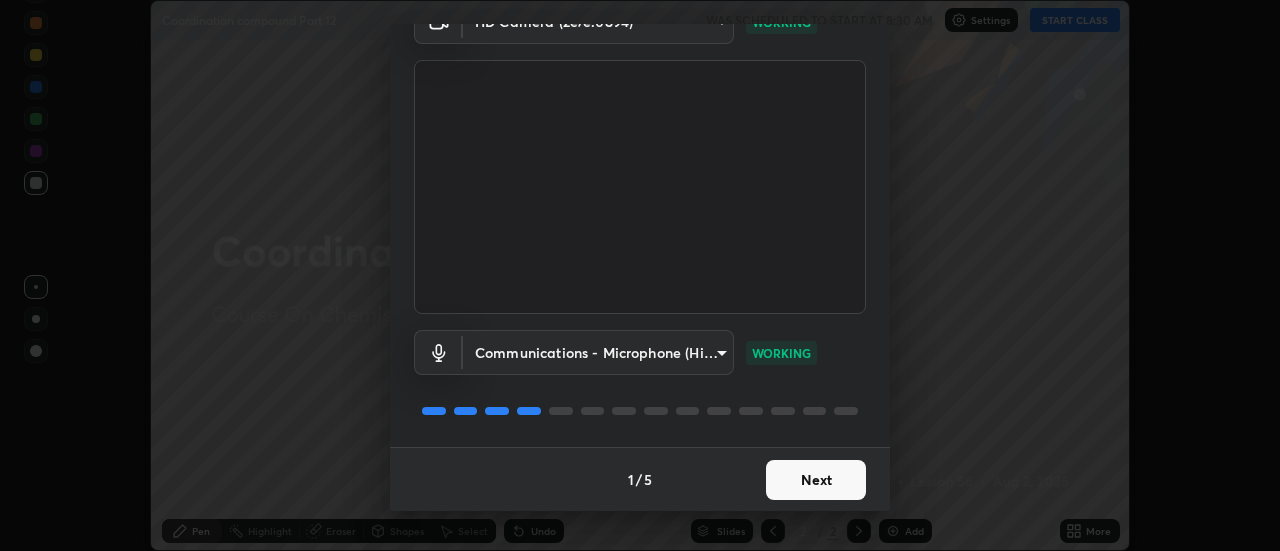 click on "Next" at bounding box center (816, 480) 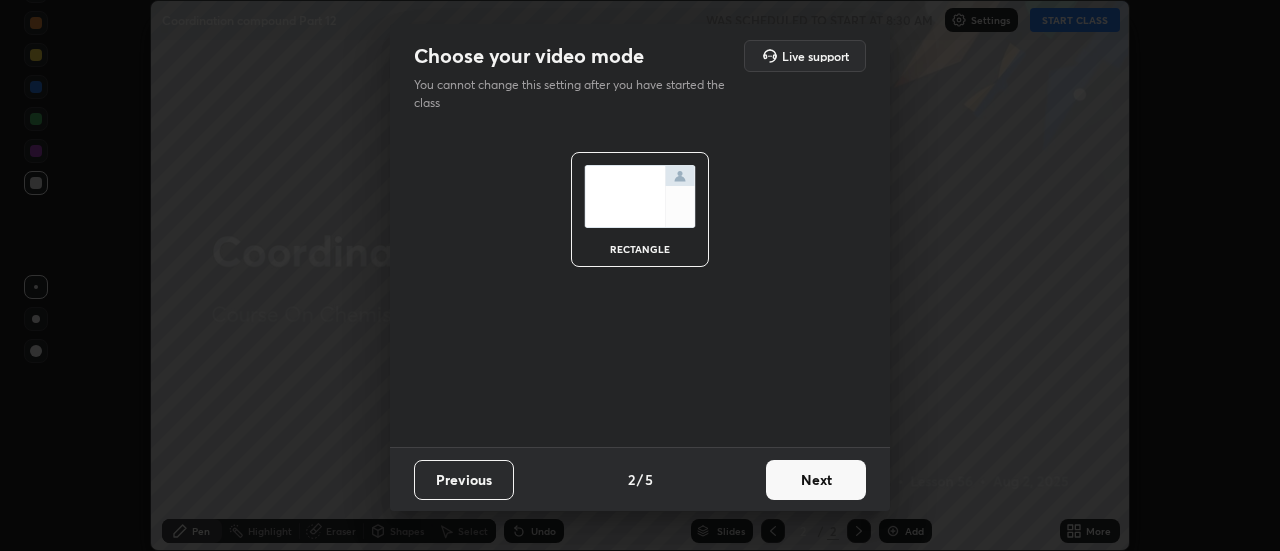 scroll, scrollTop: 0, scrollLeft: 0, axis: both 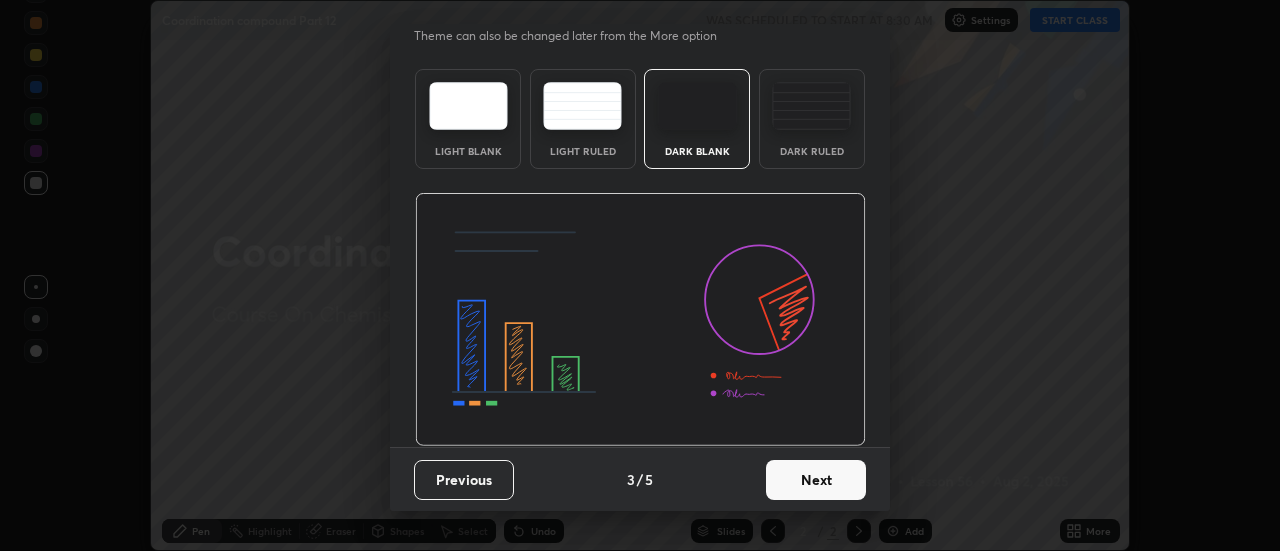 click on "Next" at bounding box center (816, 480) 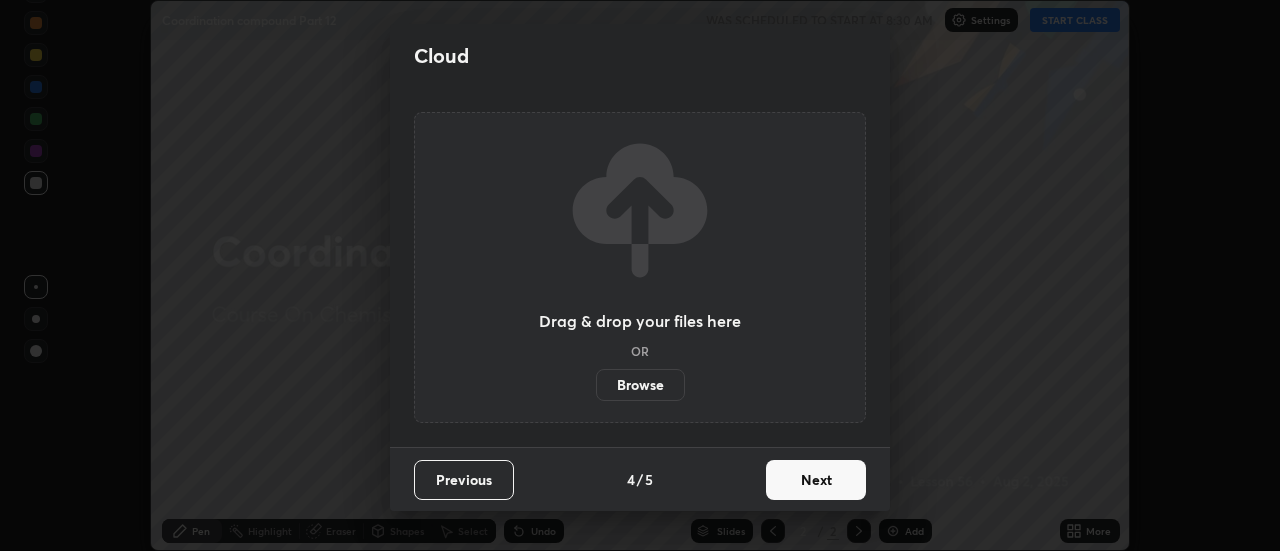 click on "Next" at bounding box center [816, 480] 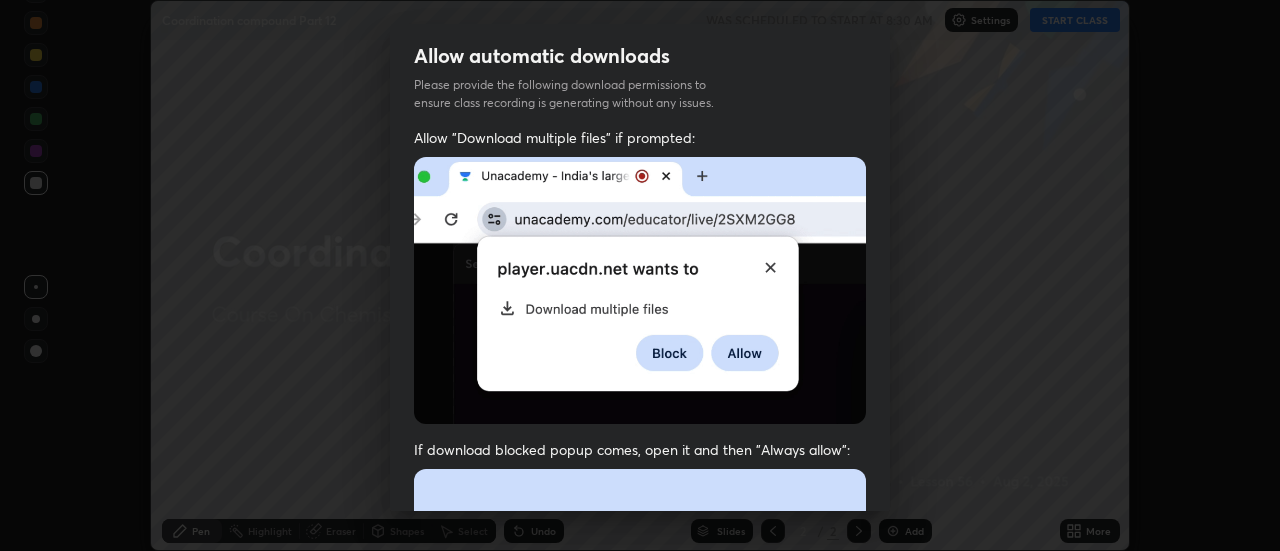 click at bounding box center (640, 687) 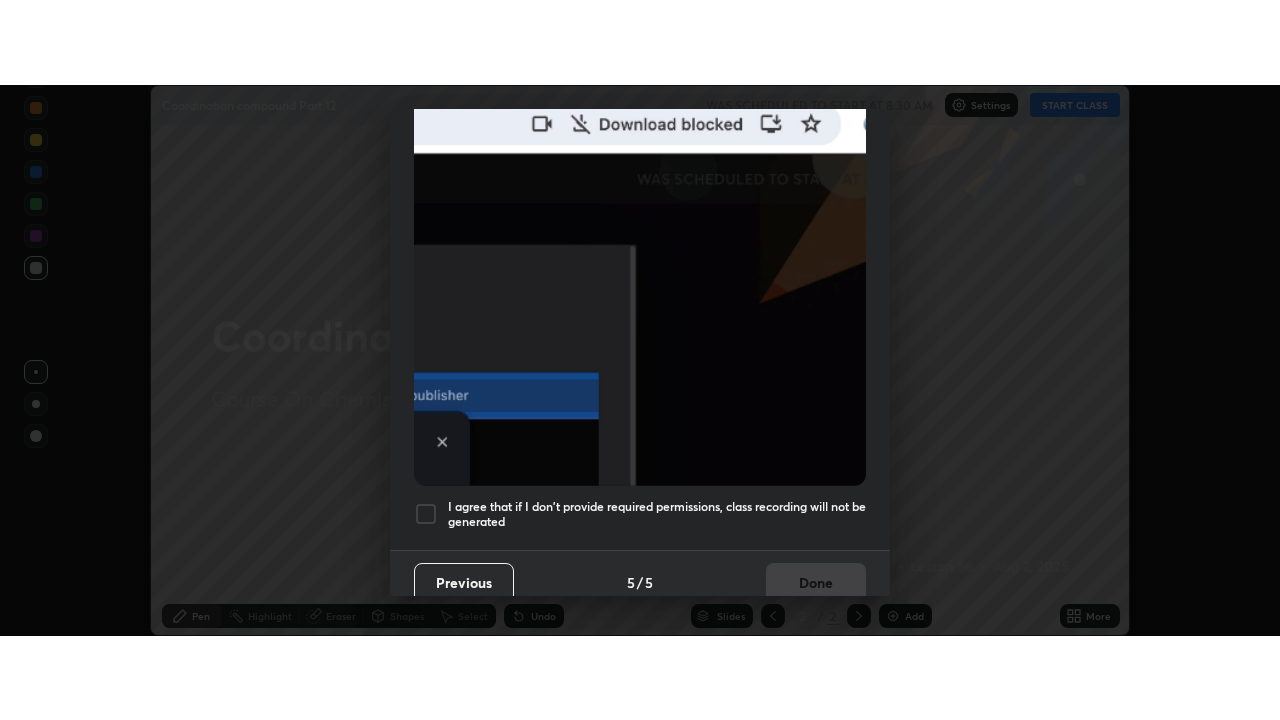 scroll, scrollTop: 513, scrollLeft: 0, axis: vertical 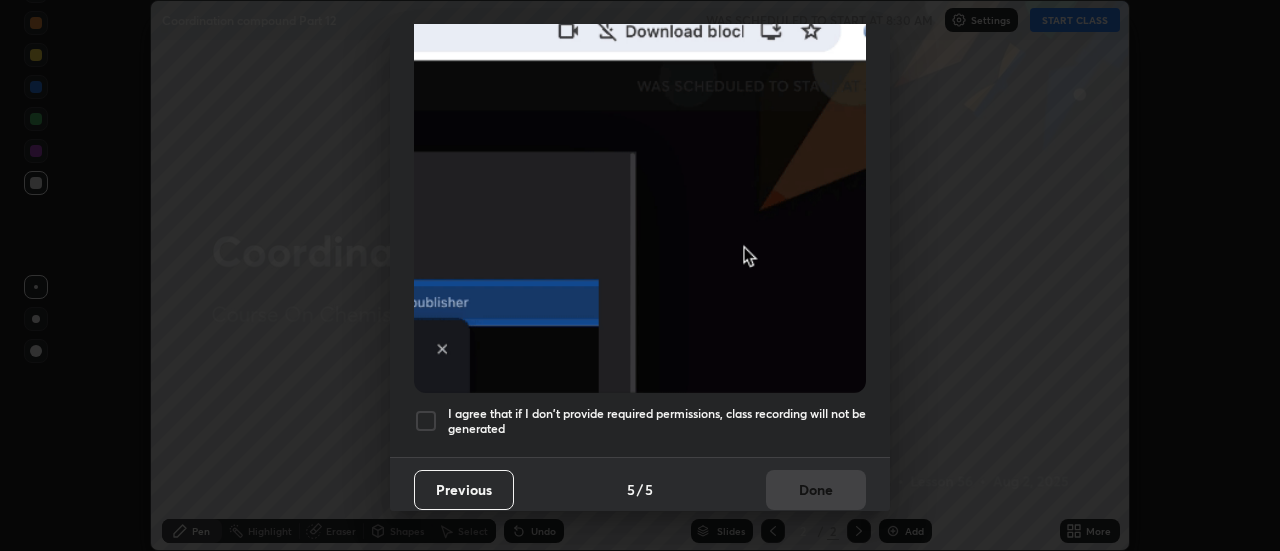 click on "I agree that if I don't provide required permissions, class recording will not be generated" at bounding box center [657, 421] 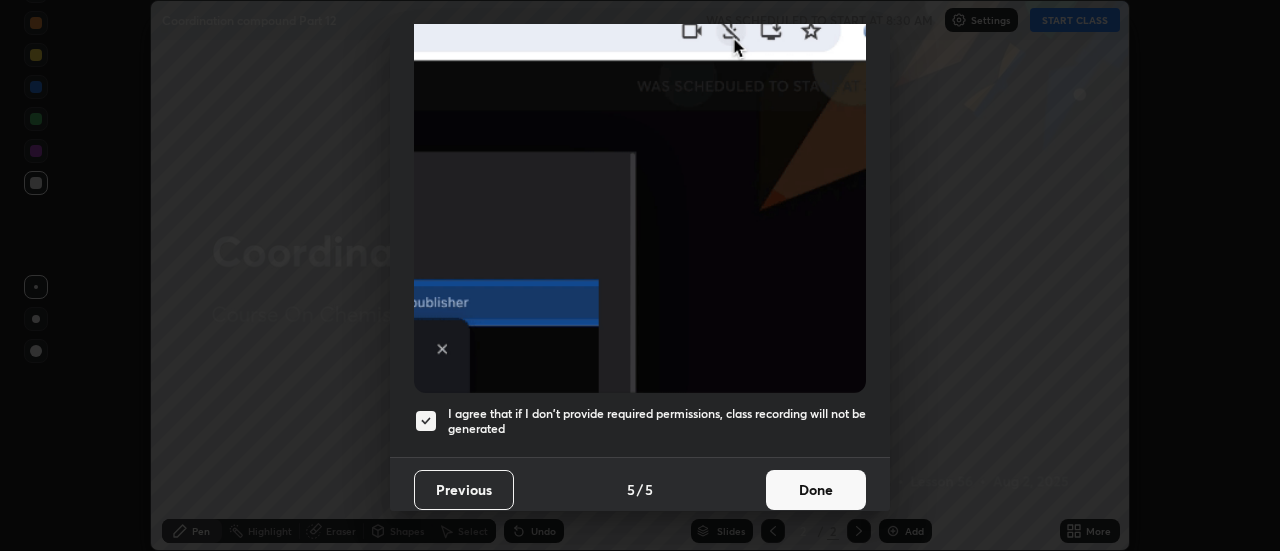 click on "Done" at bounding box center (816, 490) 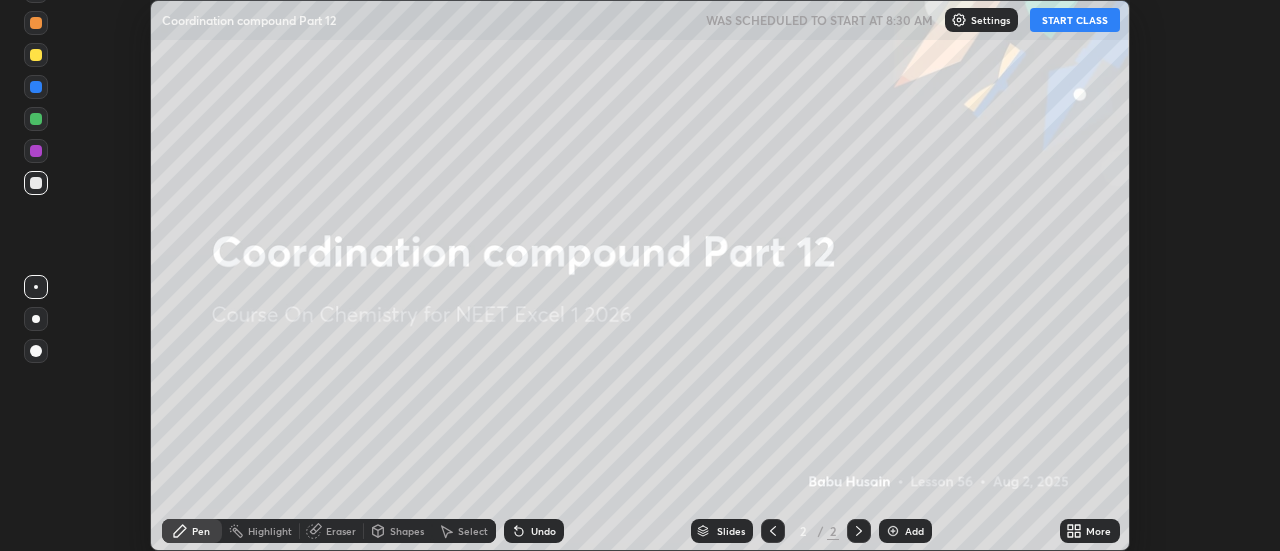 click on "START CLASS" at bounding box center (1075, 20) 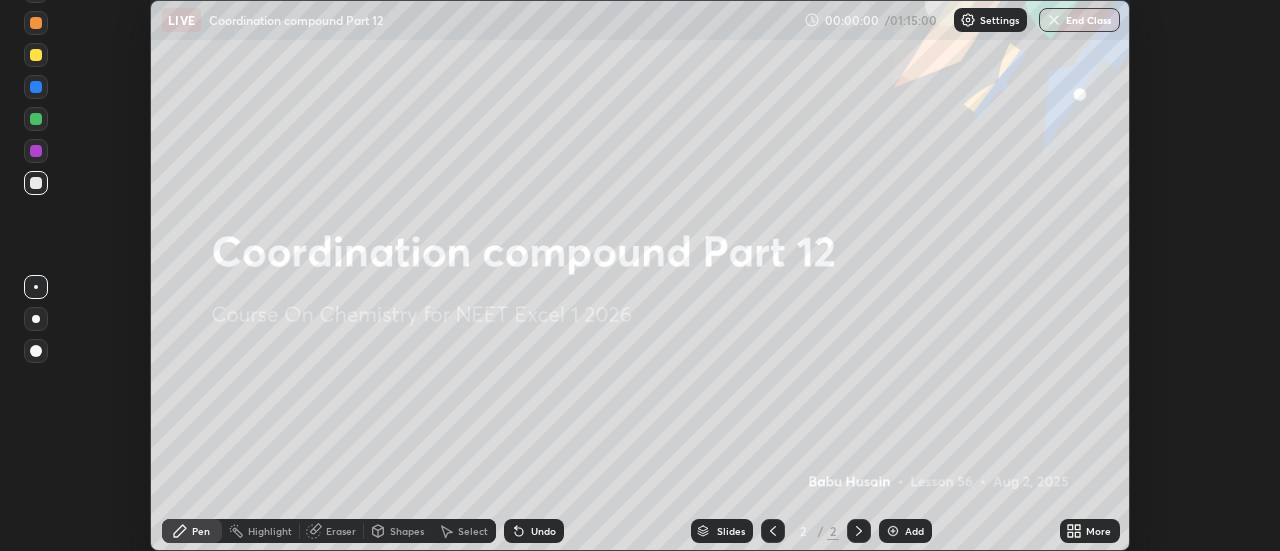 click on "Add" at bounding box center (914, 531) 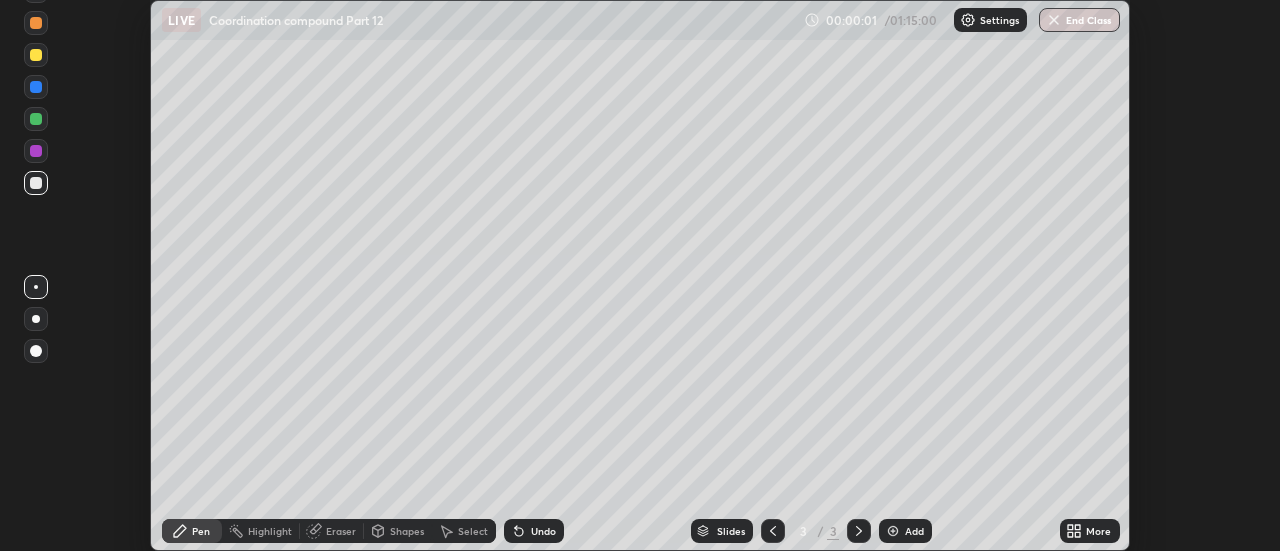 click on "More" at bounding box center (1098, 531) 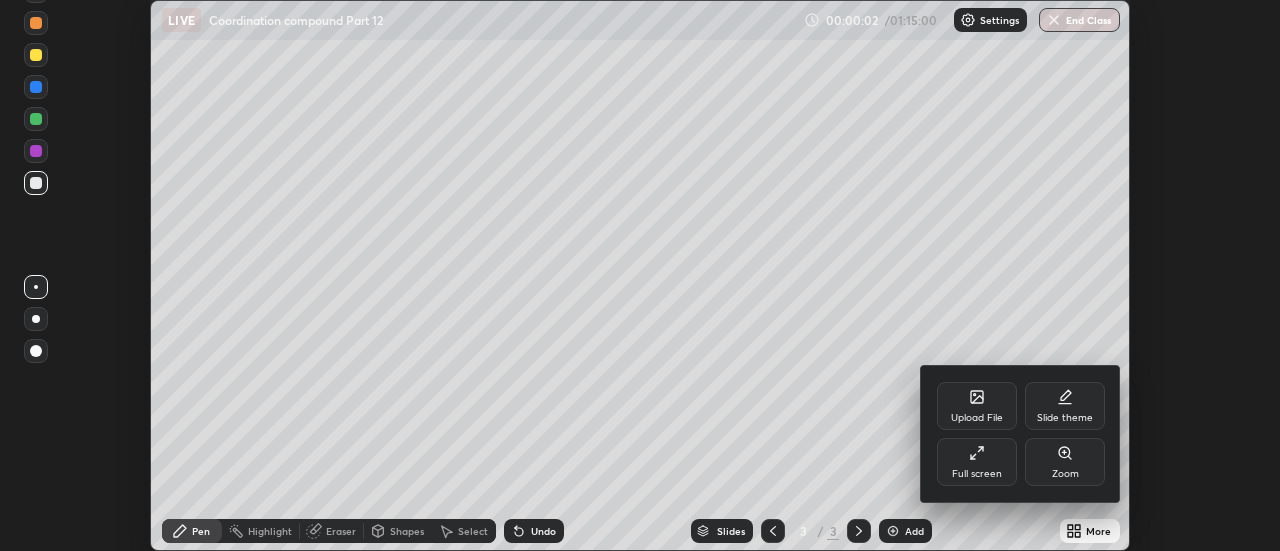 click on "Full screen" at bounding box center (977, 474) 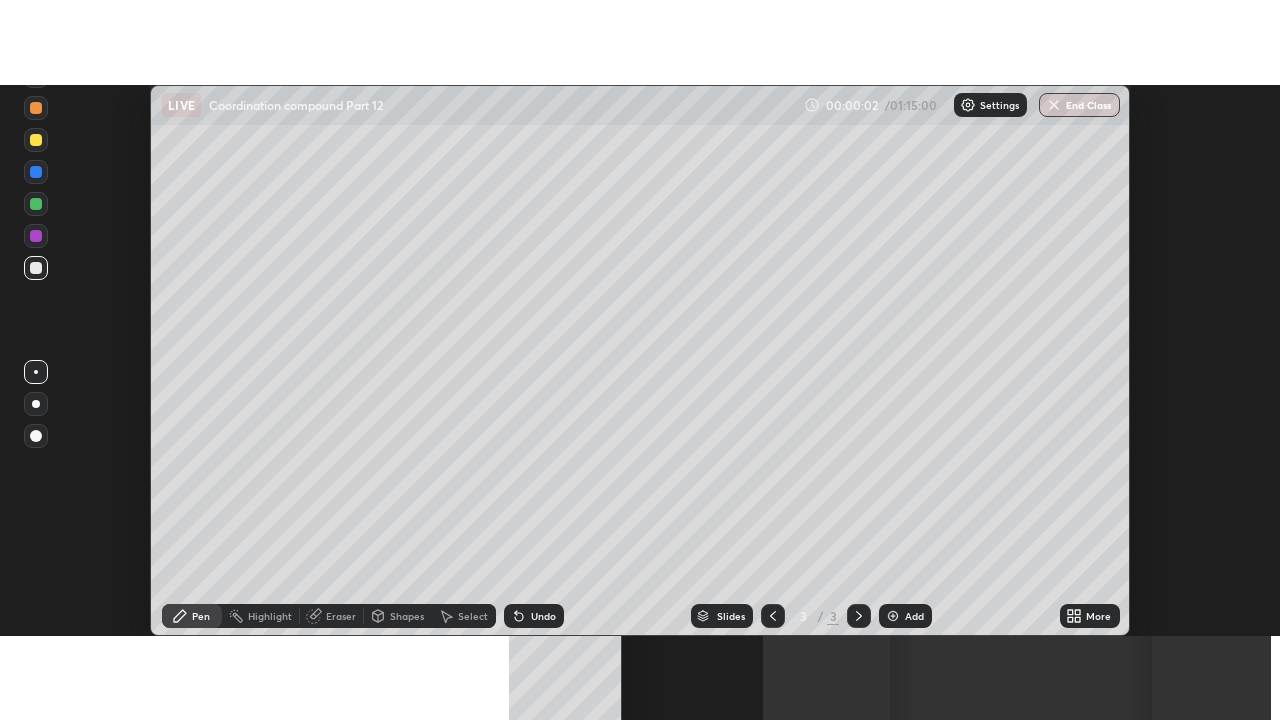 scroll, scrollTop: 99280, scrollLeft: 98720, axis: both 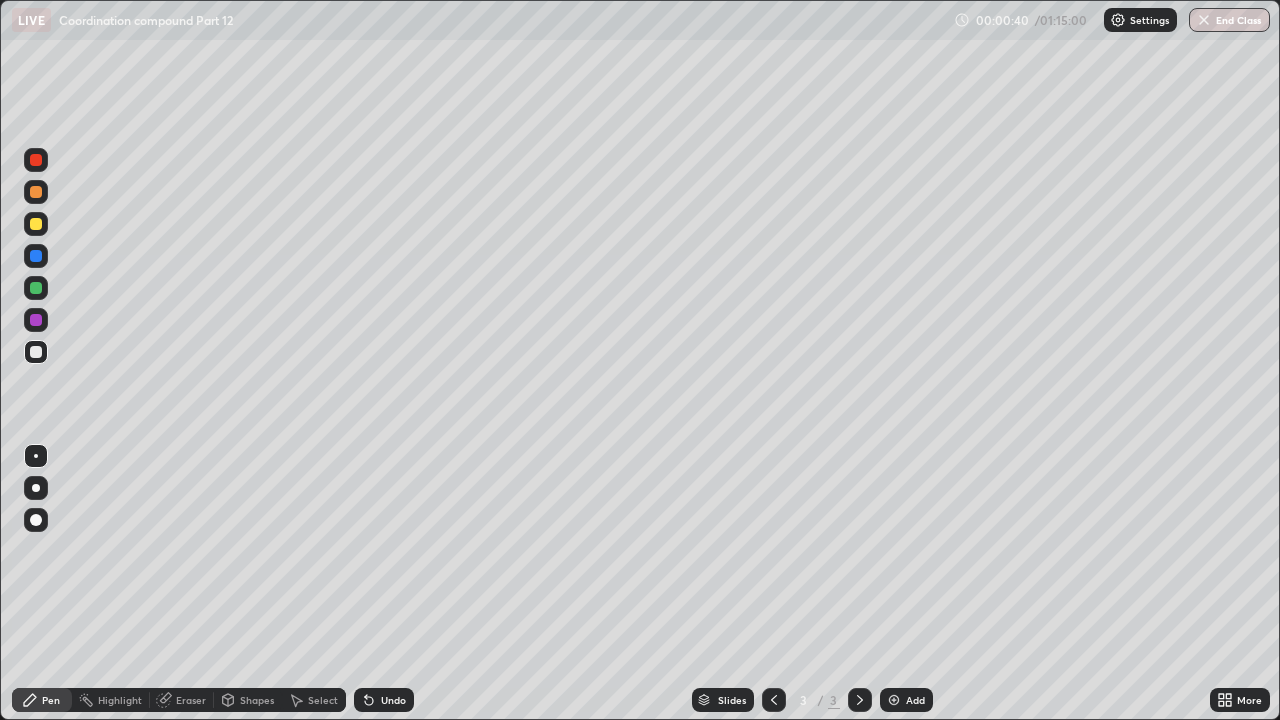 click at bounding box center (36, 192) 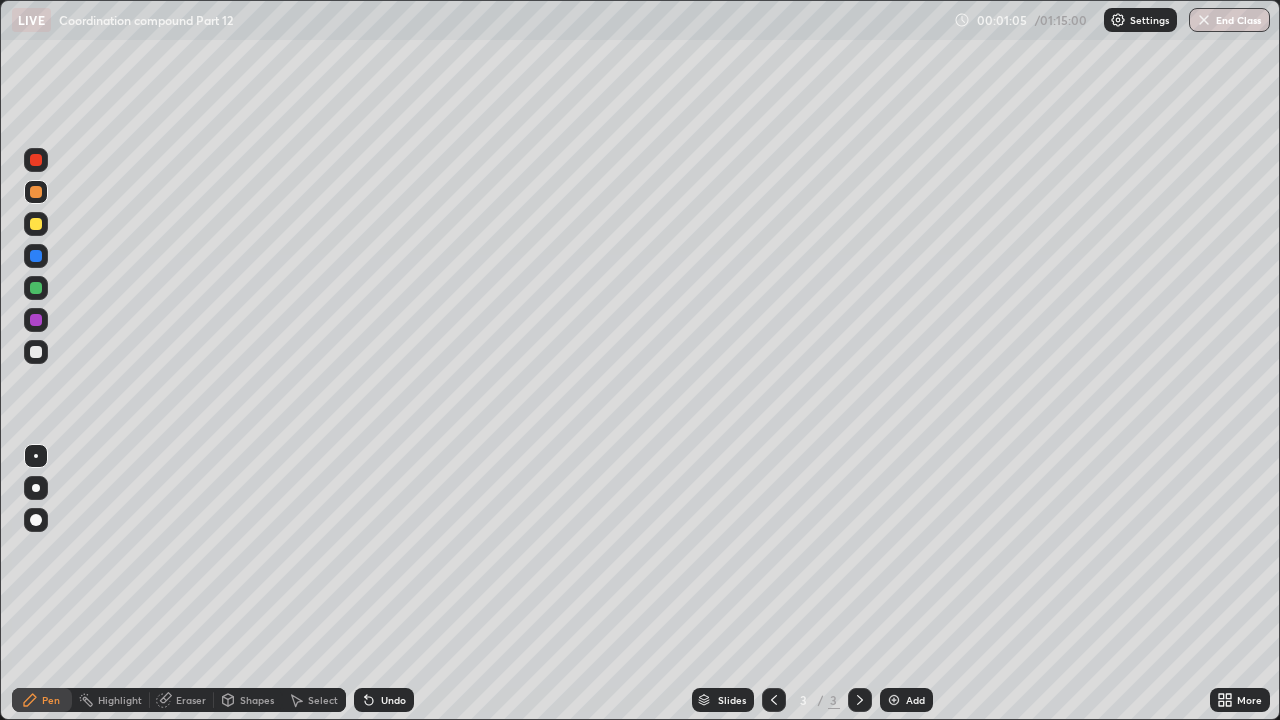 click at bounding box center [36, 352] 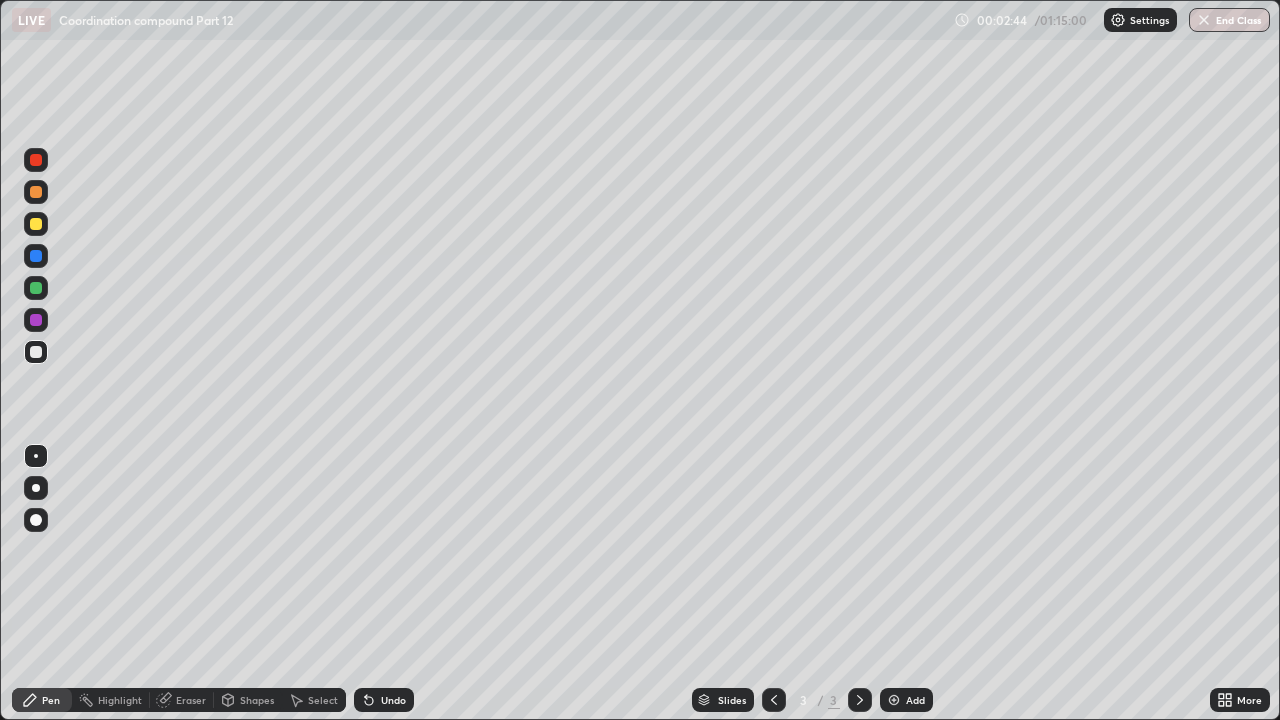 click at bounding box center (36, 320) 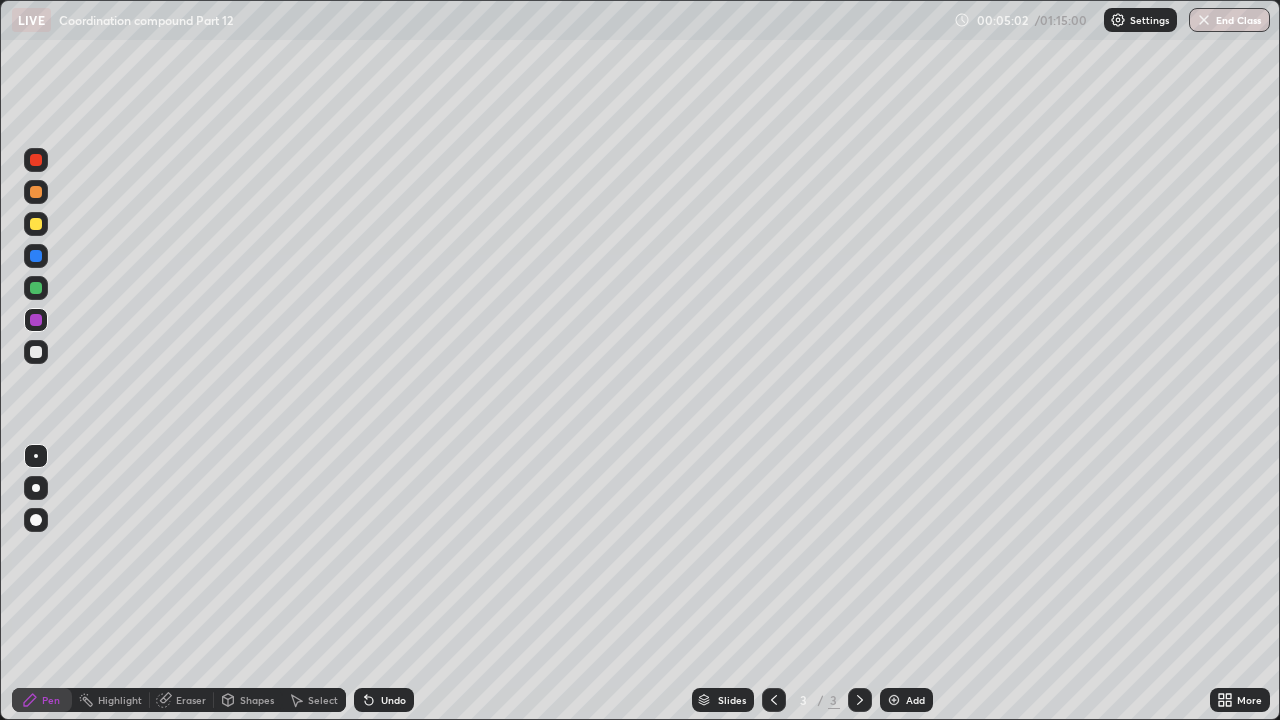 click at bounding box center (894, 700) 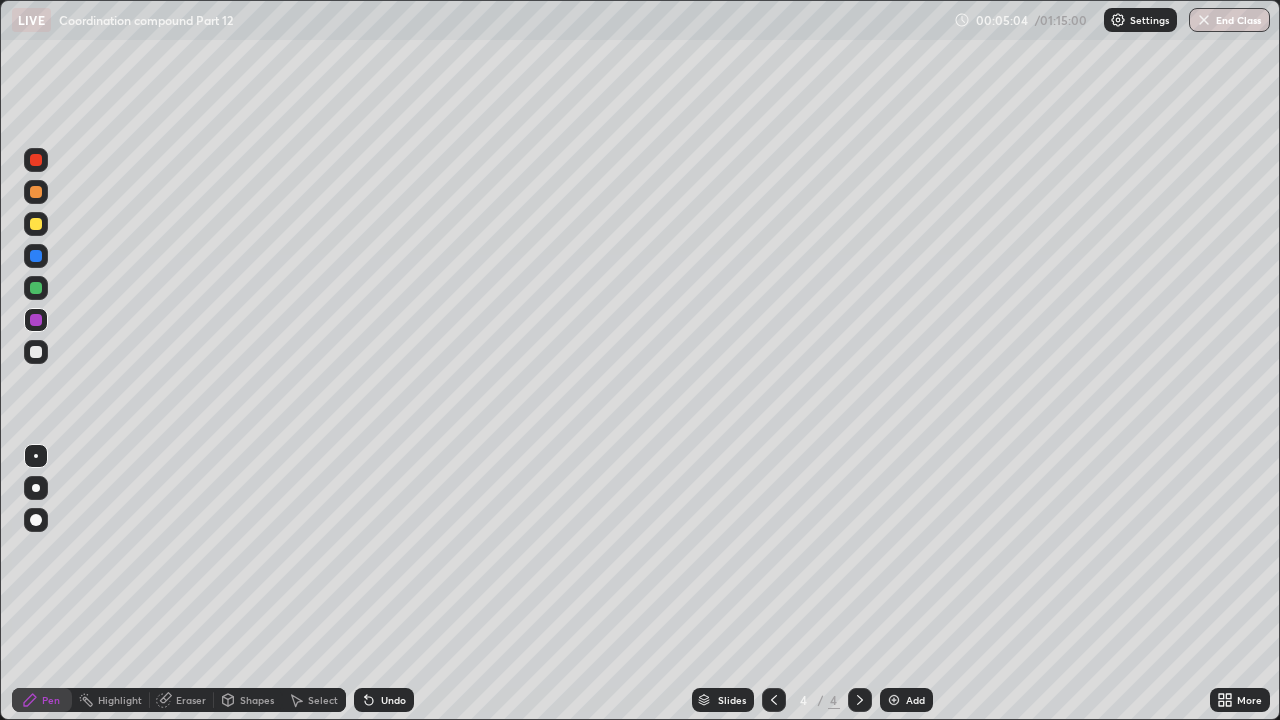 click at bounding box center (36, 192) 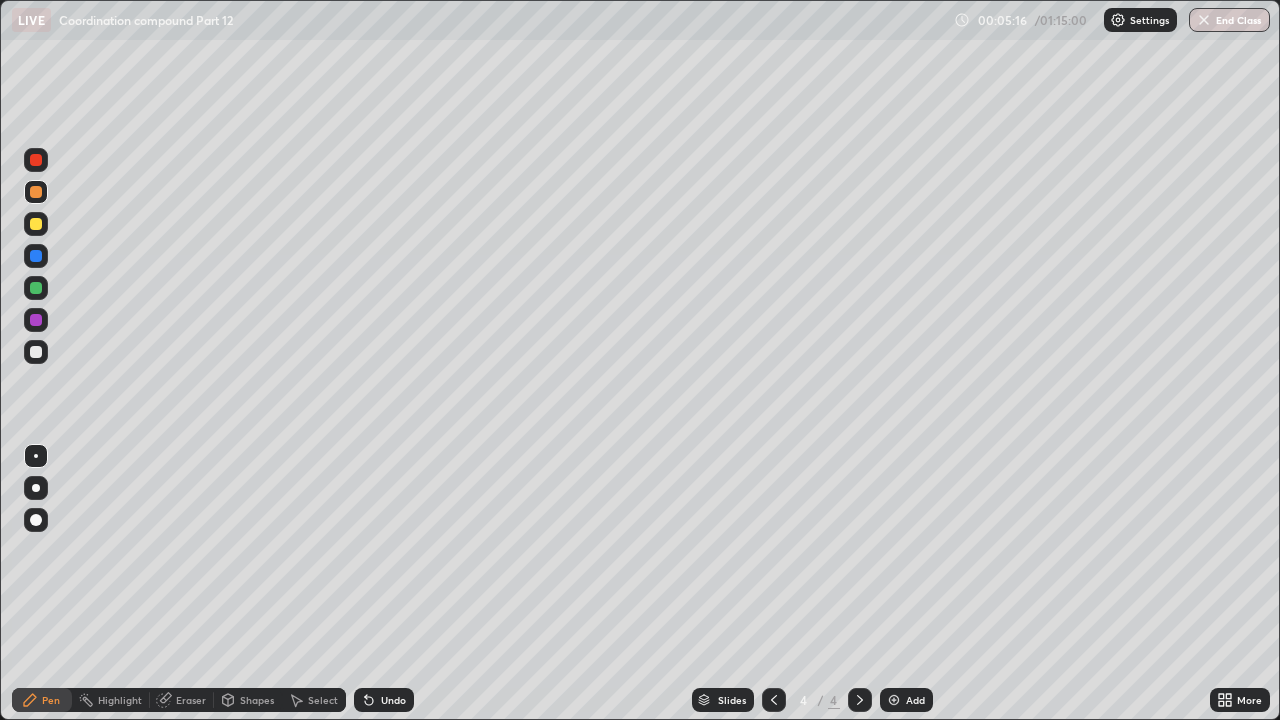 click at bounding box center [36, 288] 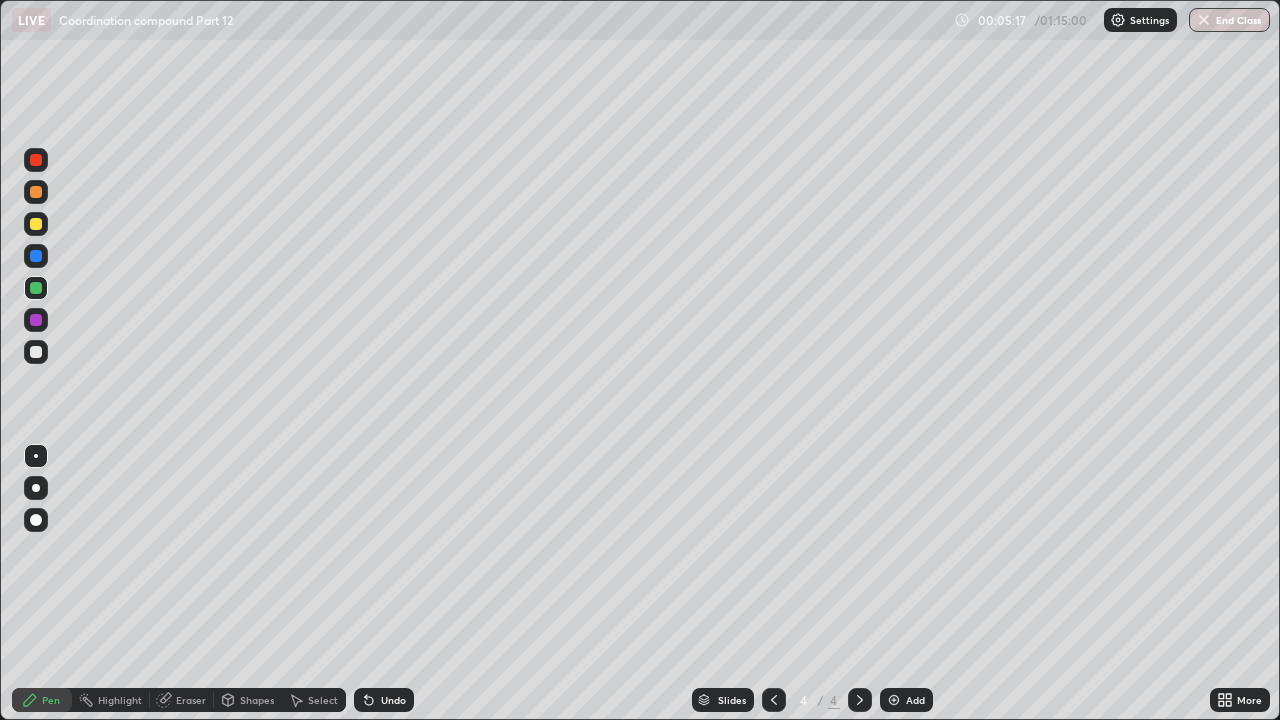 click at bounding box center (36, 352) 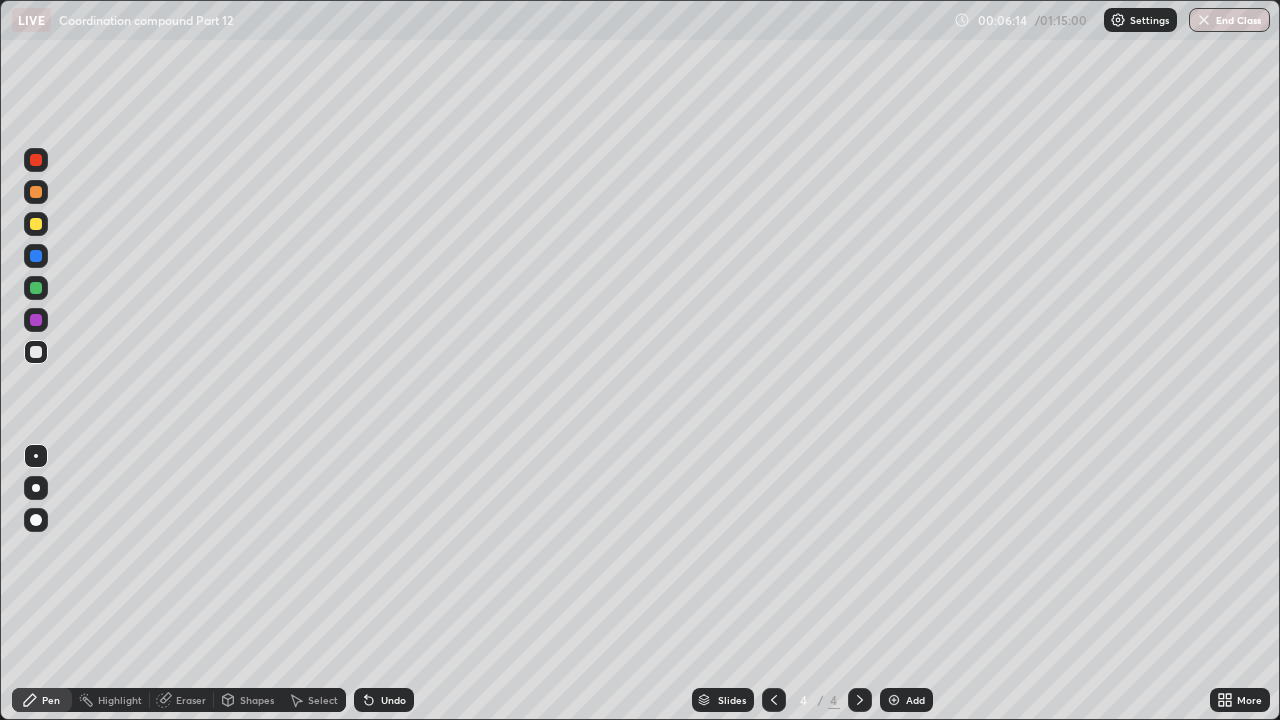 click at bounding box center [36, 256] 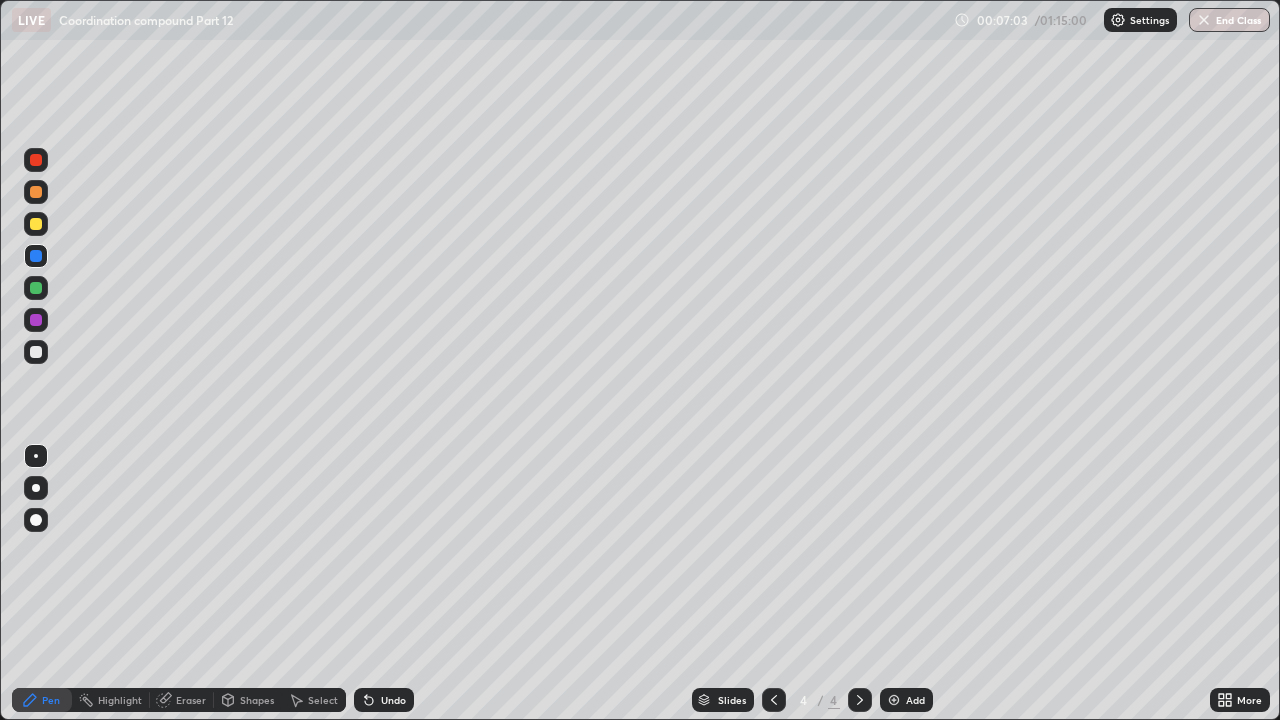 click at bounding box center [36, 224] 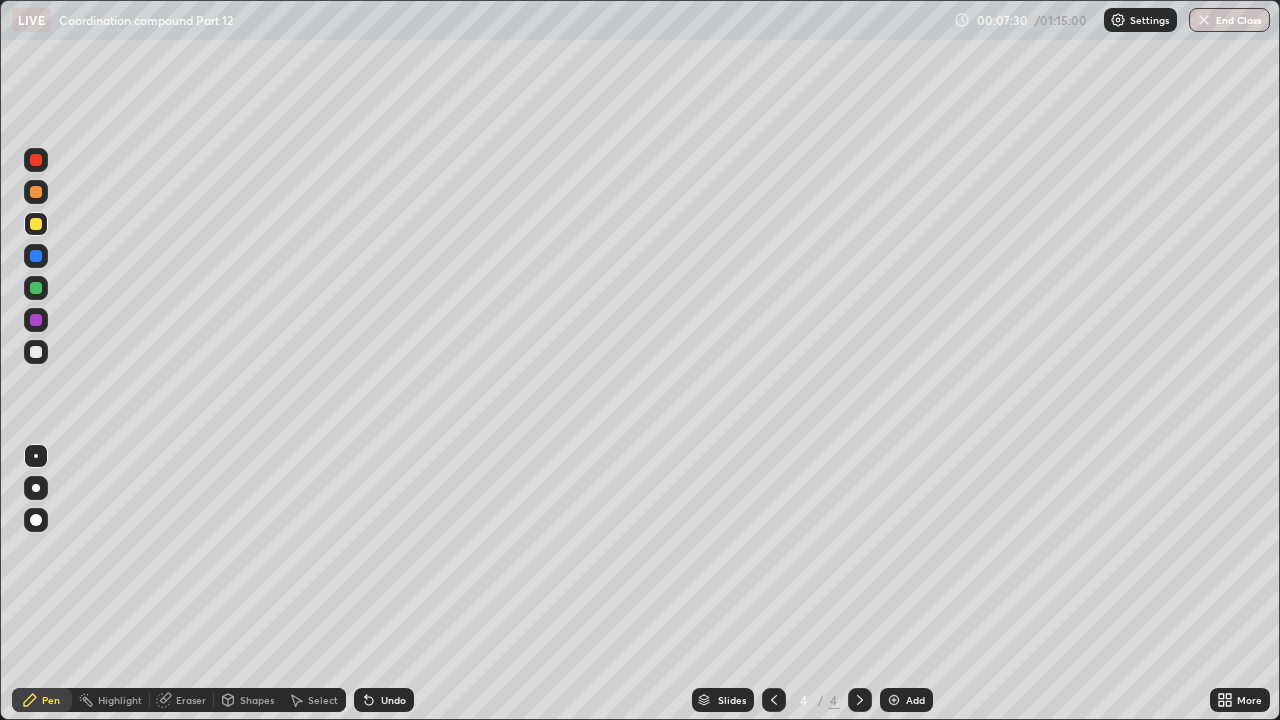 click at bounding box center [36, 320] 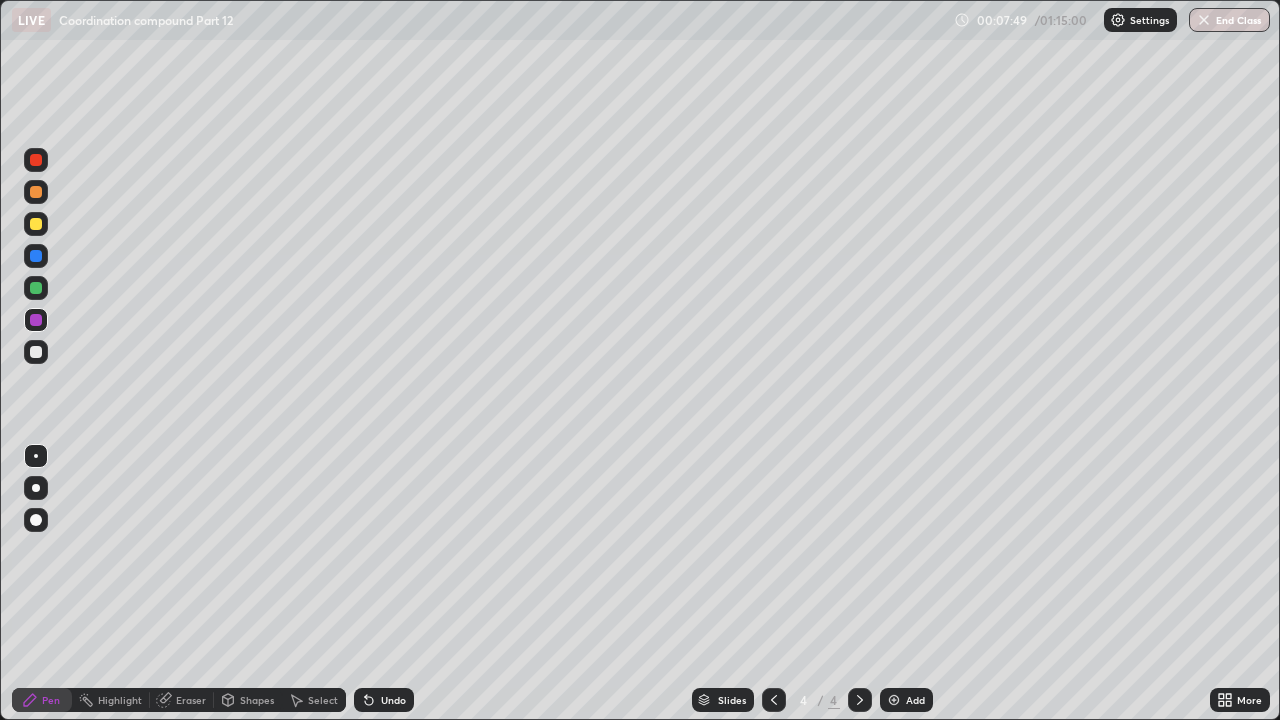 click at bounding box center (36, 192) 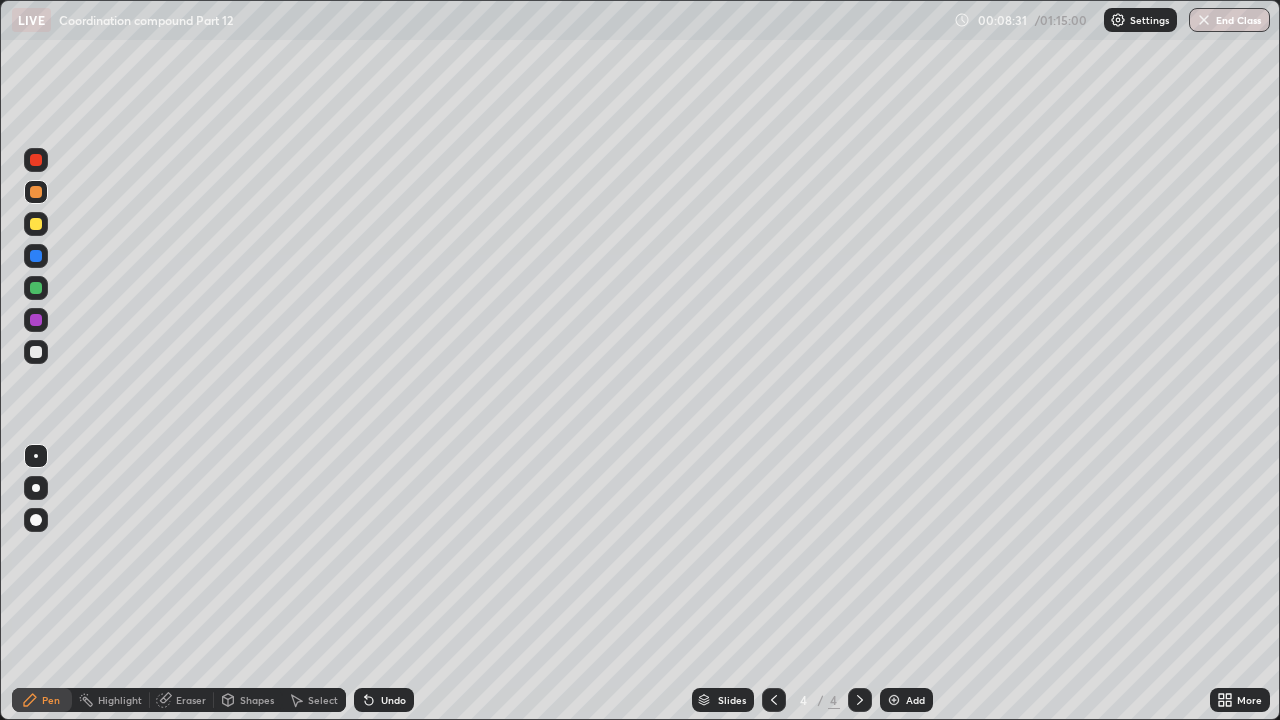 click at bounding box center (774, 700) 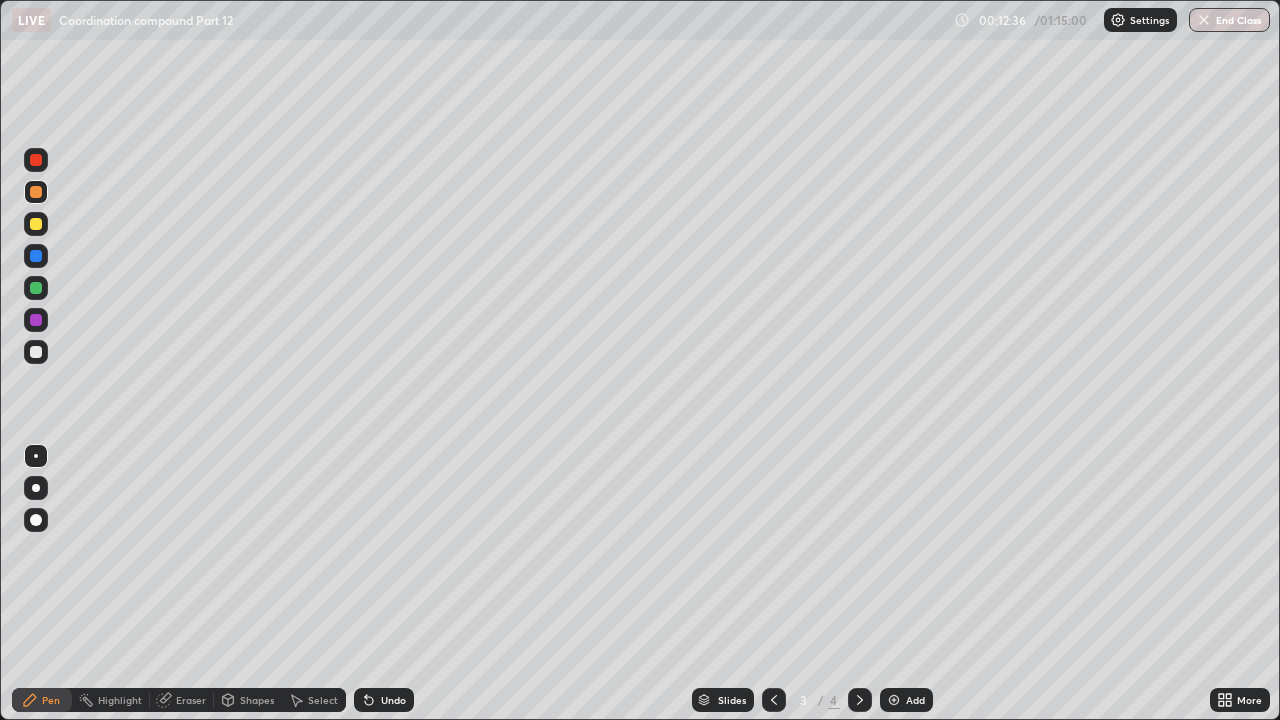 click 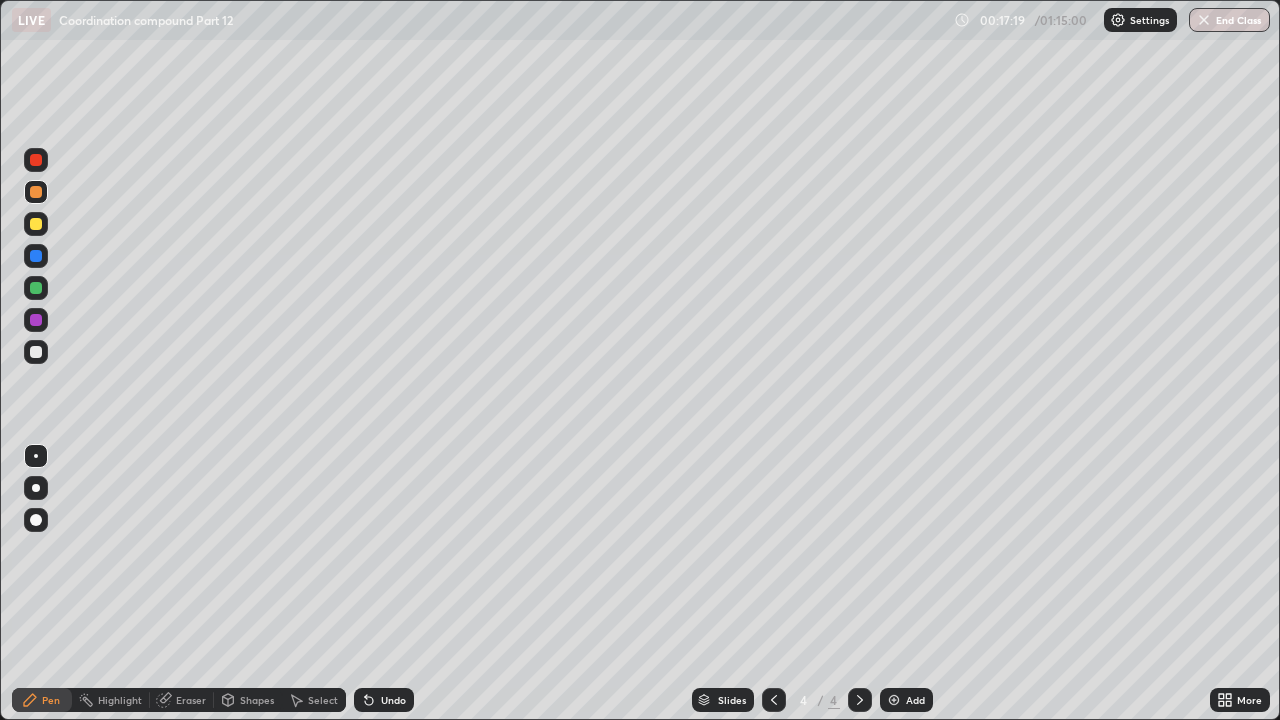 click on "Add" at bounding box center [906, 700] 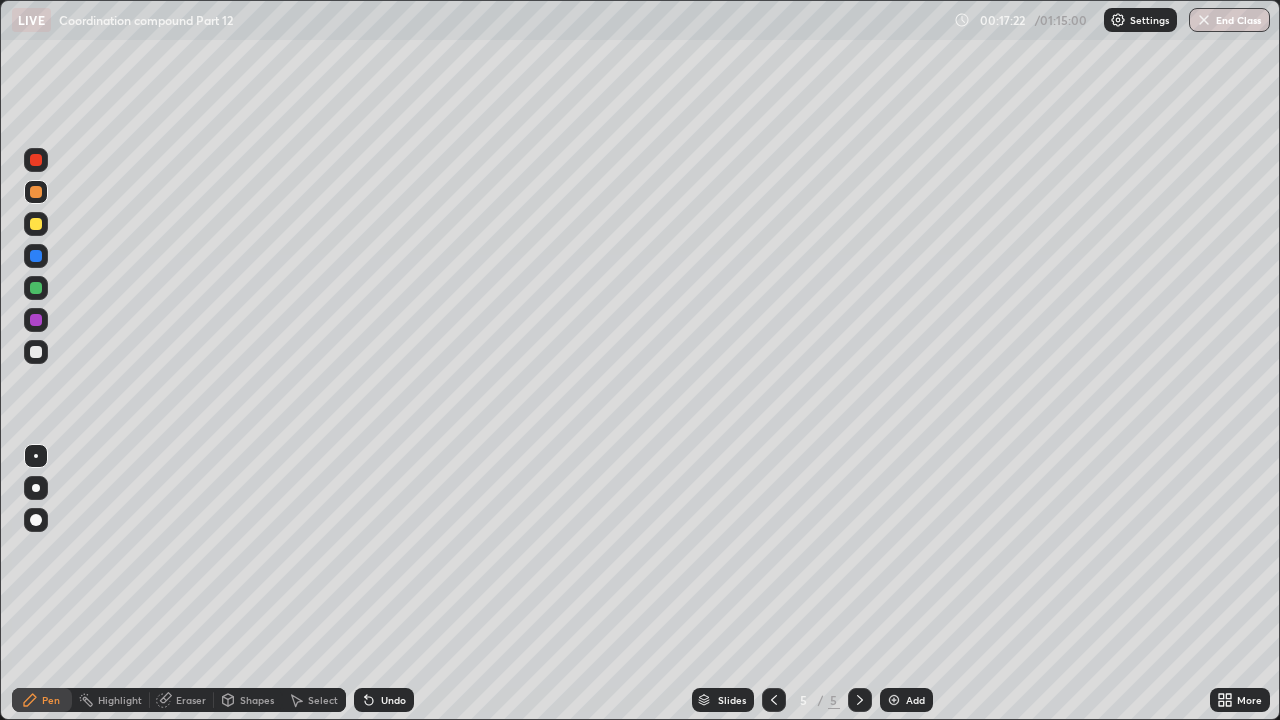 click at bounding box center (36, 192) 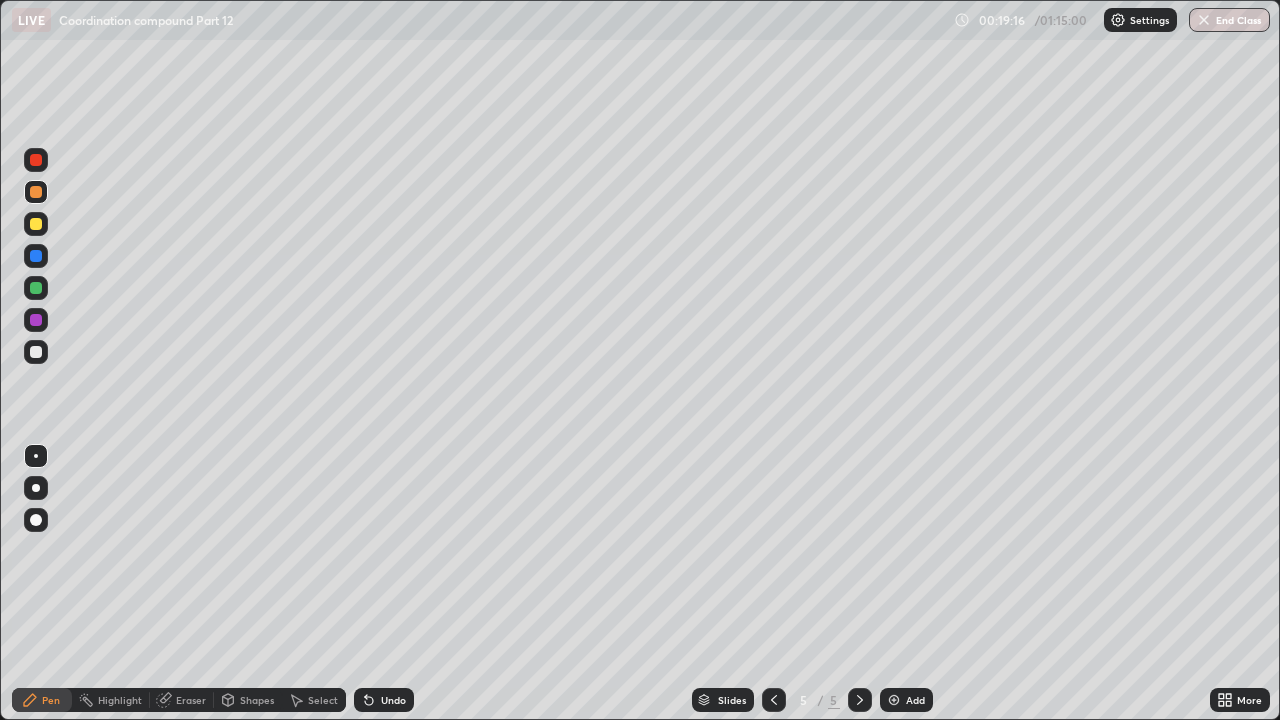 click at bounding box center (36, 352) 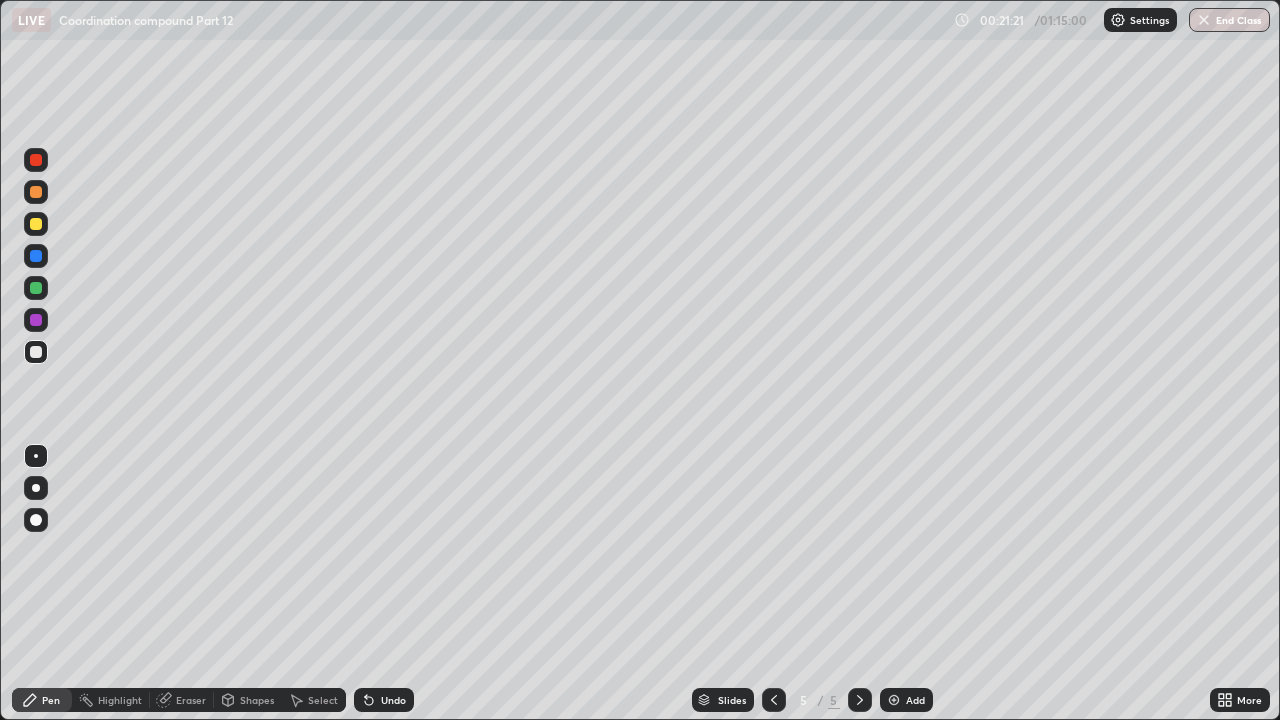 click at bounding box center (36, 224) 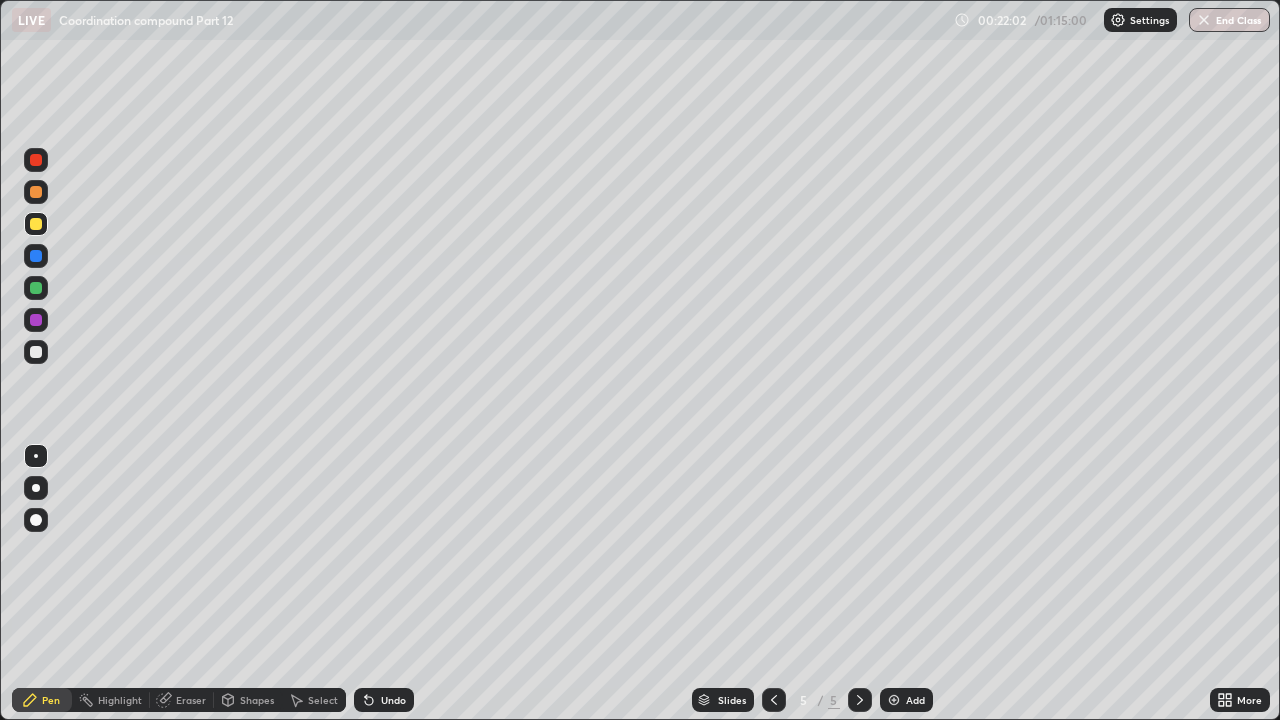 click at bounding box center [36, 224] 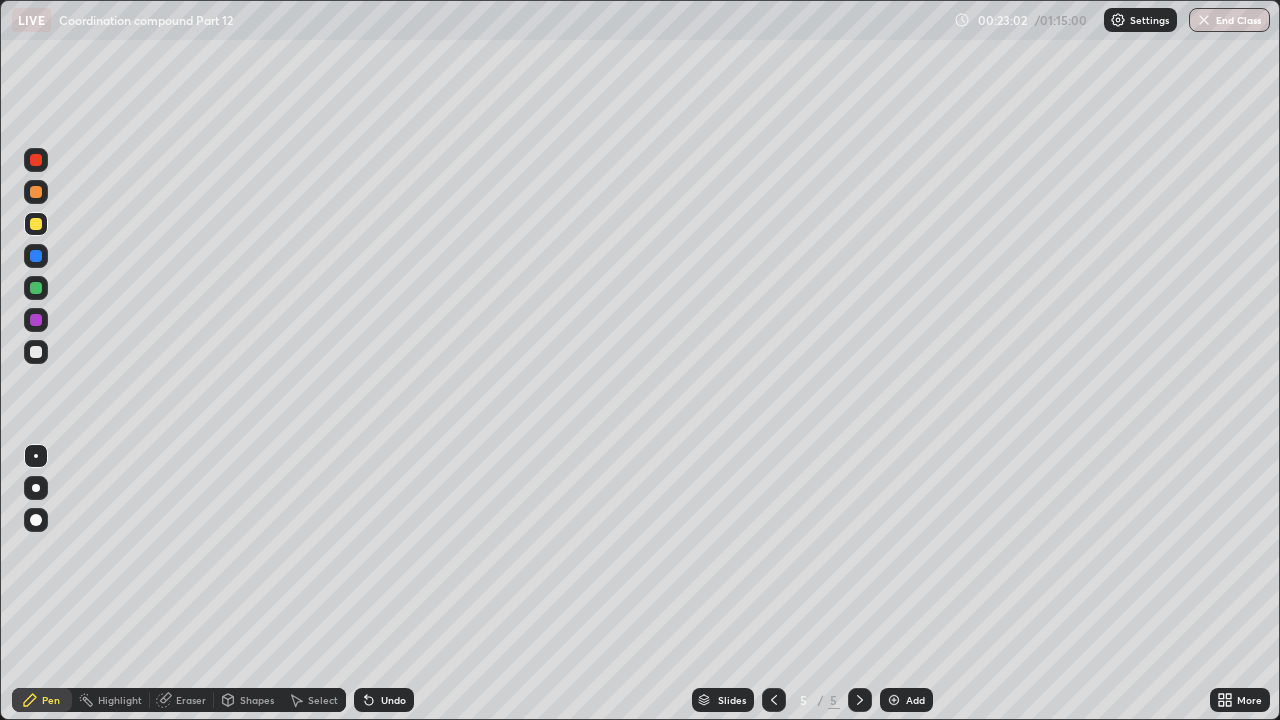 click at bounding box center (36, 320) 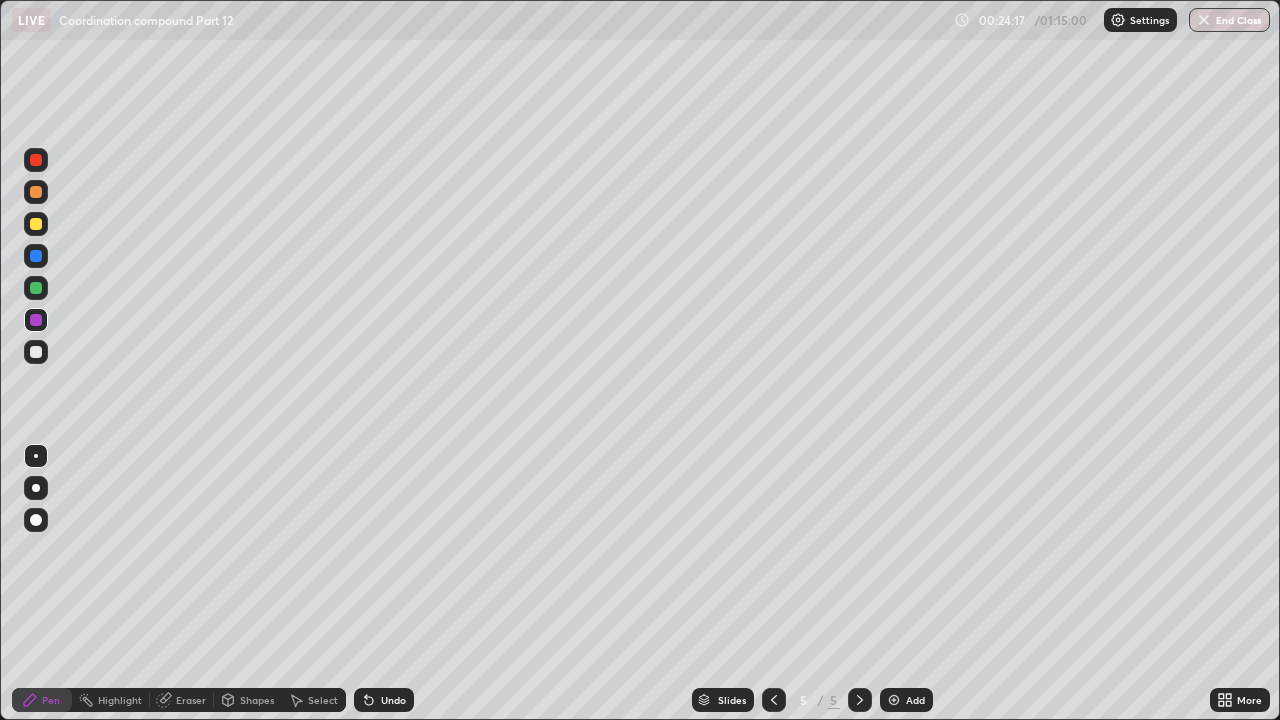 click at bounding box center (36, 288) 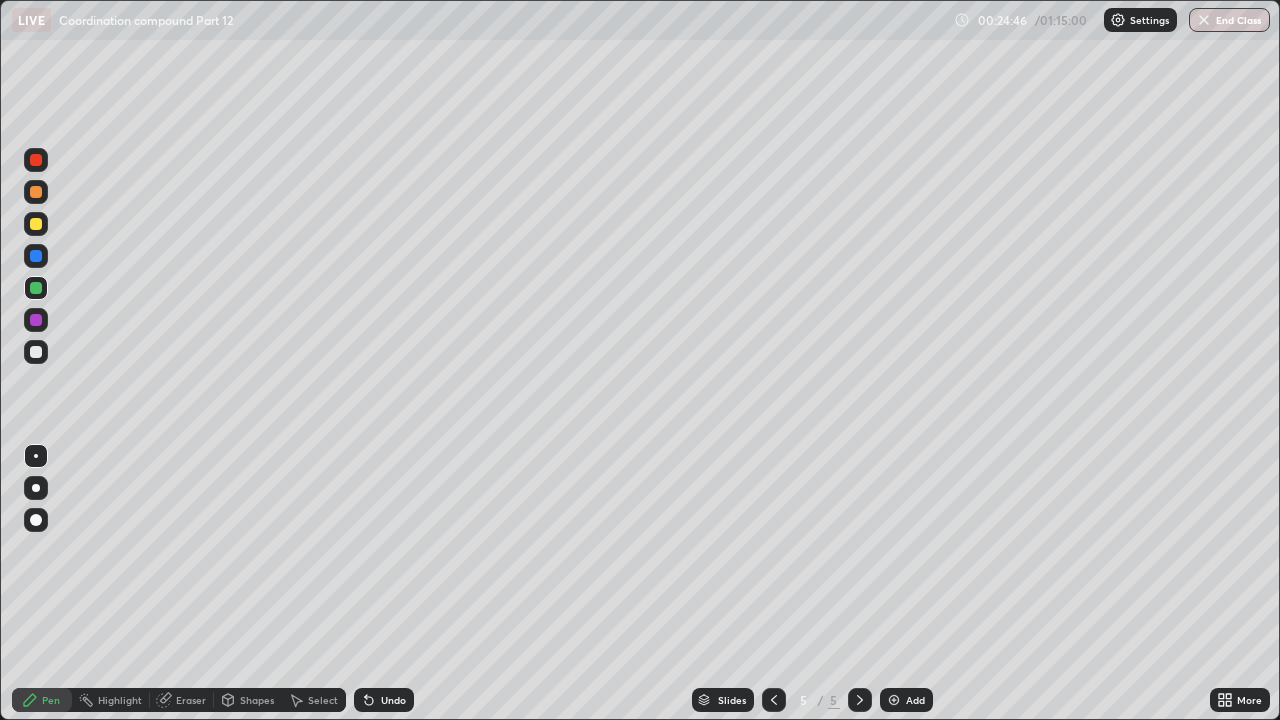 click 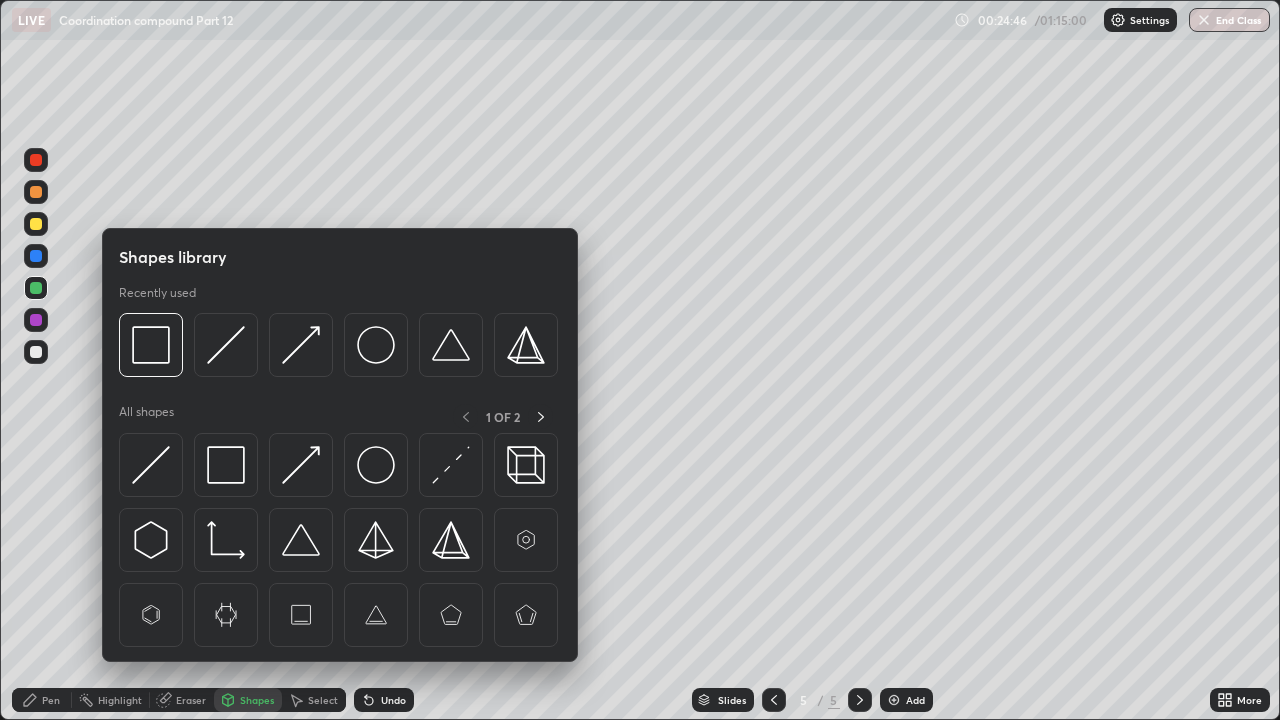 click on "Eraser" at bounding box center [191, 700] 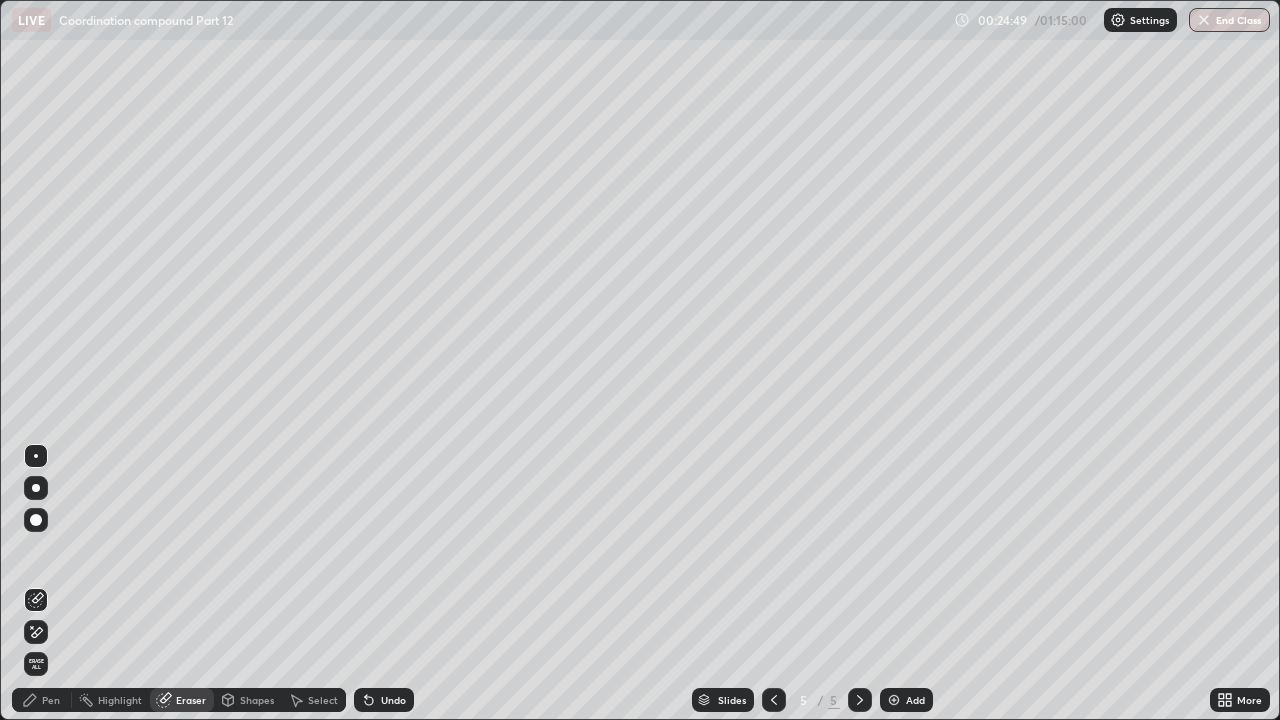 click on "Pen" at bounding box center [51, 700] 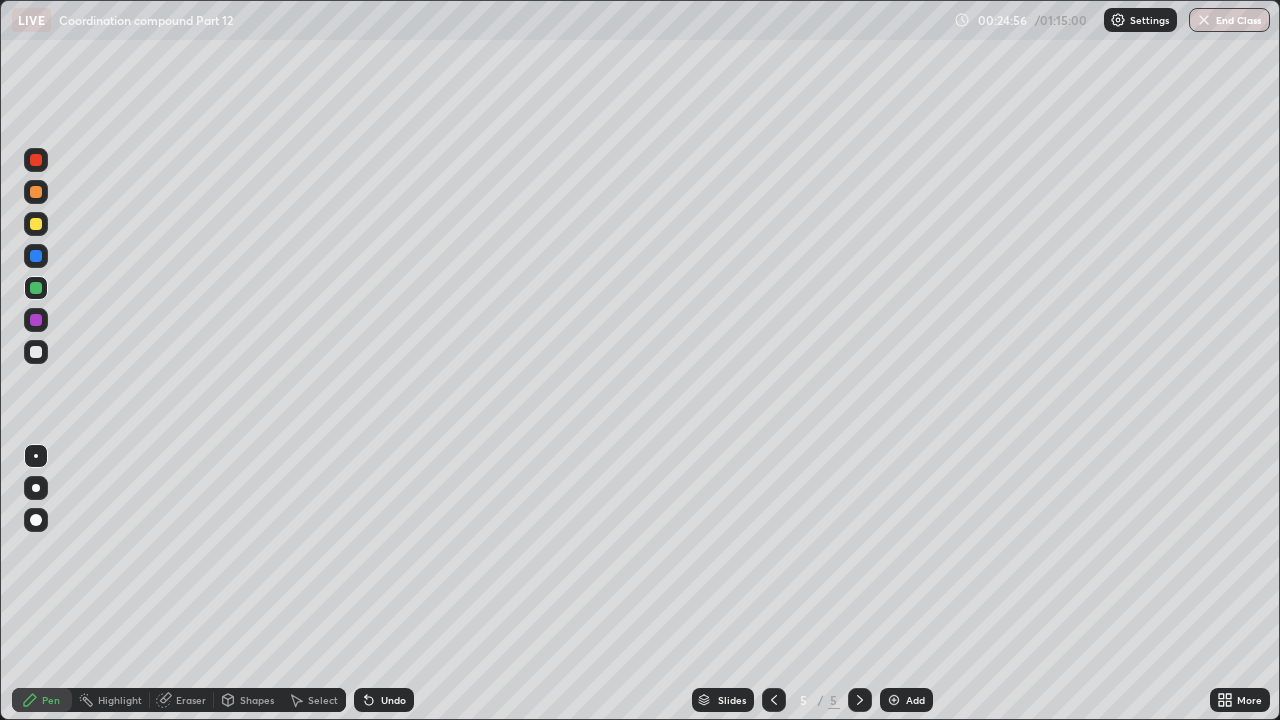 click on "Eraser" at bounding box center (191, 700) 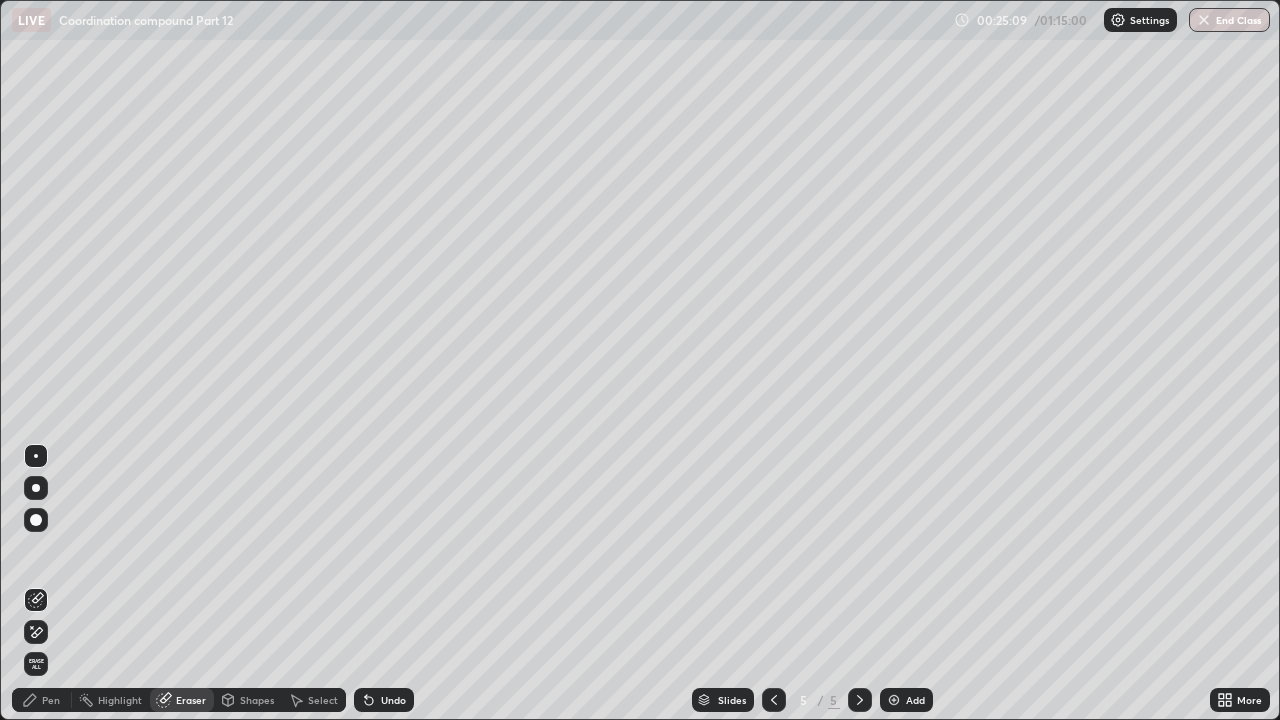 click 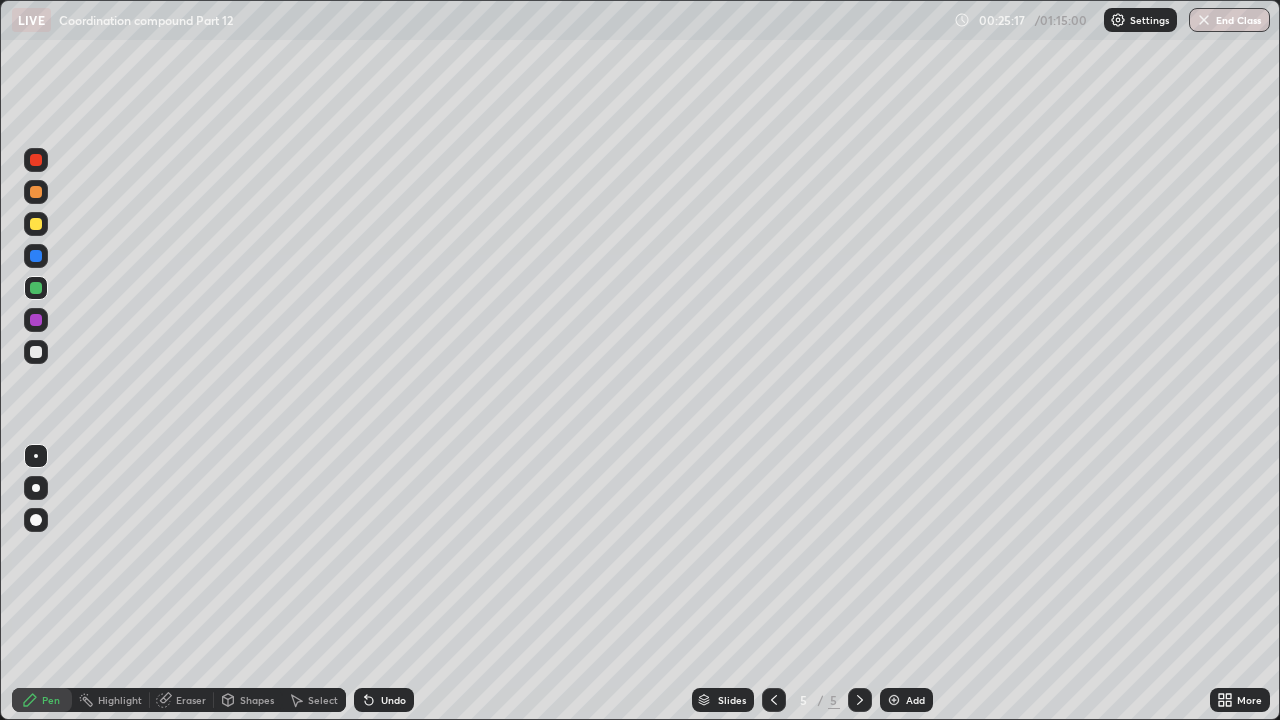 click 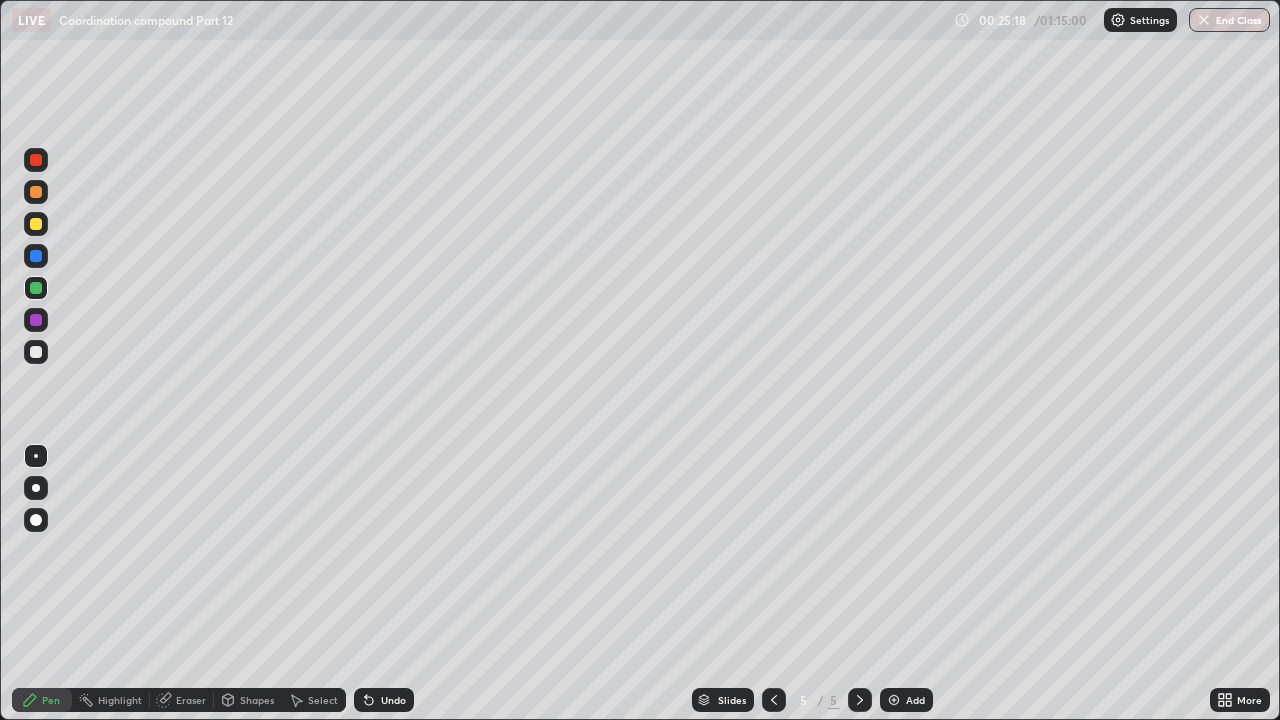 click 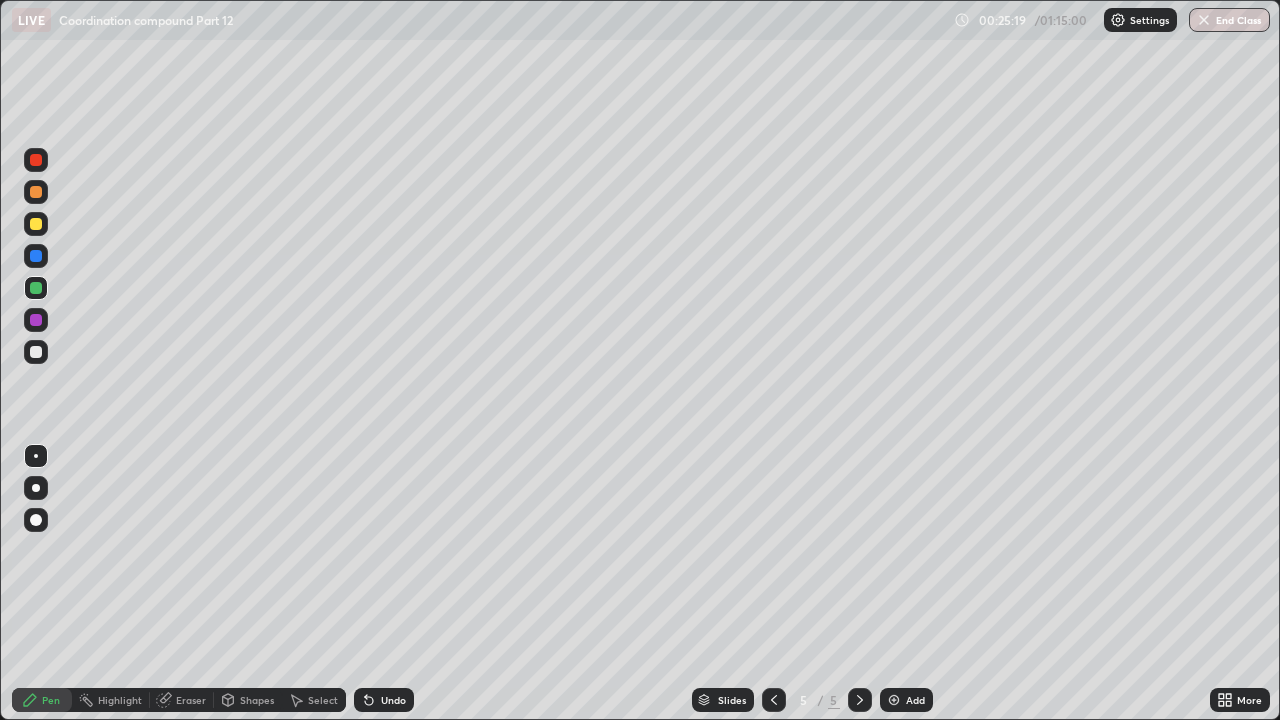 click 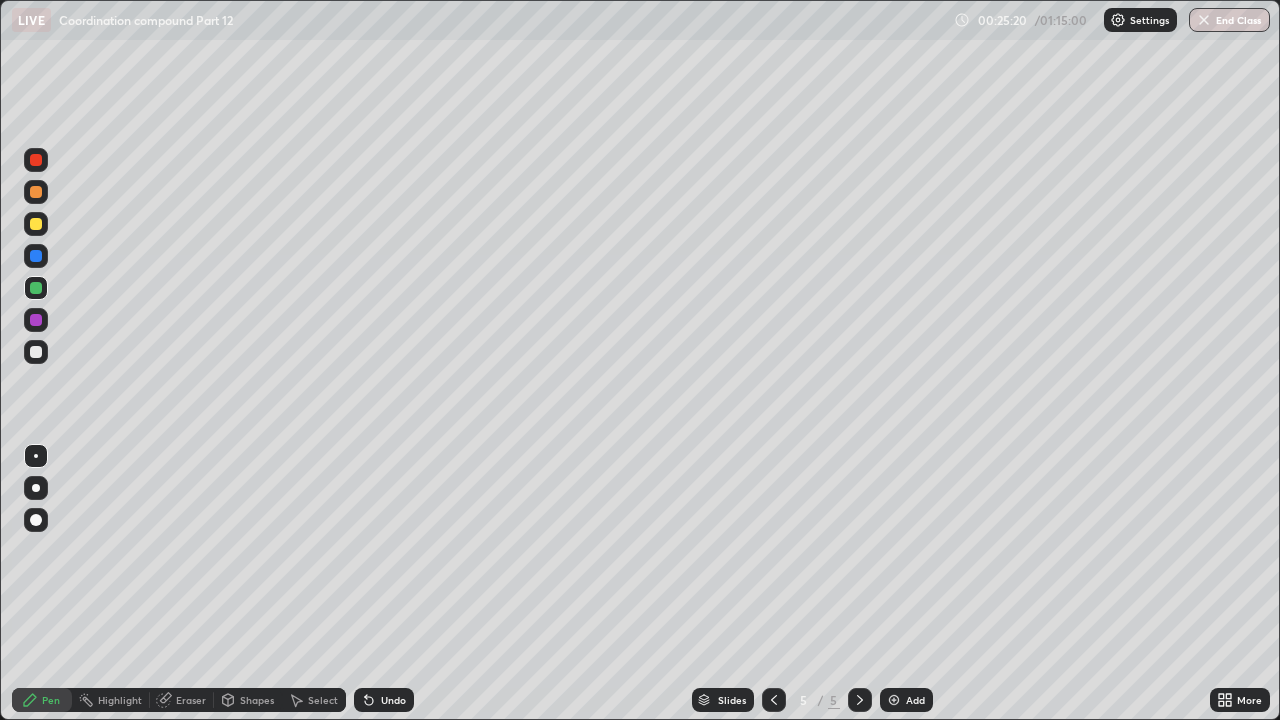 click at bounding box center [36, 320] 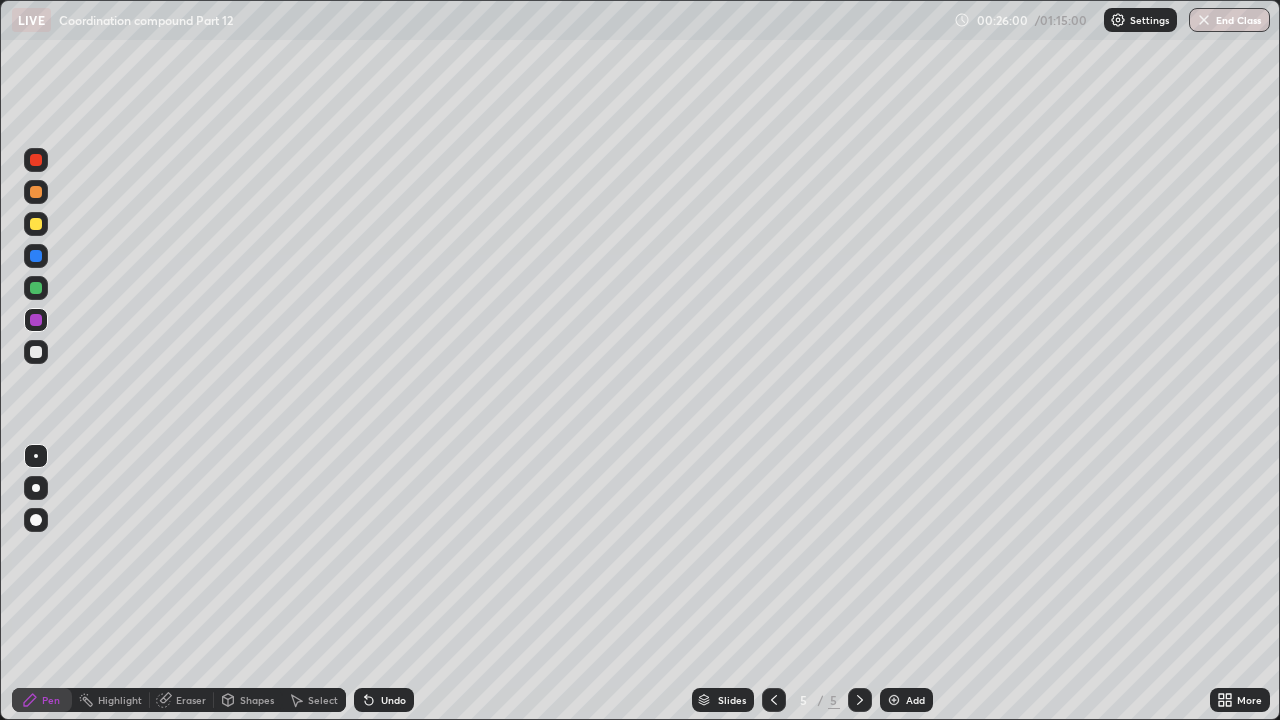 click on "Eraser" at bounding box center [191, 700] 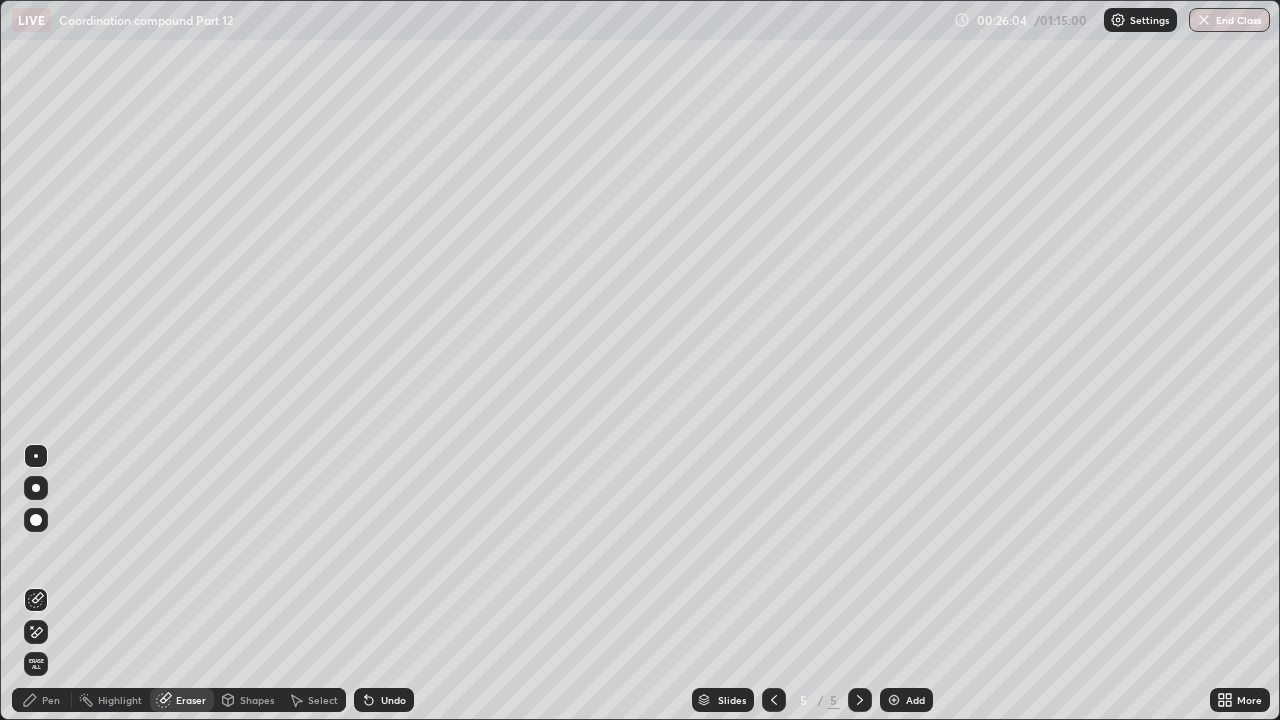 click on "Pen" at bounding box center [51, 700] 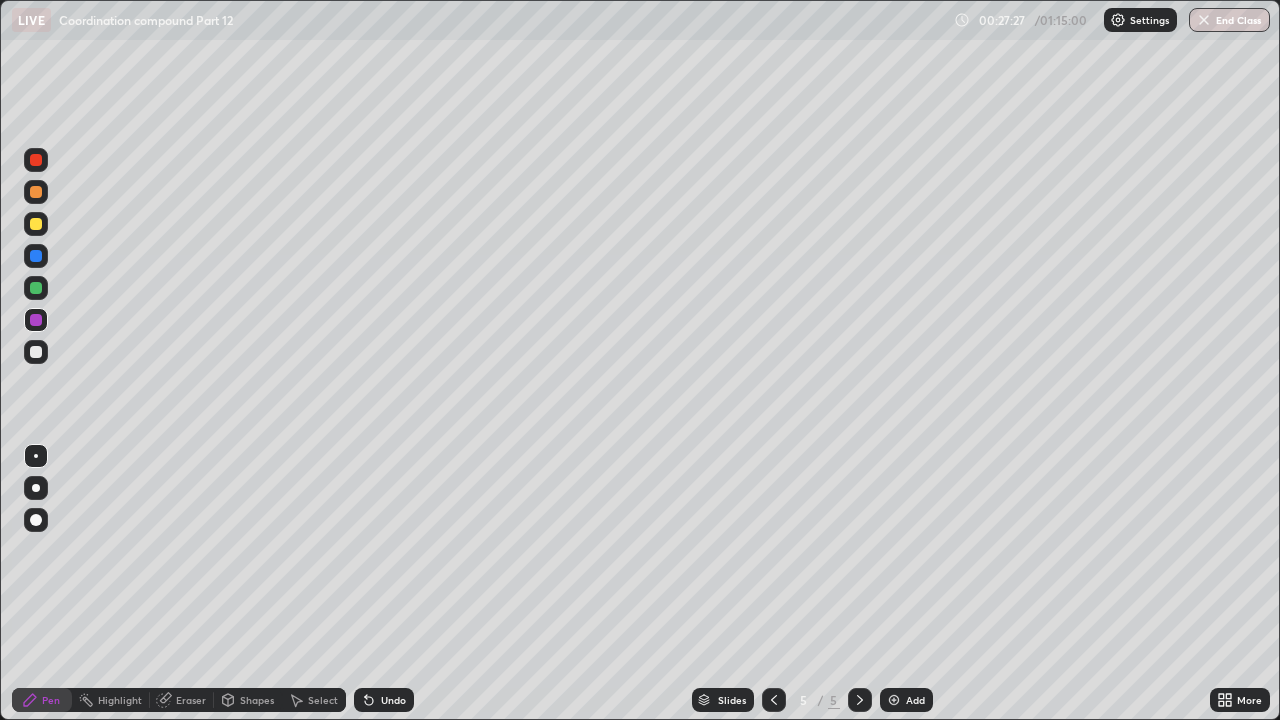 click on "Eraser" at bounding box center (191, 700) 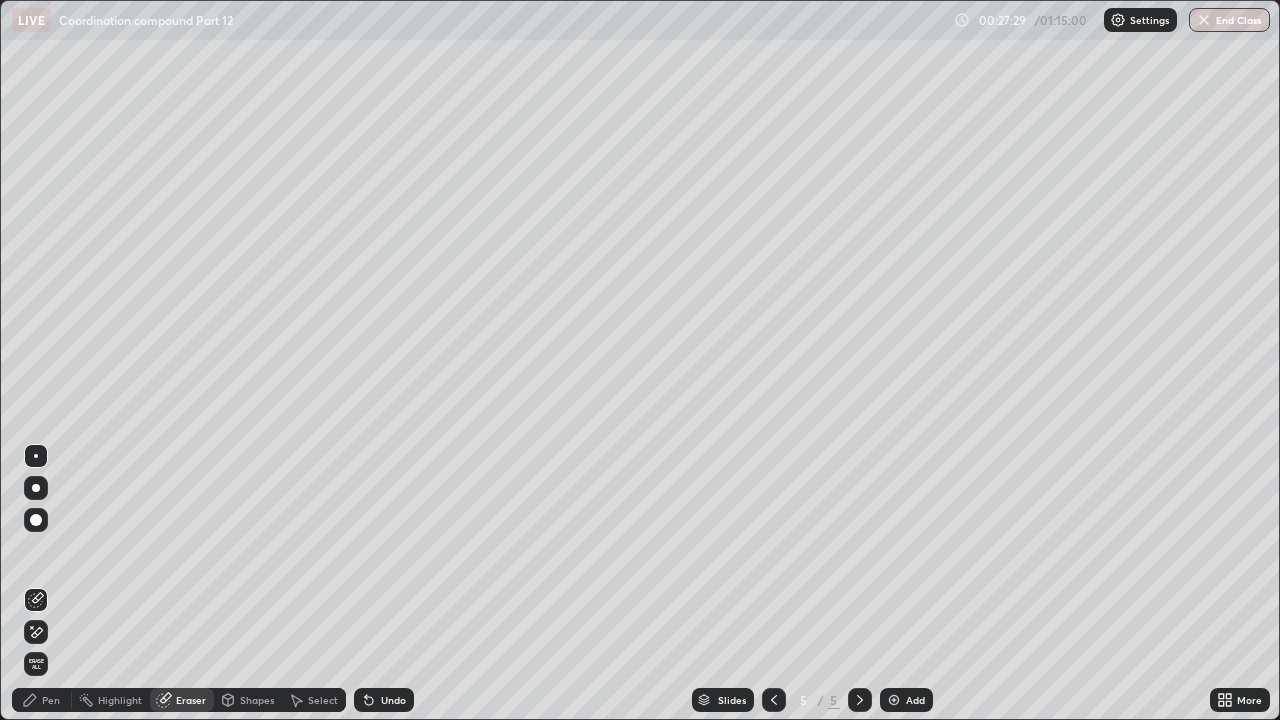 click on "Pen" at bounding box center (51, 700) 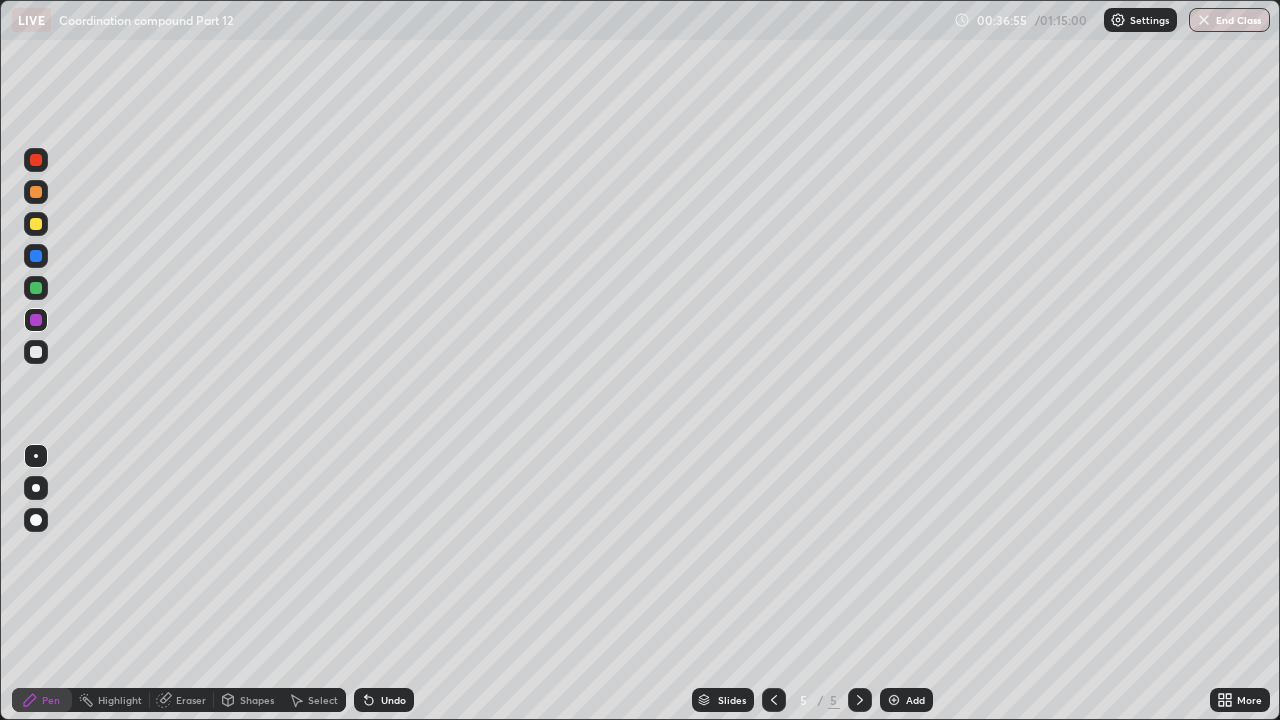 click on "Add" at bounding box center [906, 700] 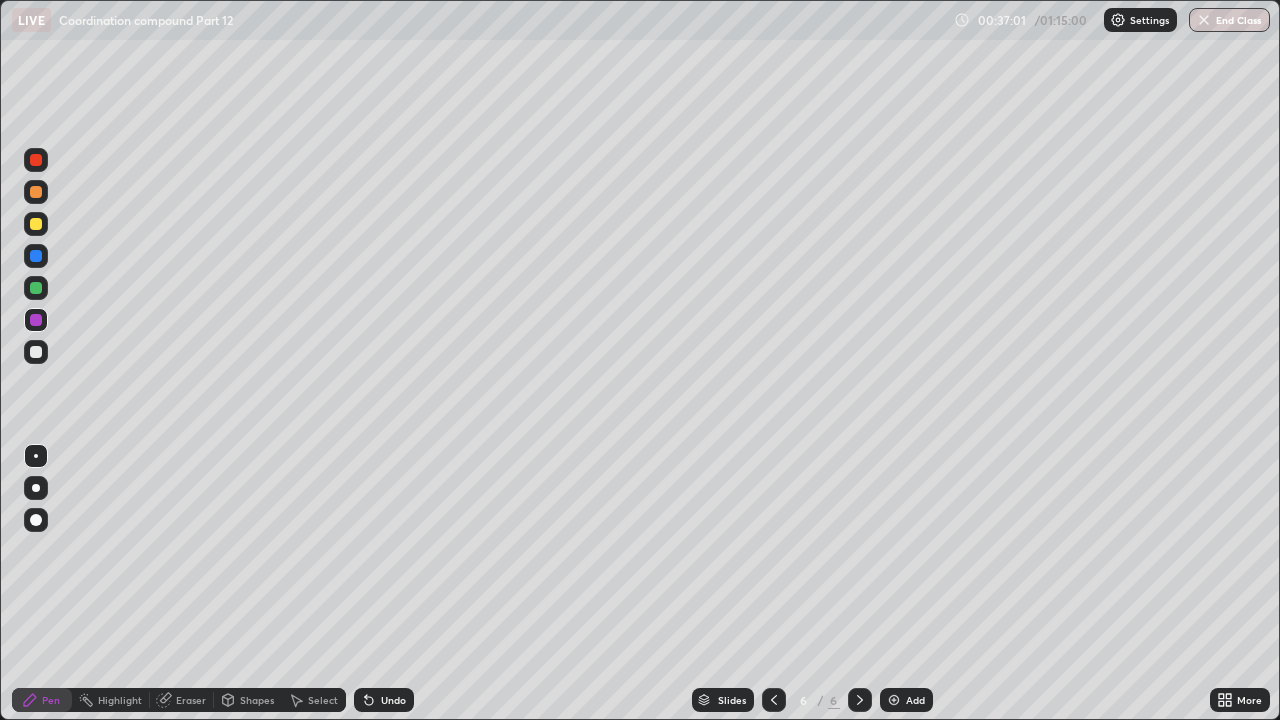 click at bounding box center [36, 288] 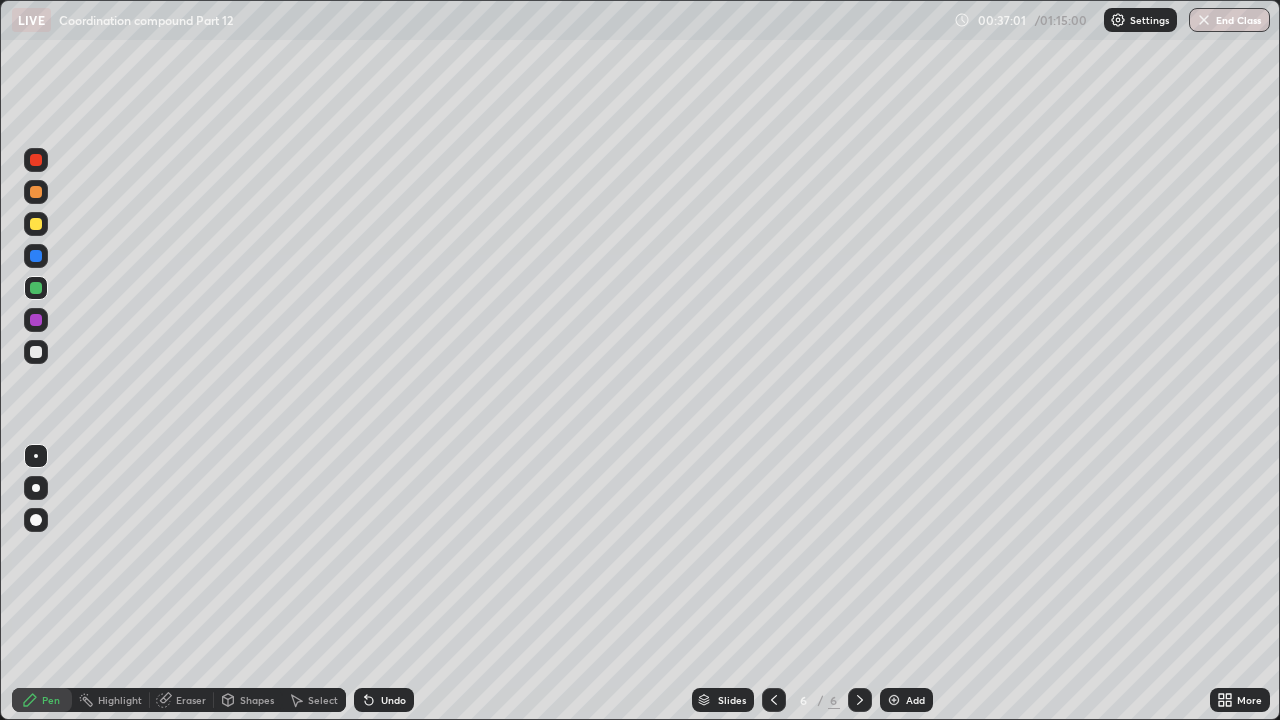 click at bounding box center [36, 352] 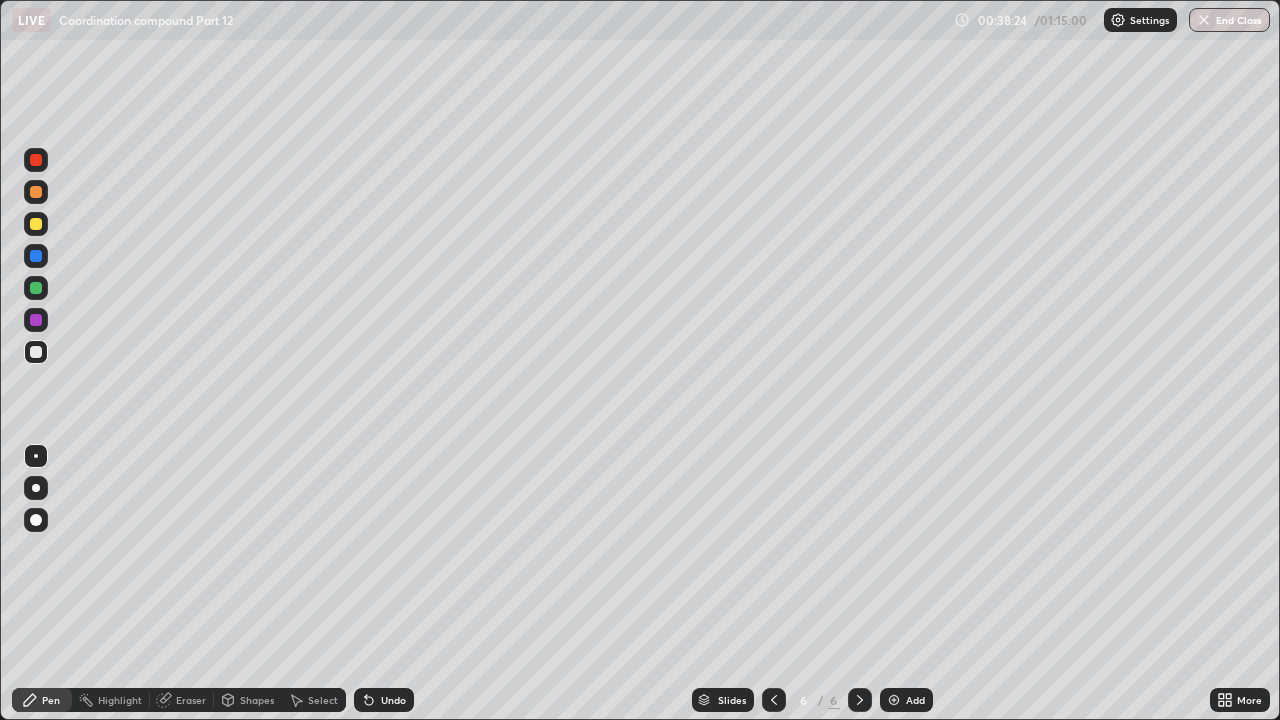 click 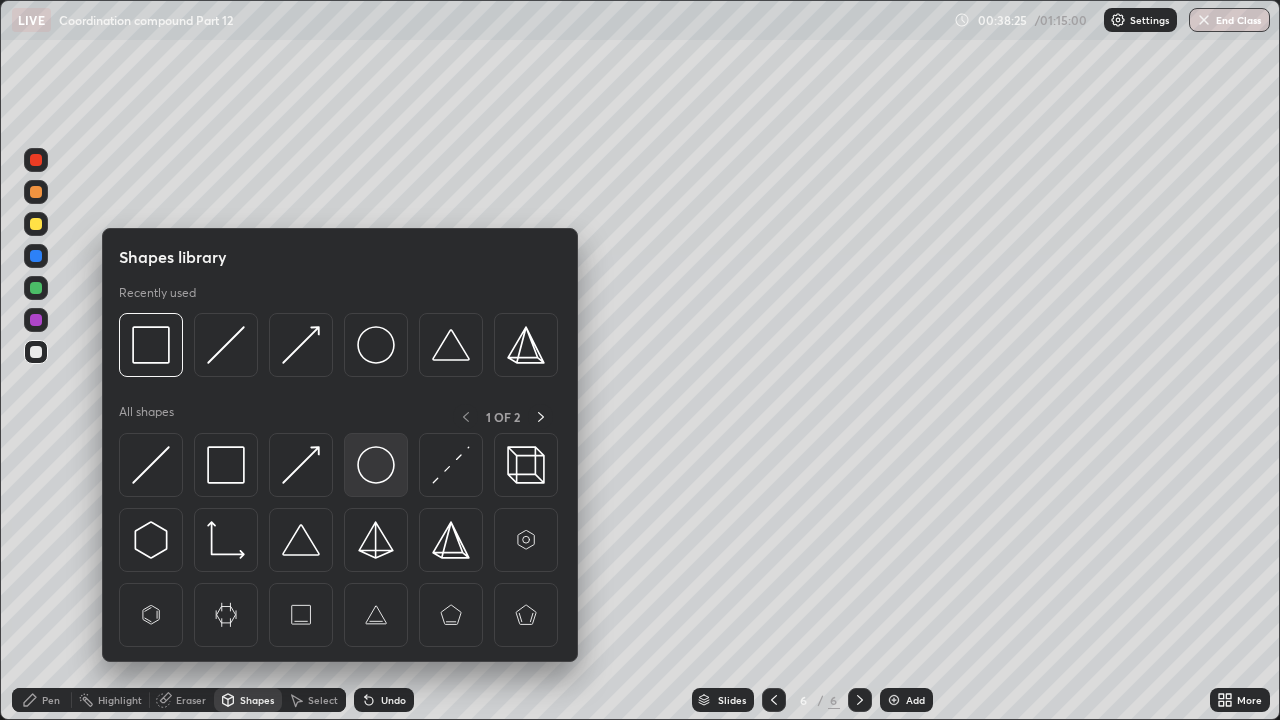 click at bounding box center (376, 465) 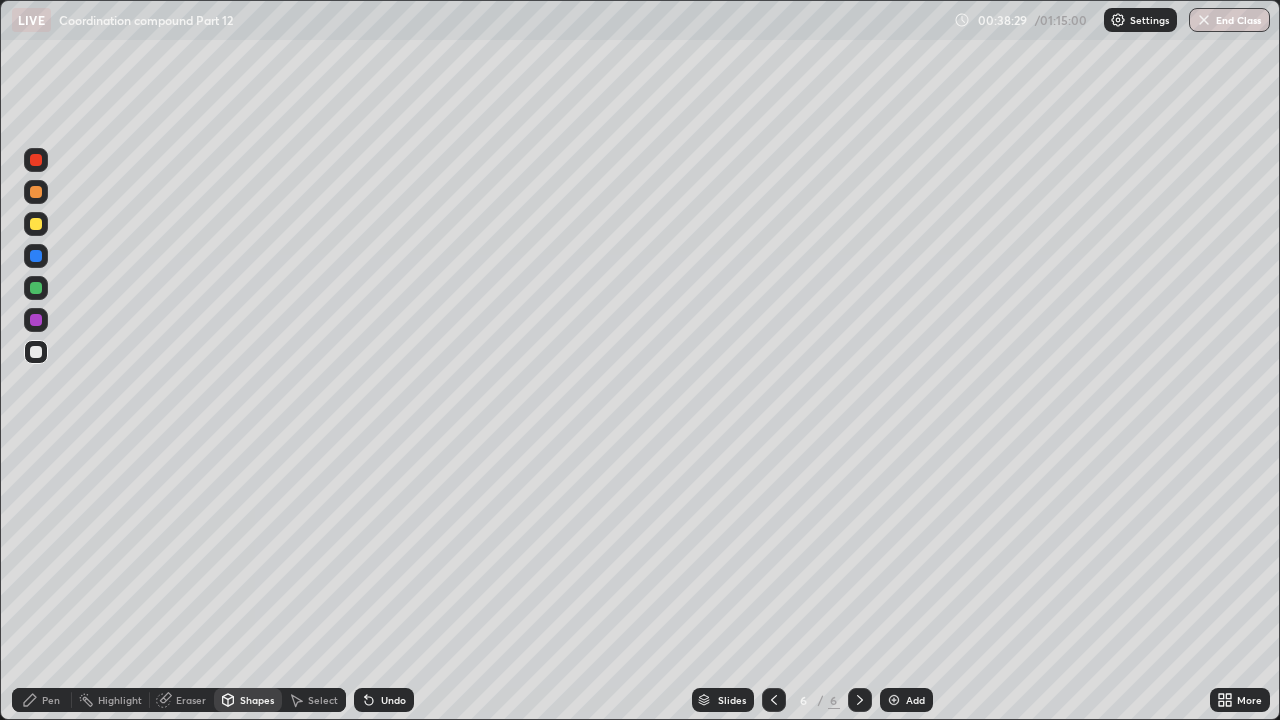 click on "Shapes" at bounding box center [257, 700] 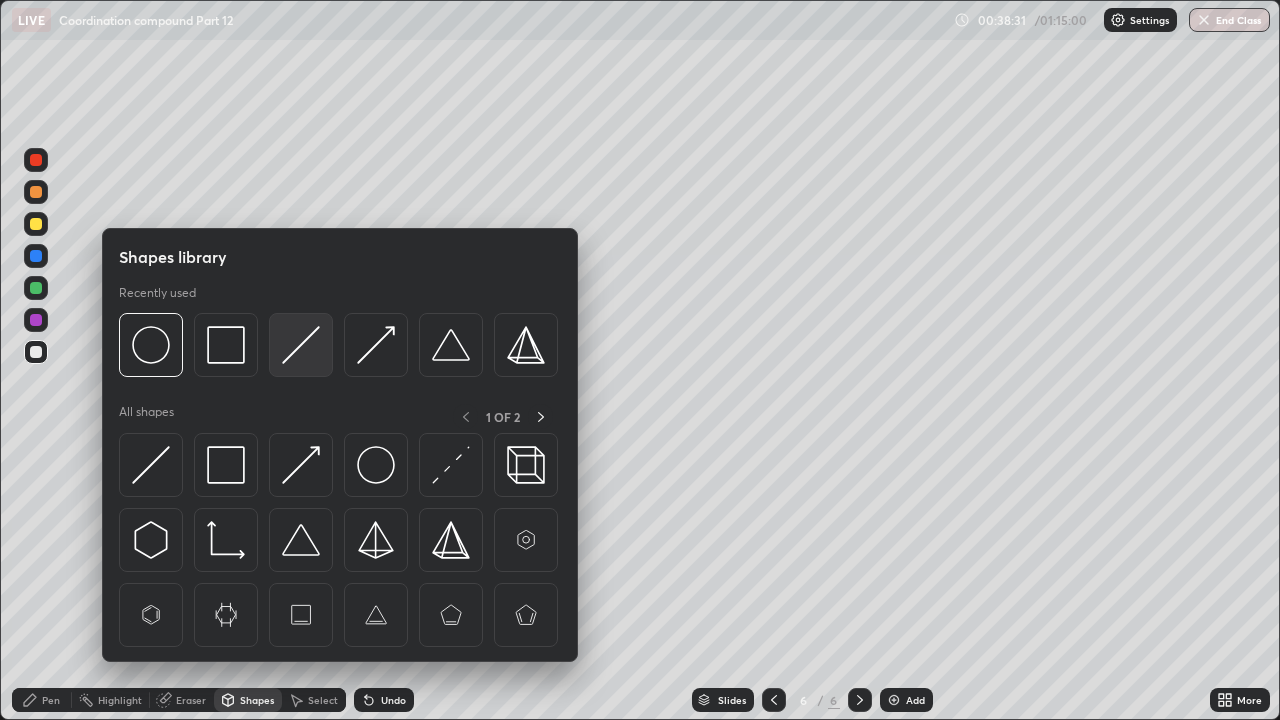 click at bounding box center (301, 345) 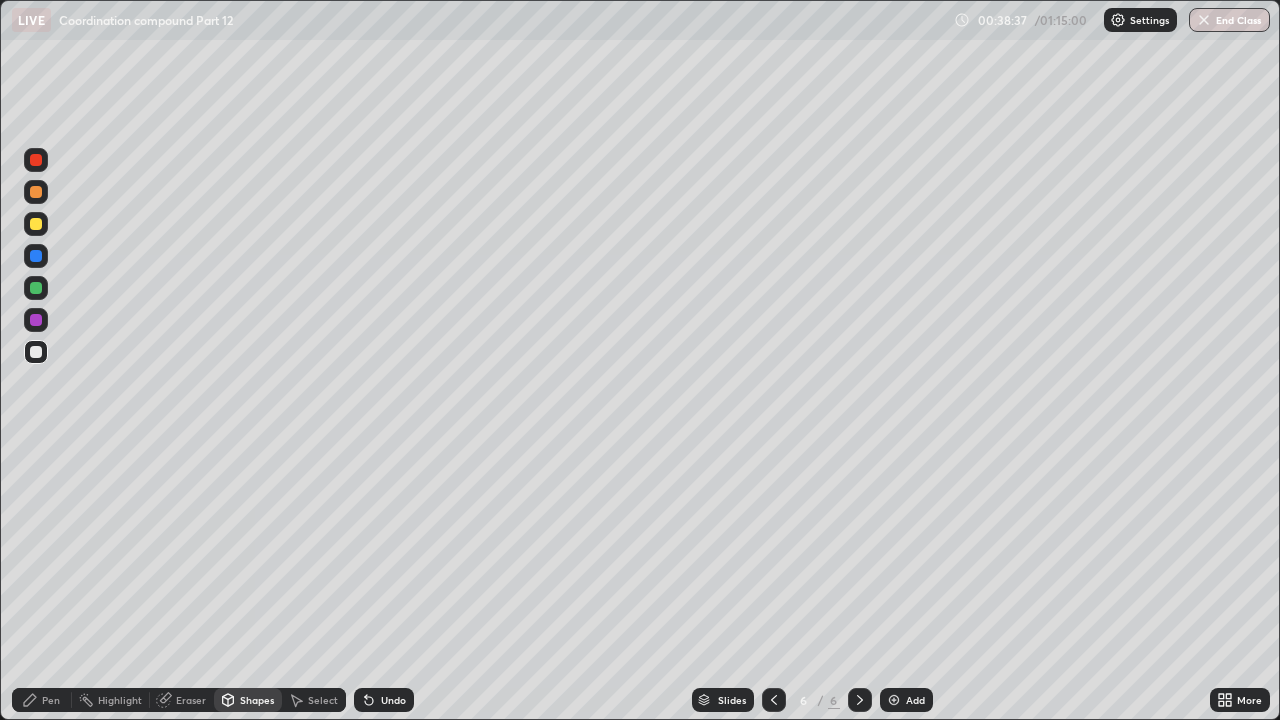 click on "Undo" at bounding box center [393, 700] 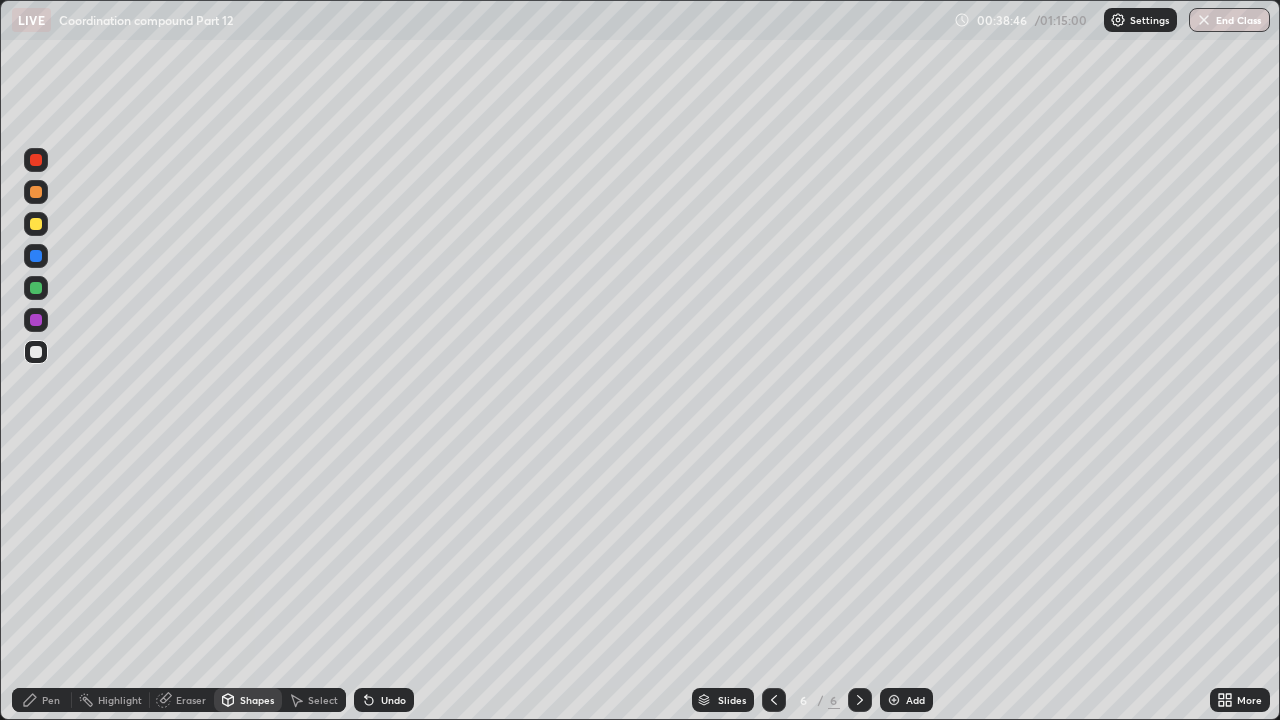 click on "Shapes" at bounding box center (257, 700) 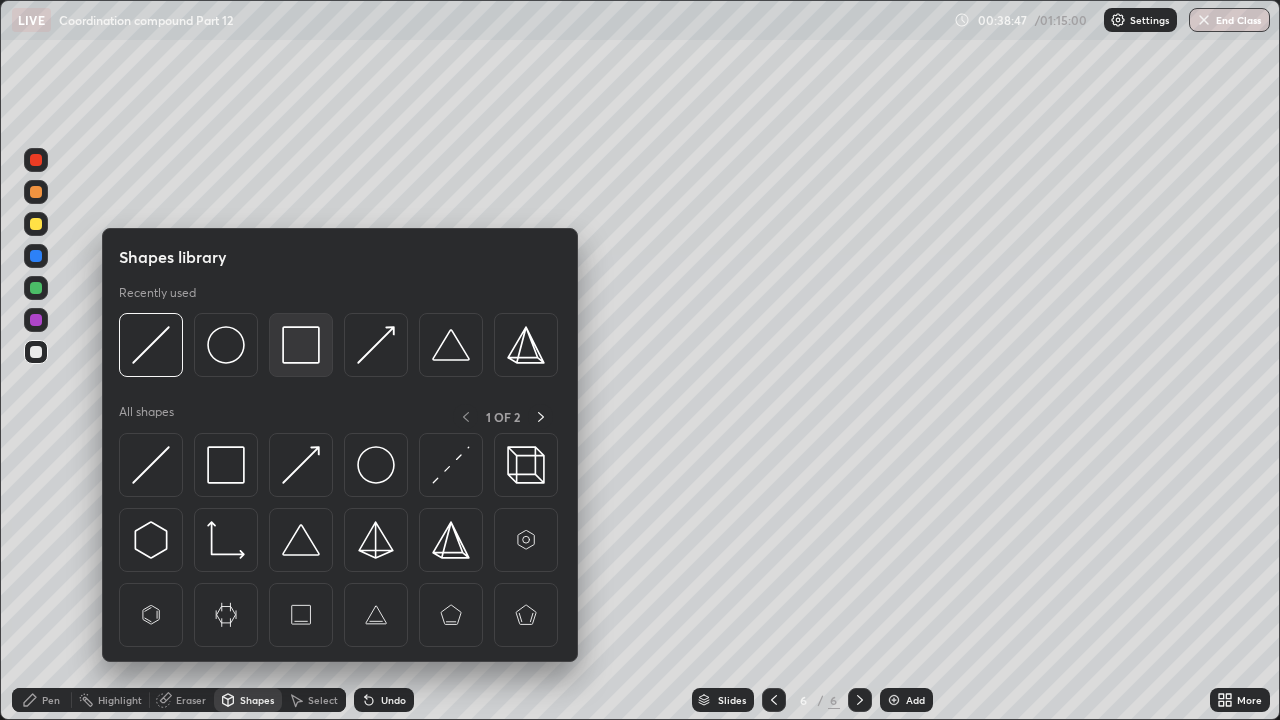 click at bounding box center (301, 345) 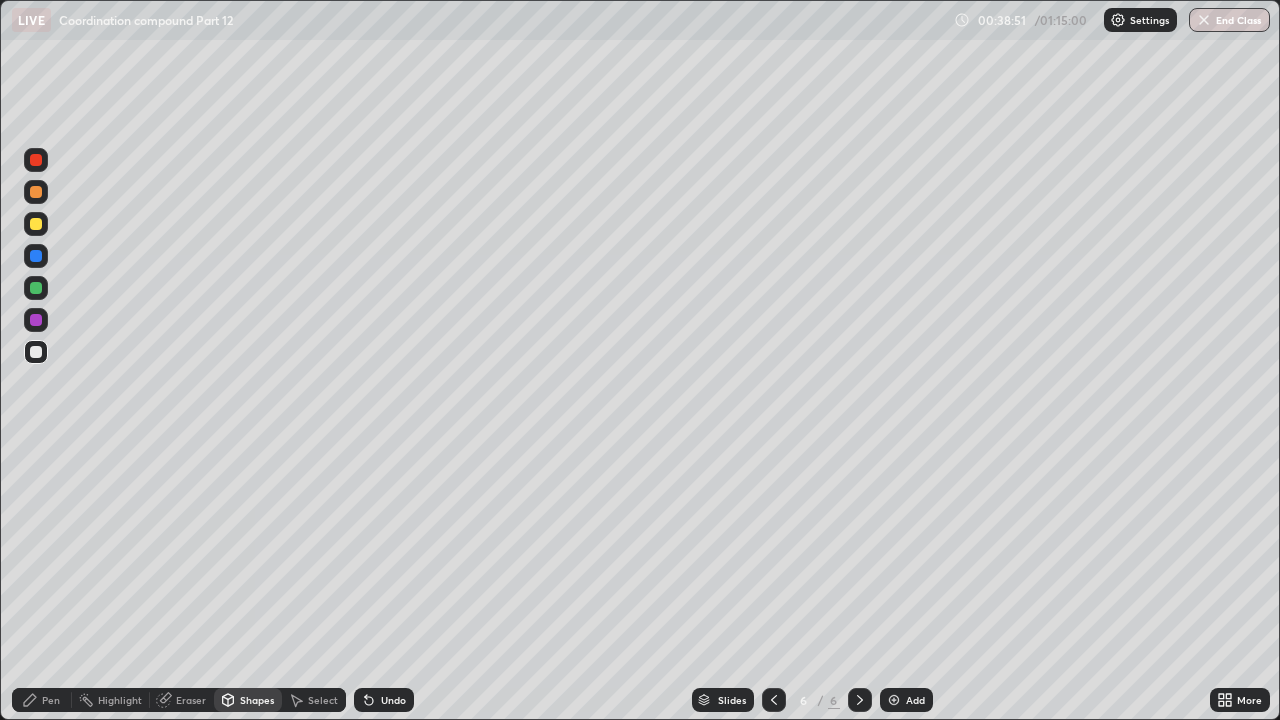 click on "Shapes" at bounding box center [248, 700] 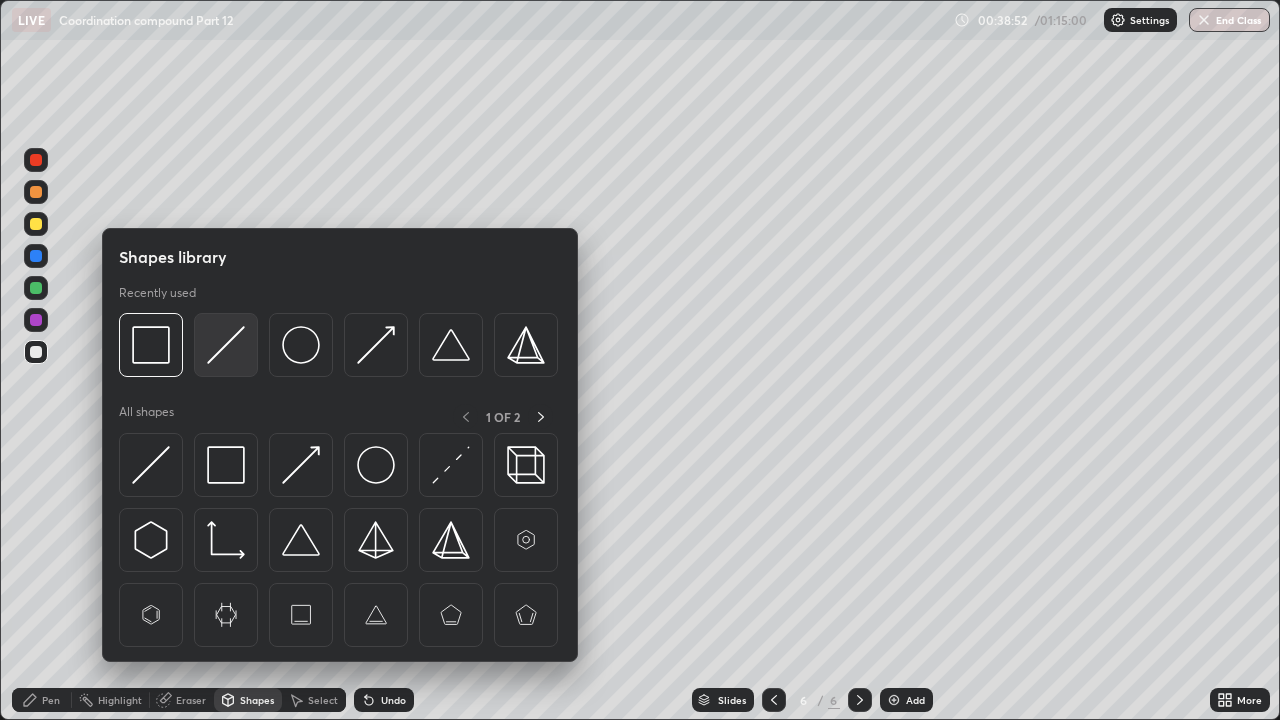 click at bounding box center (226, 345) 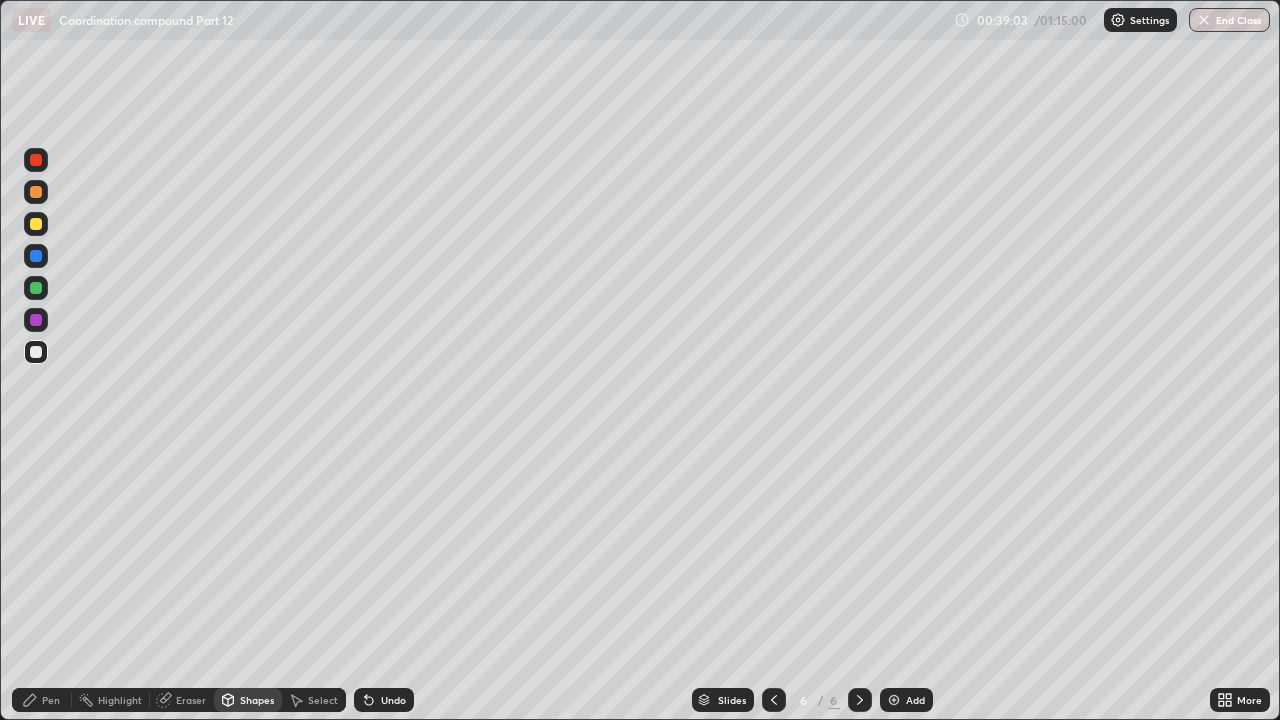 click 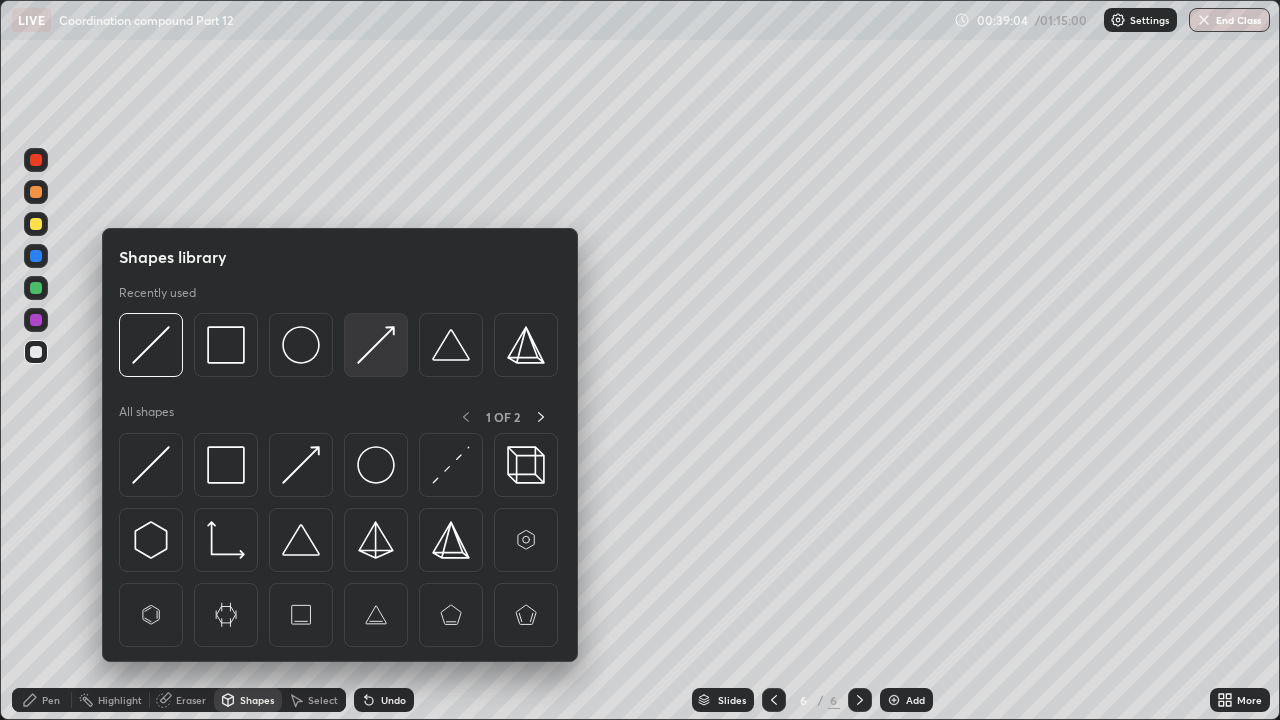 click at bounding box center (376, 345) 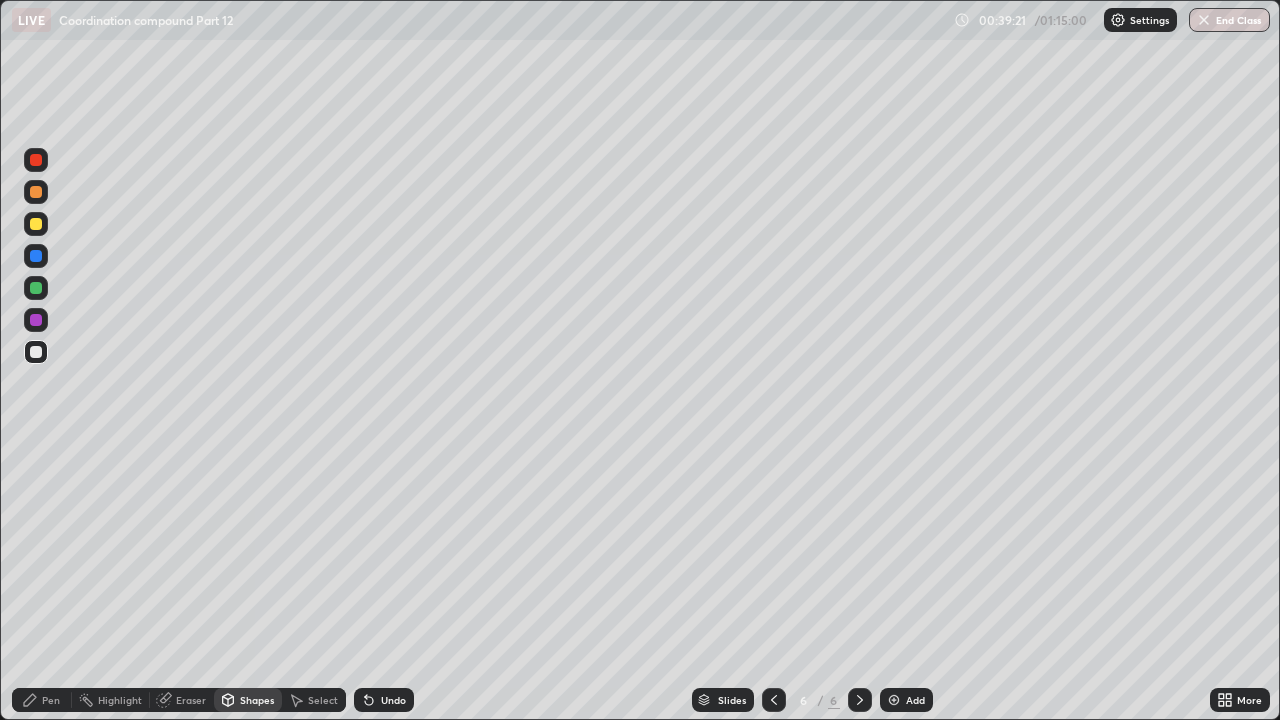 click on "Pen" at bounding box center [51, 700] 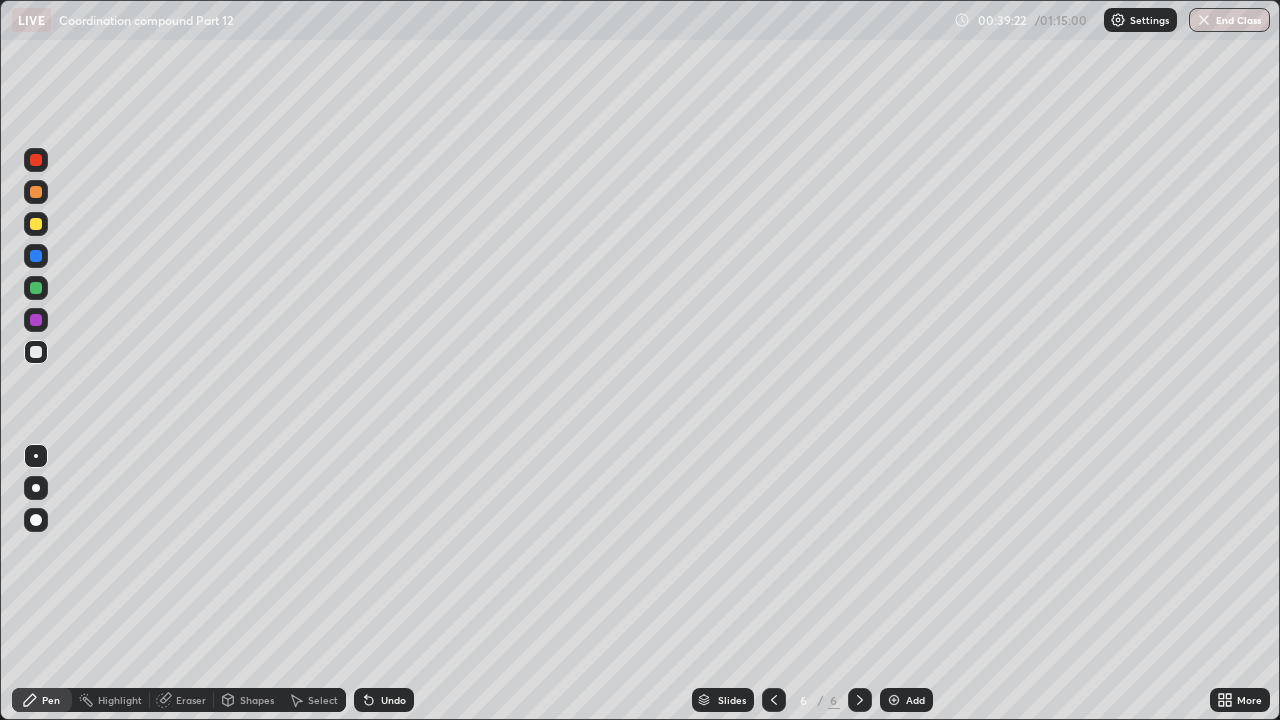 click at bounding box center [36, 224] 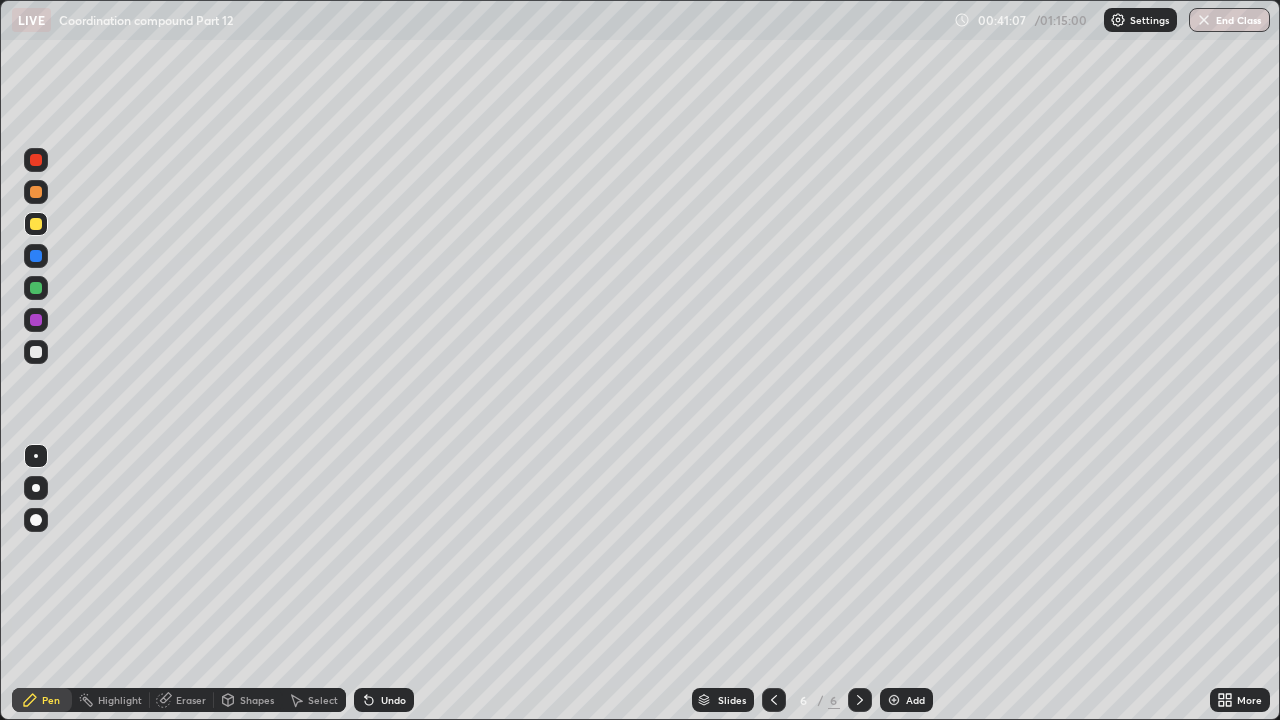 click at bounding box center (36, 256) 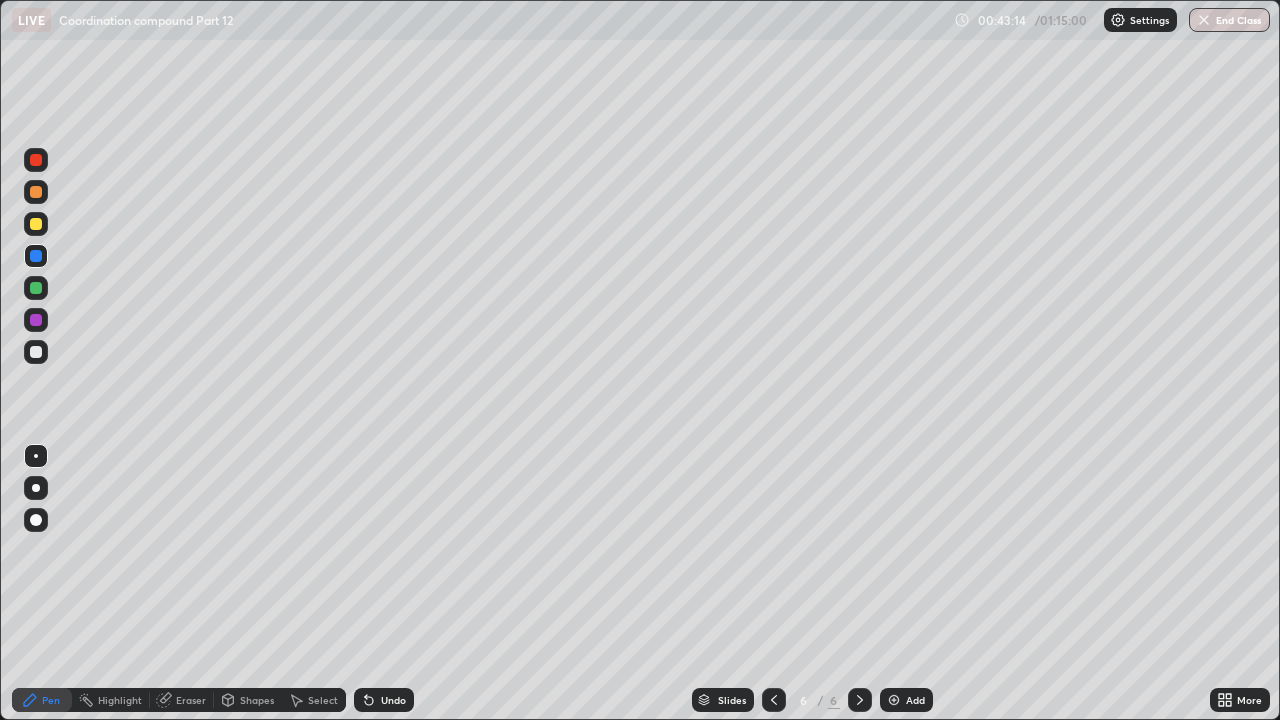 click at bounding box center (36, 192) 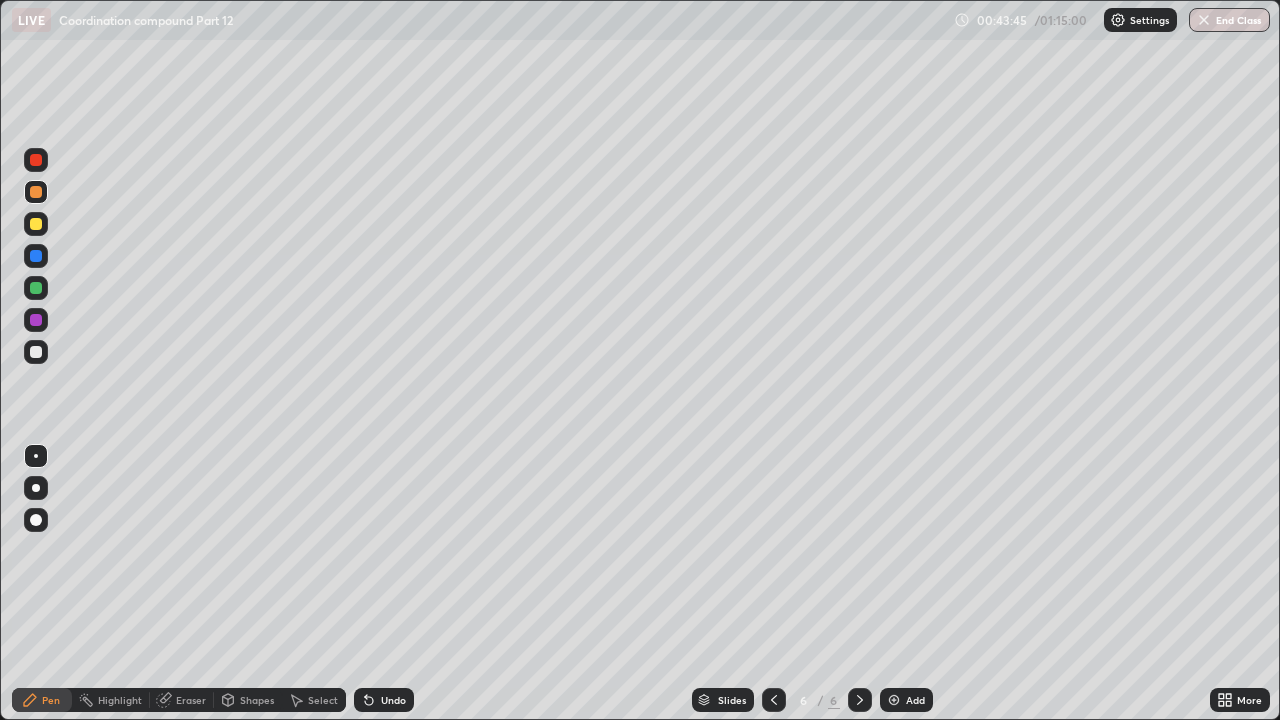 click on "Shapes" at bounding box center [257, 700] 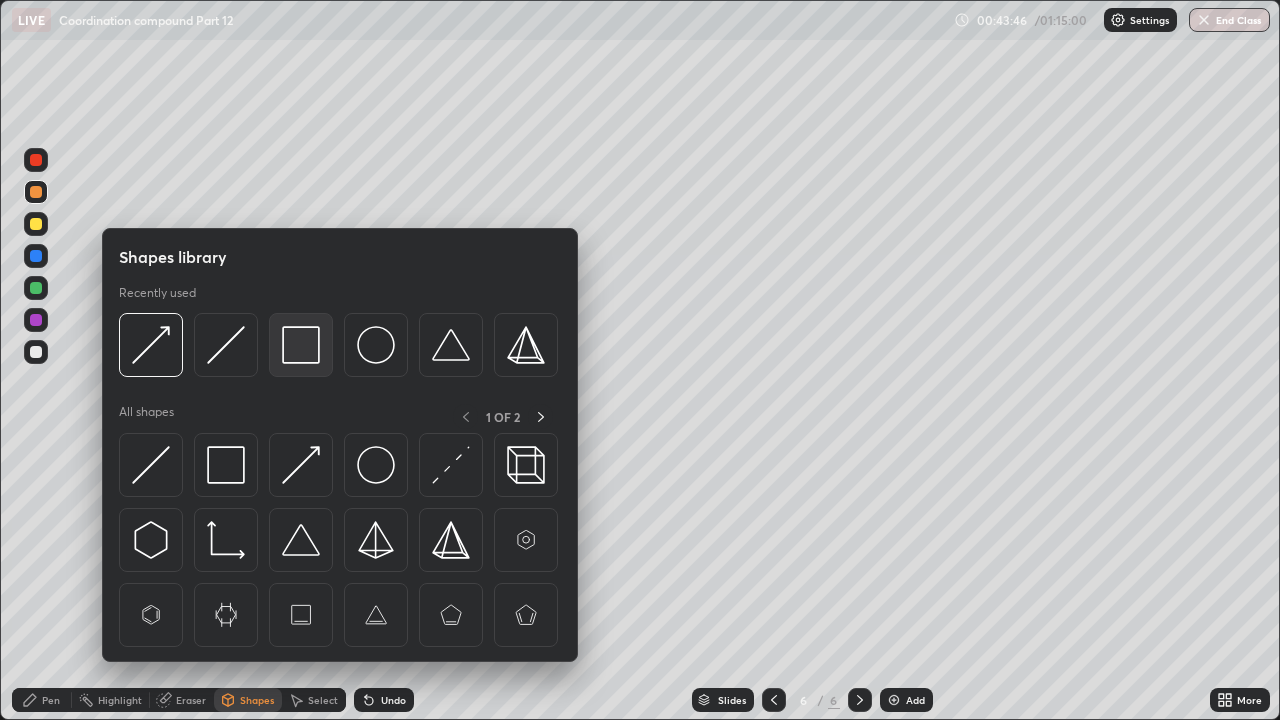 click at bounding box center (301, 345) 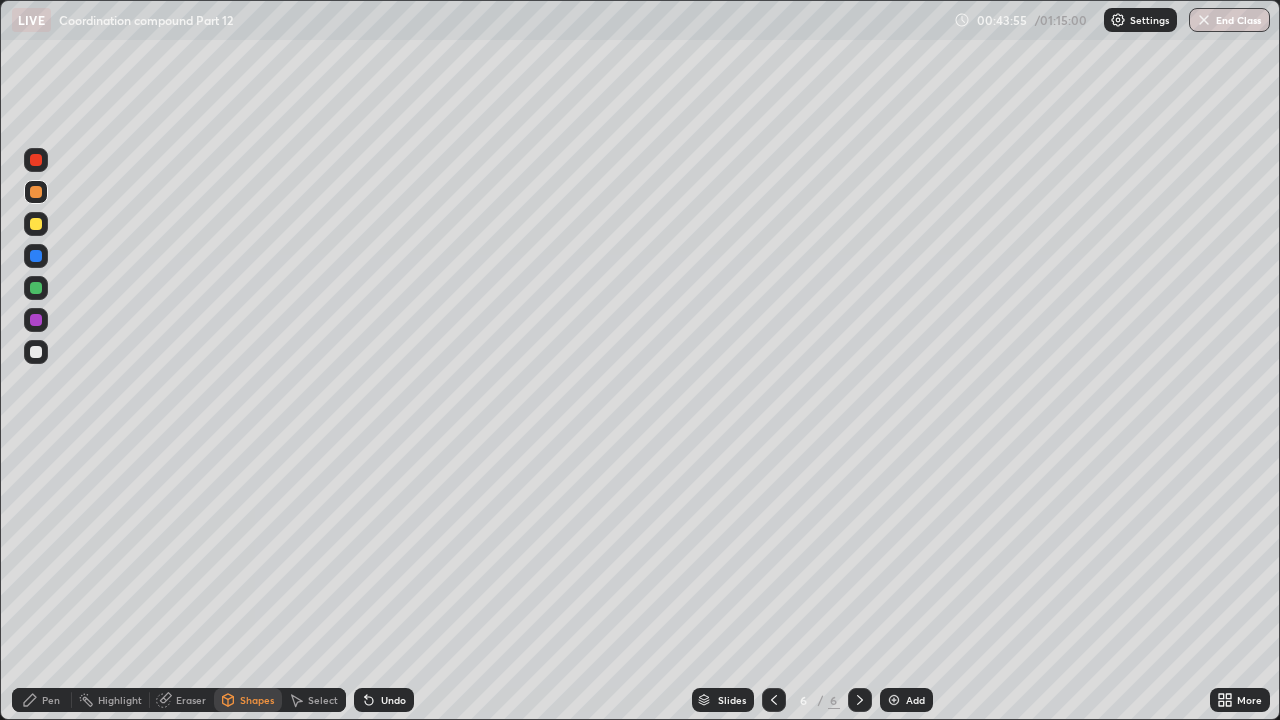 click 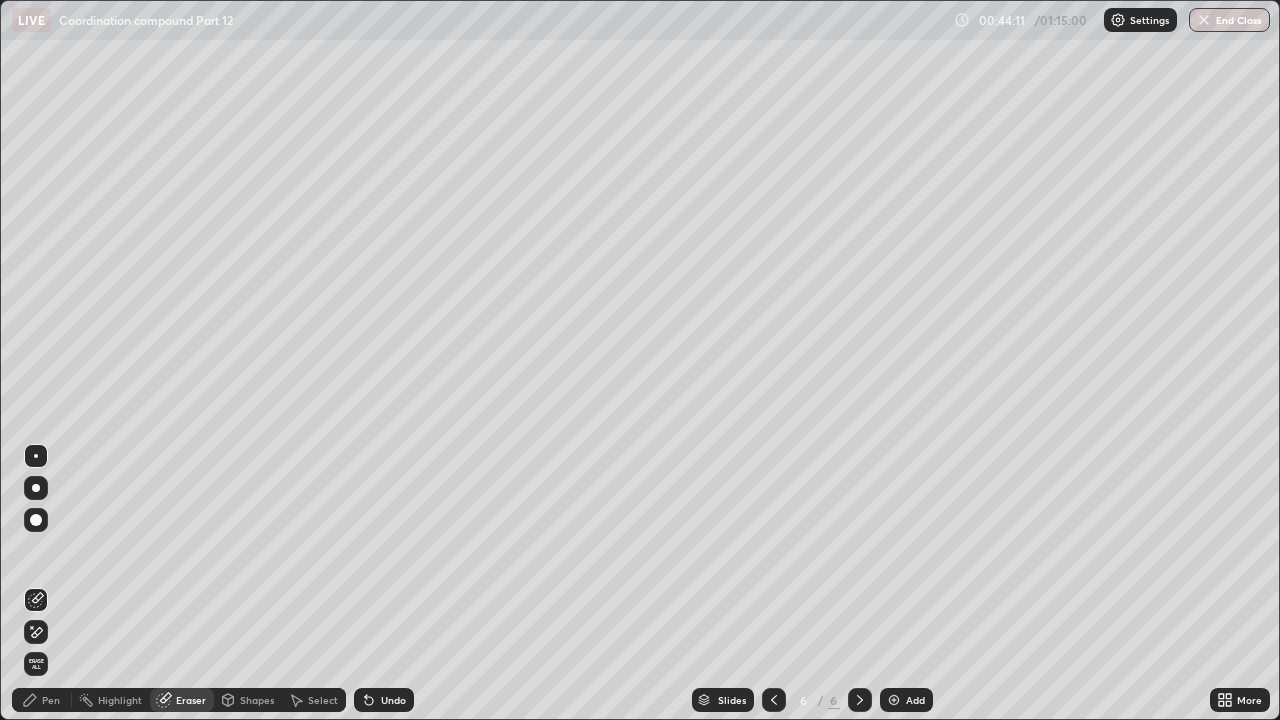 click on "Pen" at bounding box center (51, 700) 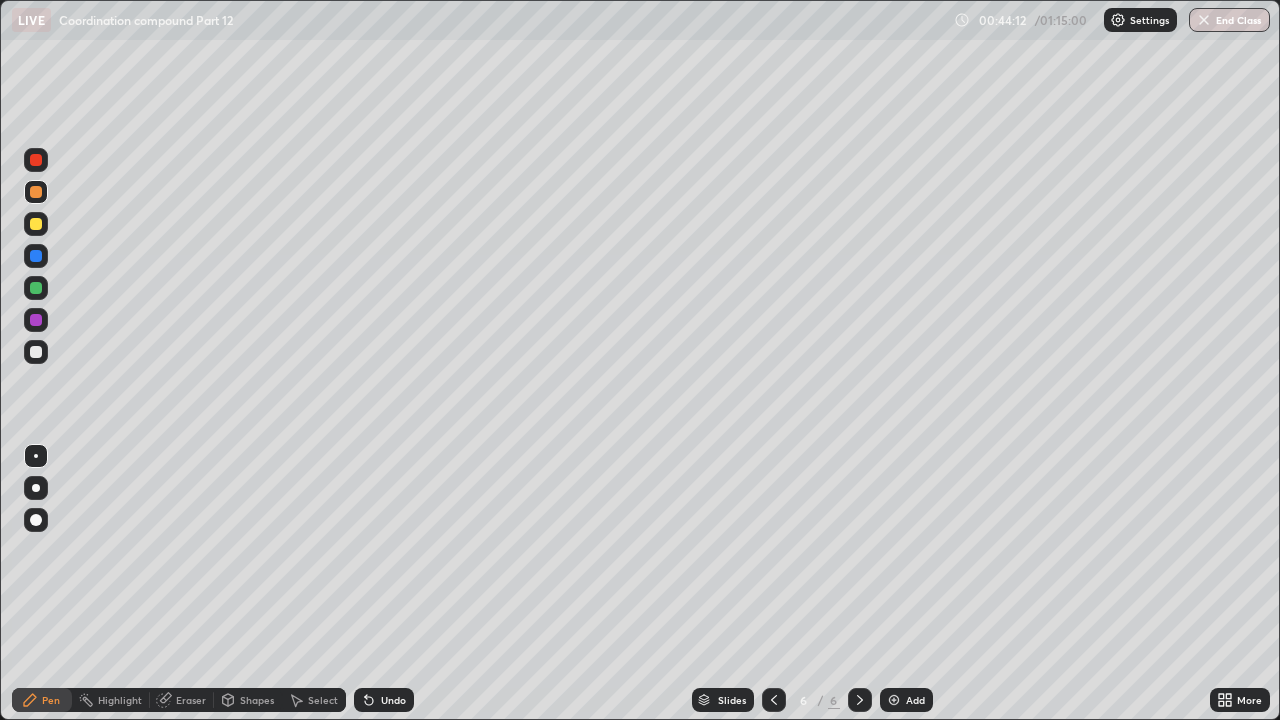 click at bounding box center [36, 256] 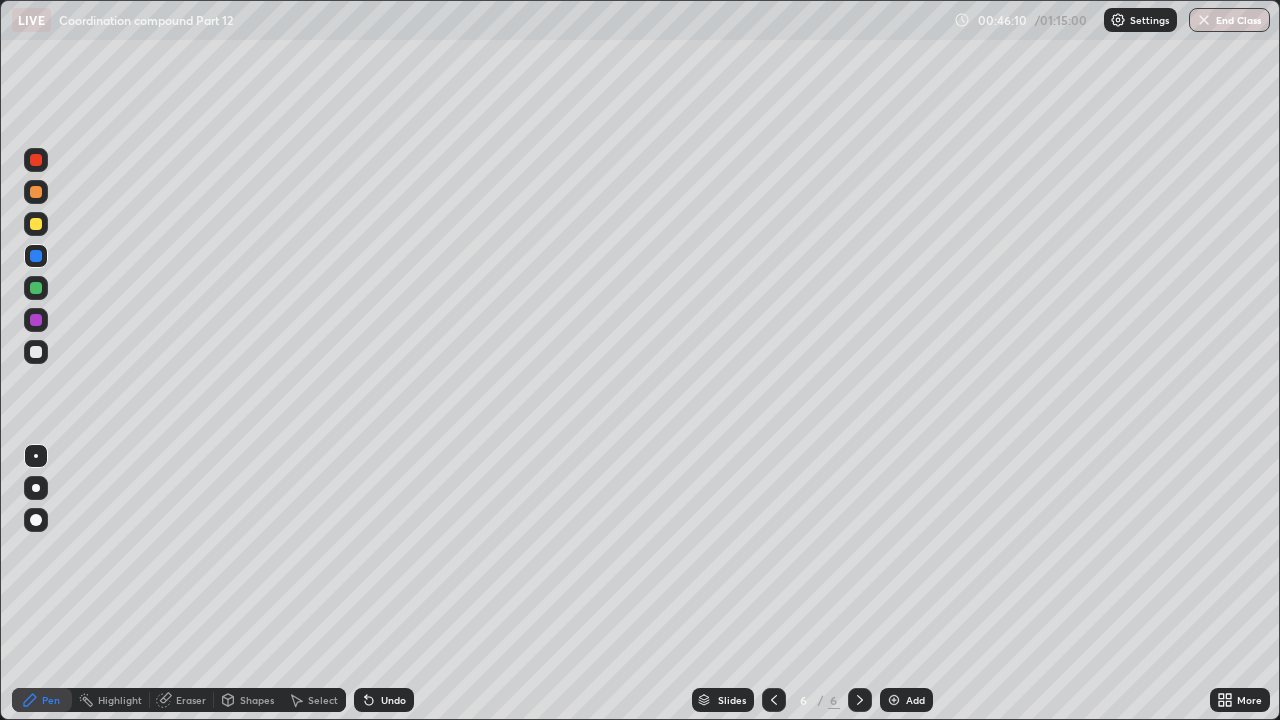 click on "Eraser" at bounding box center [182, 700] 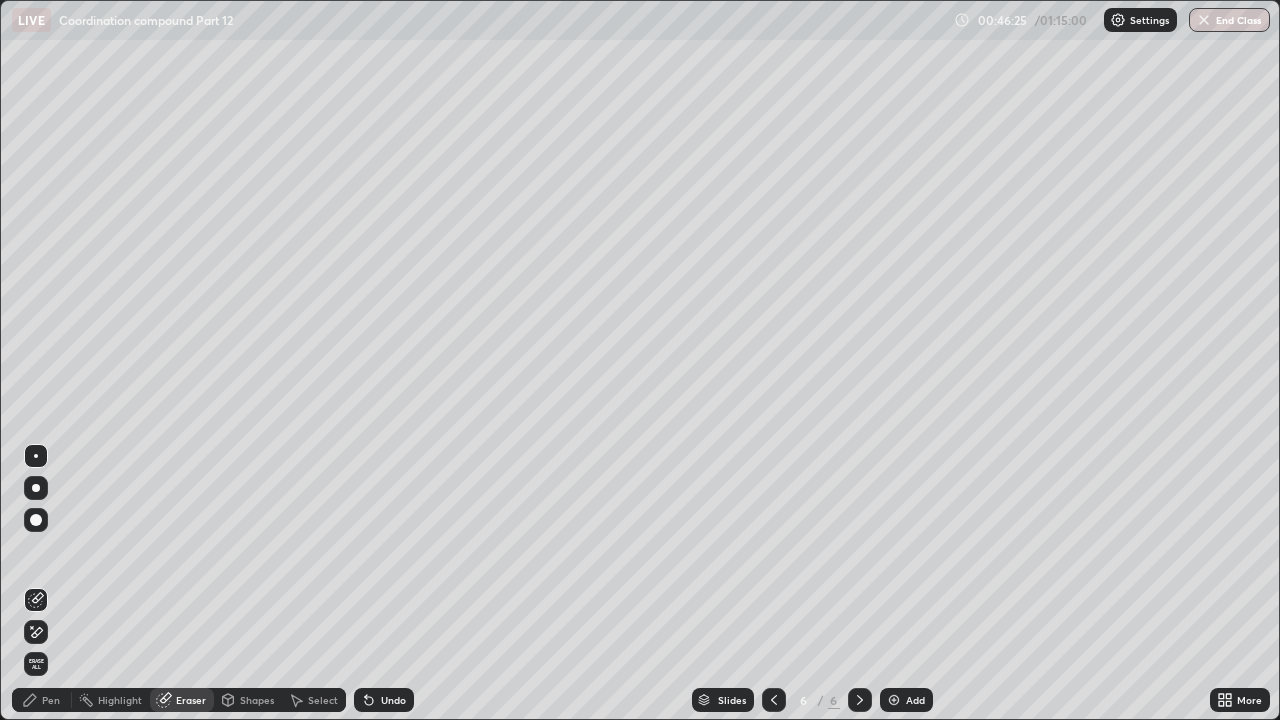click on "Pen" at bounding box center [51, 700] 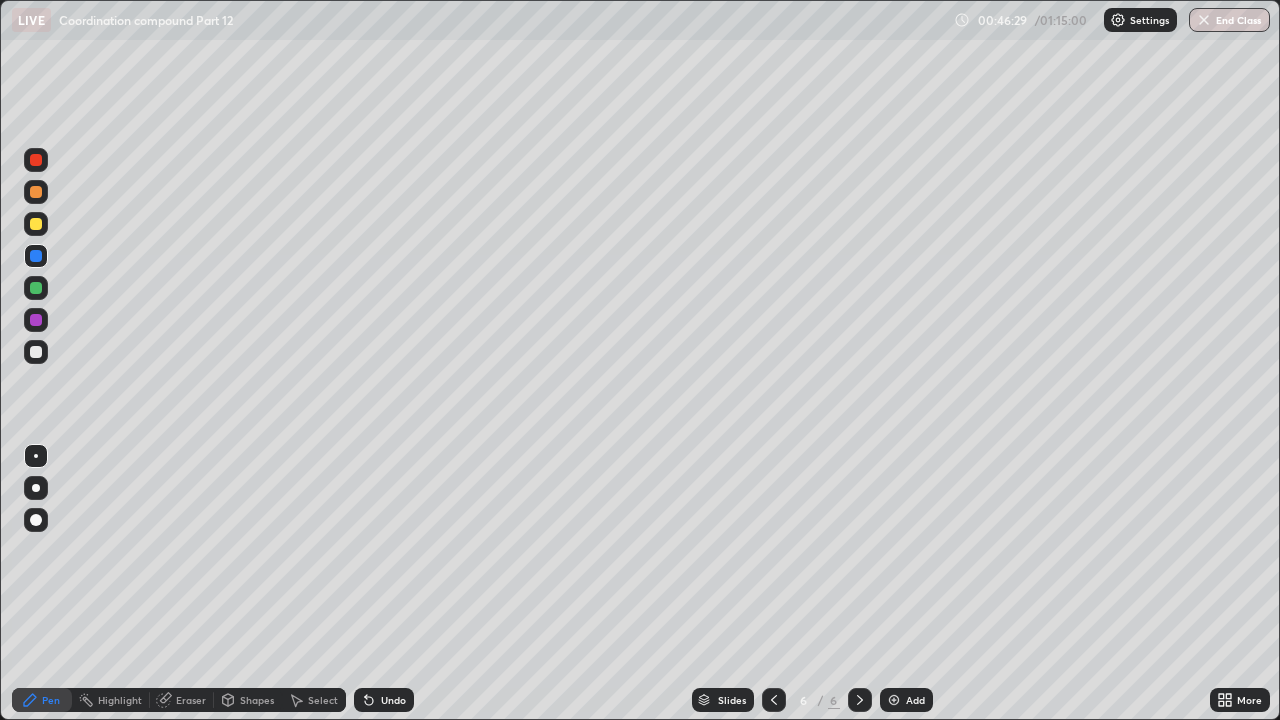 click at bounding box center [36, 192] 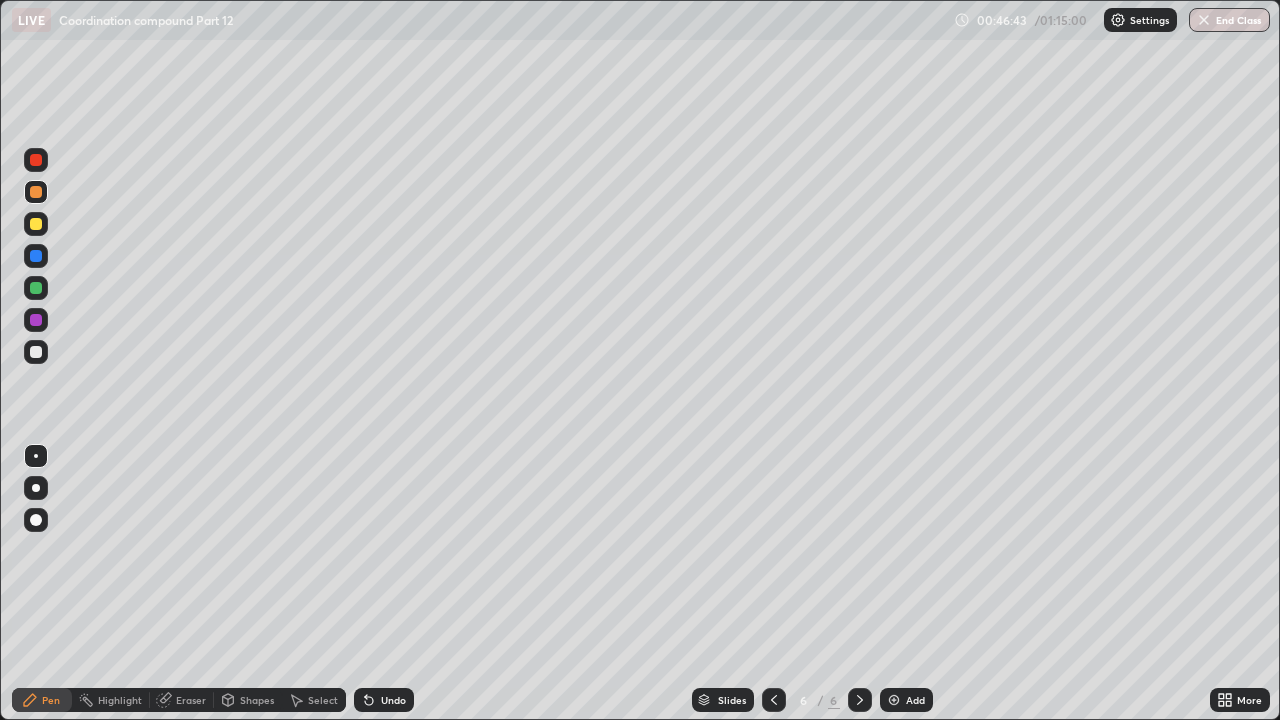click 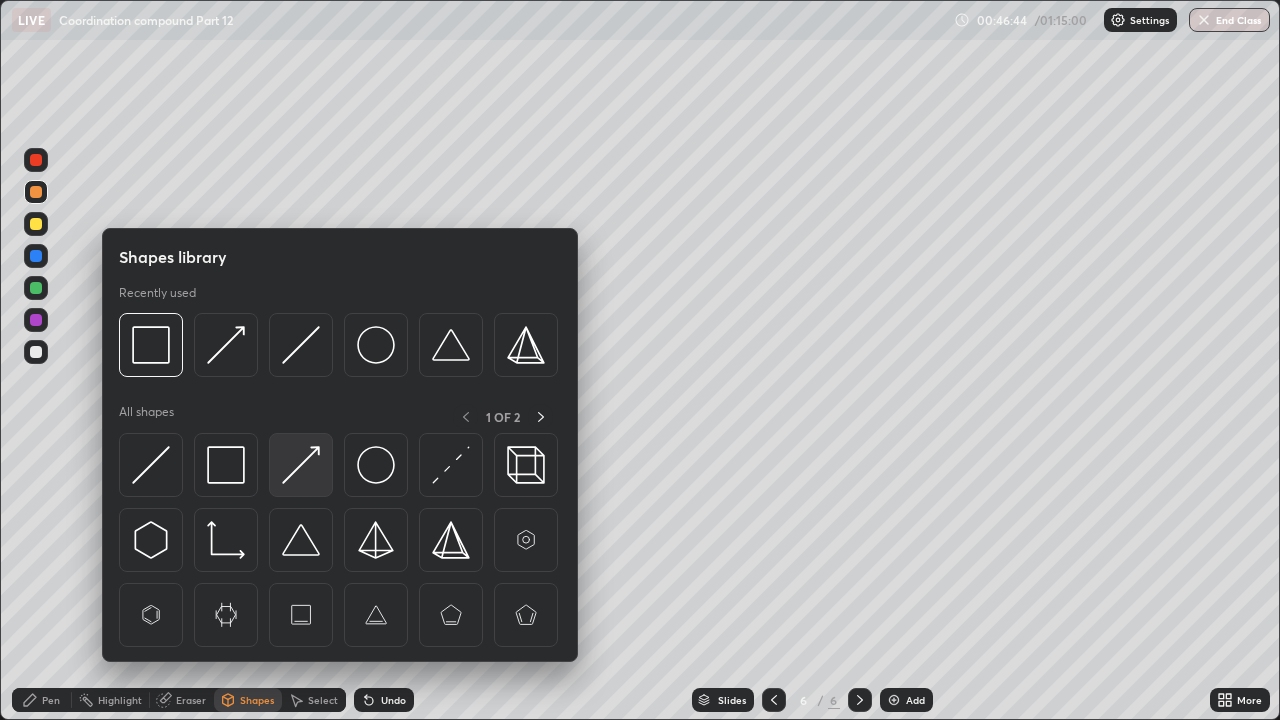click at bounding box center (301, 465) 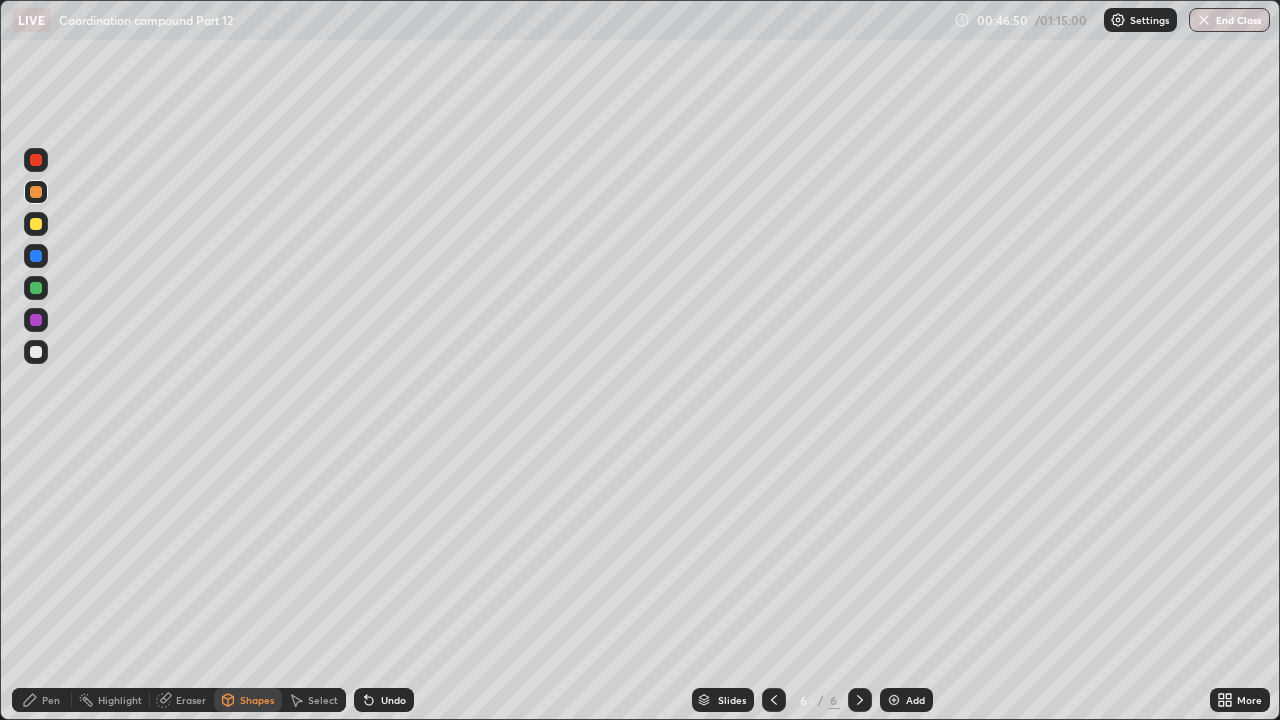 click on "Shapes" at bounding box center [248, 700] 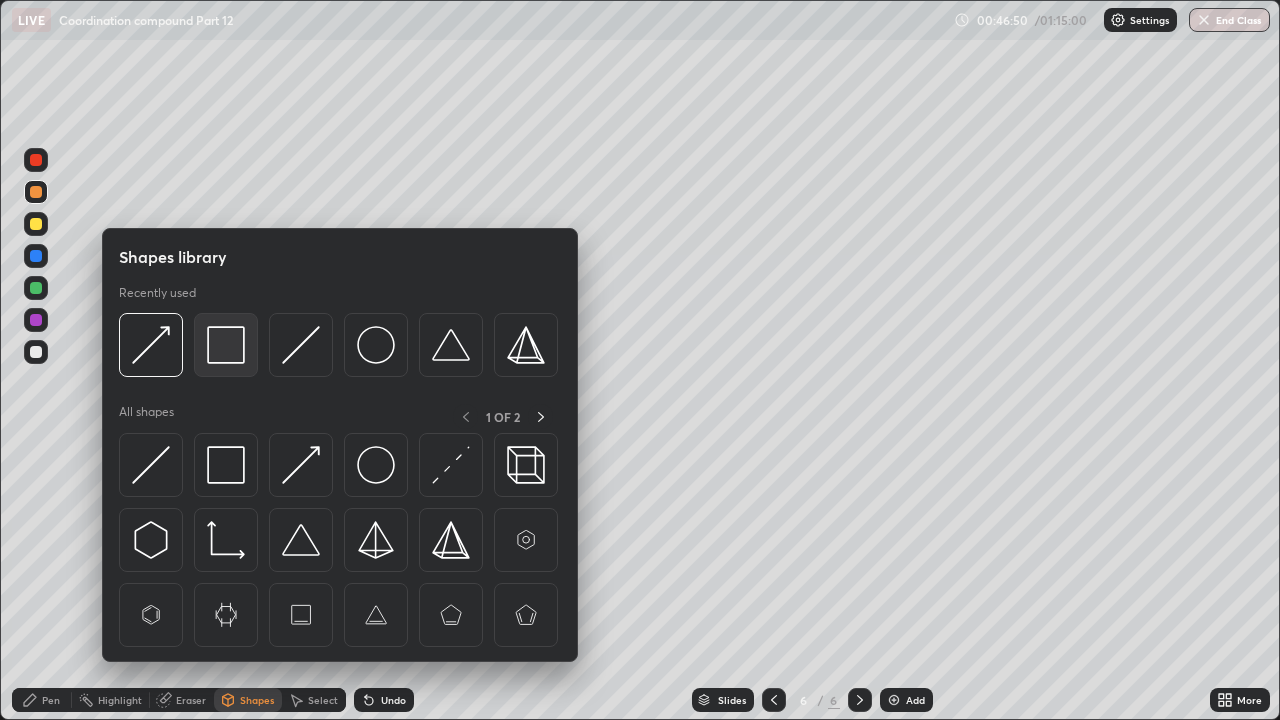 click at bounding box center (226, 345) 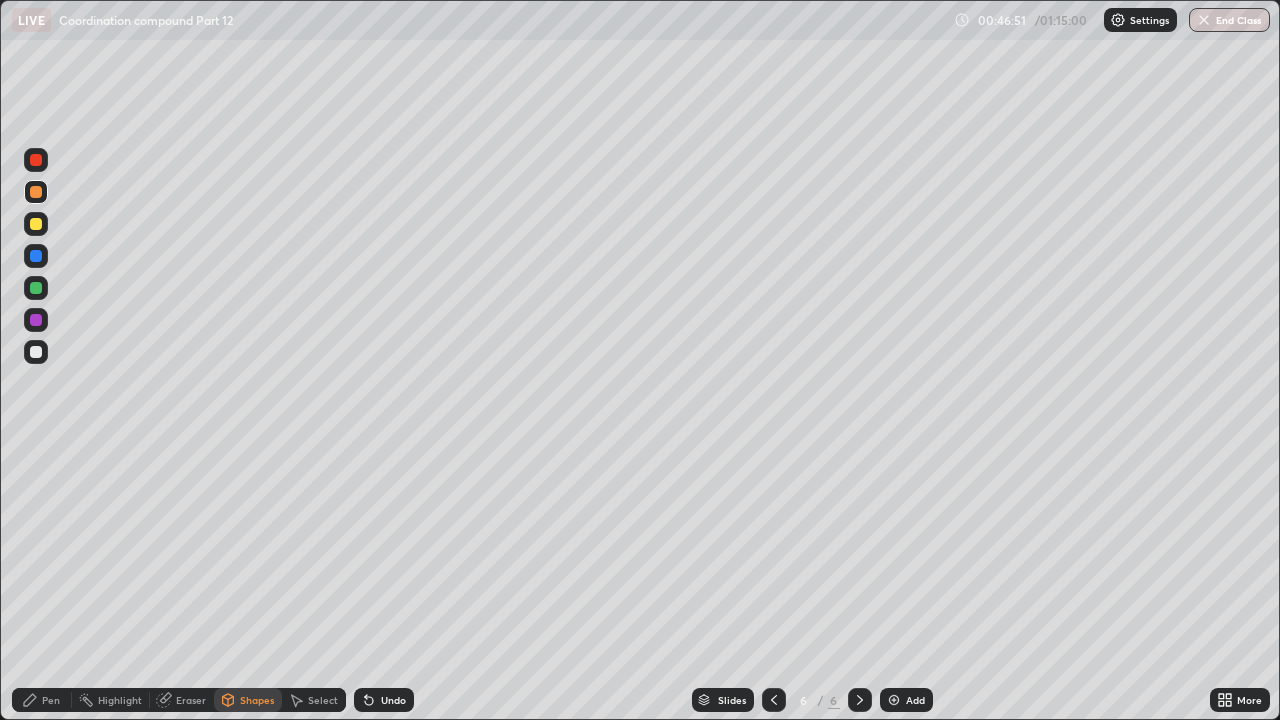 click at bounding box center [36, 288] 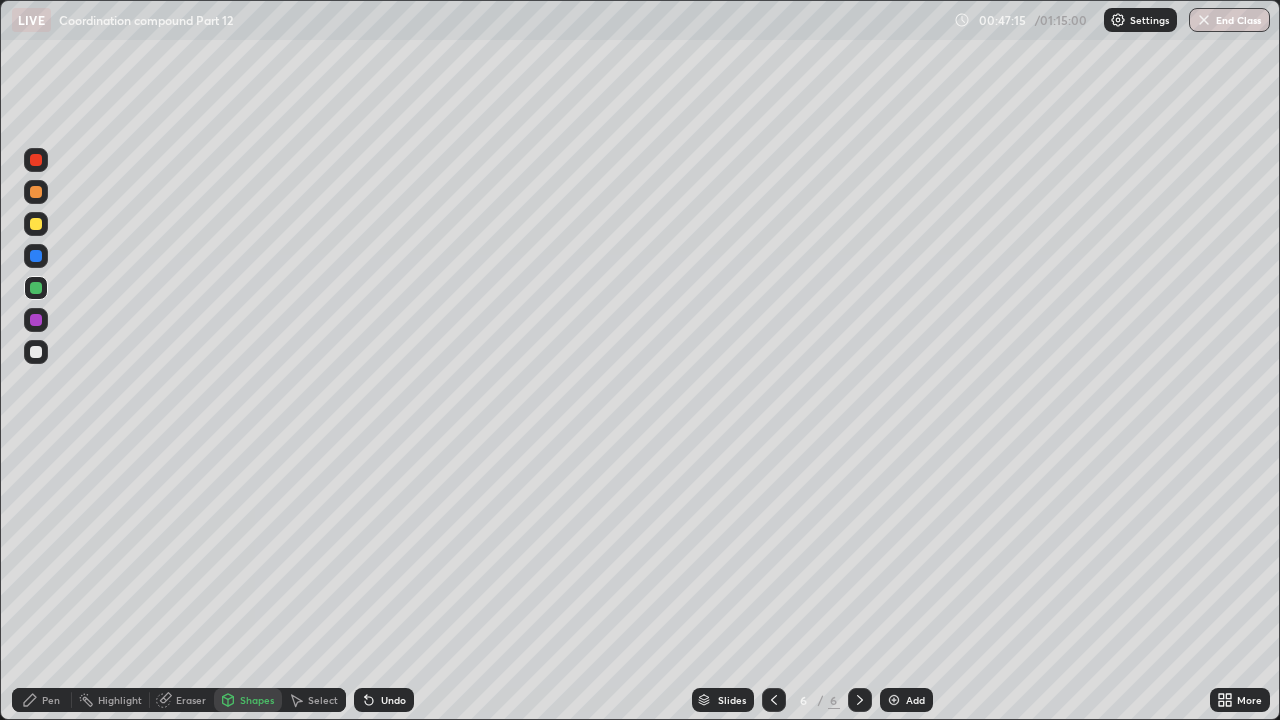 click on "Pen" at bounding box center [51, 700] 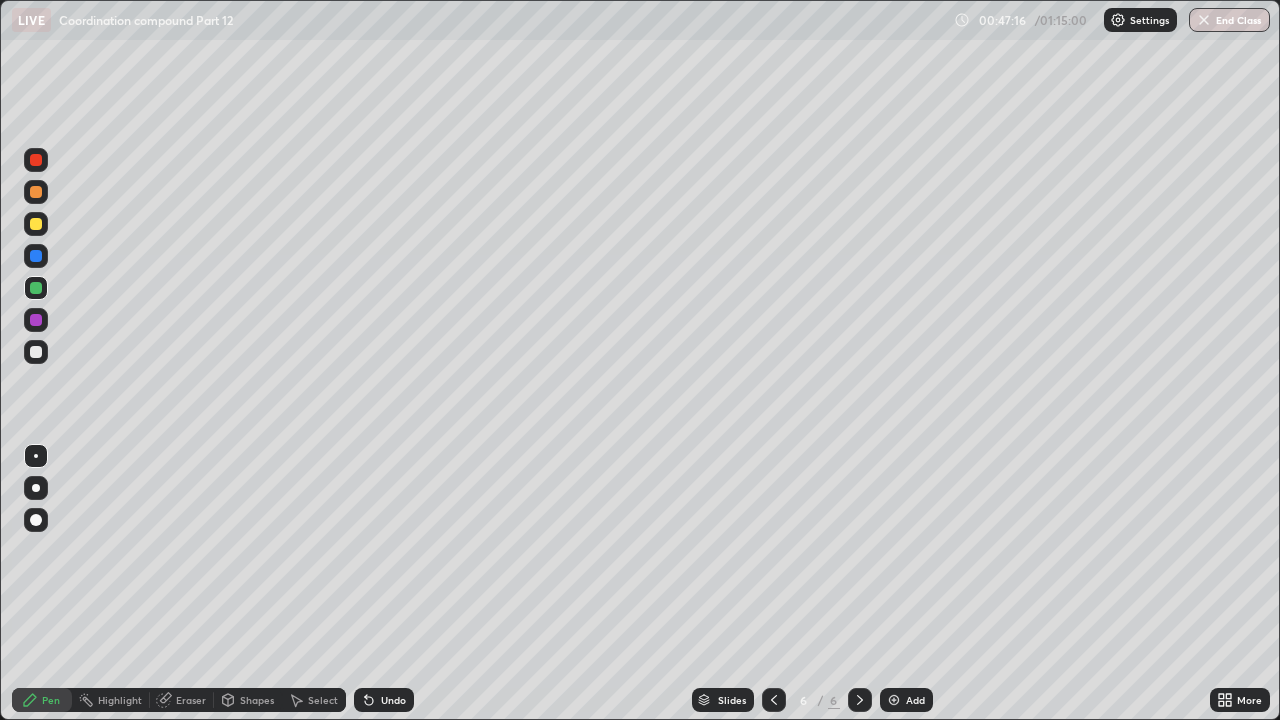 click at bounding box center [36, 320] 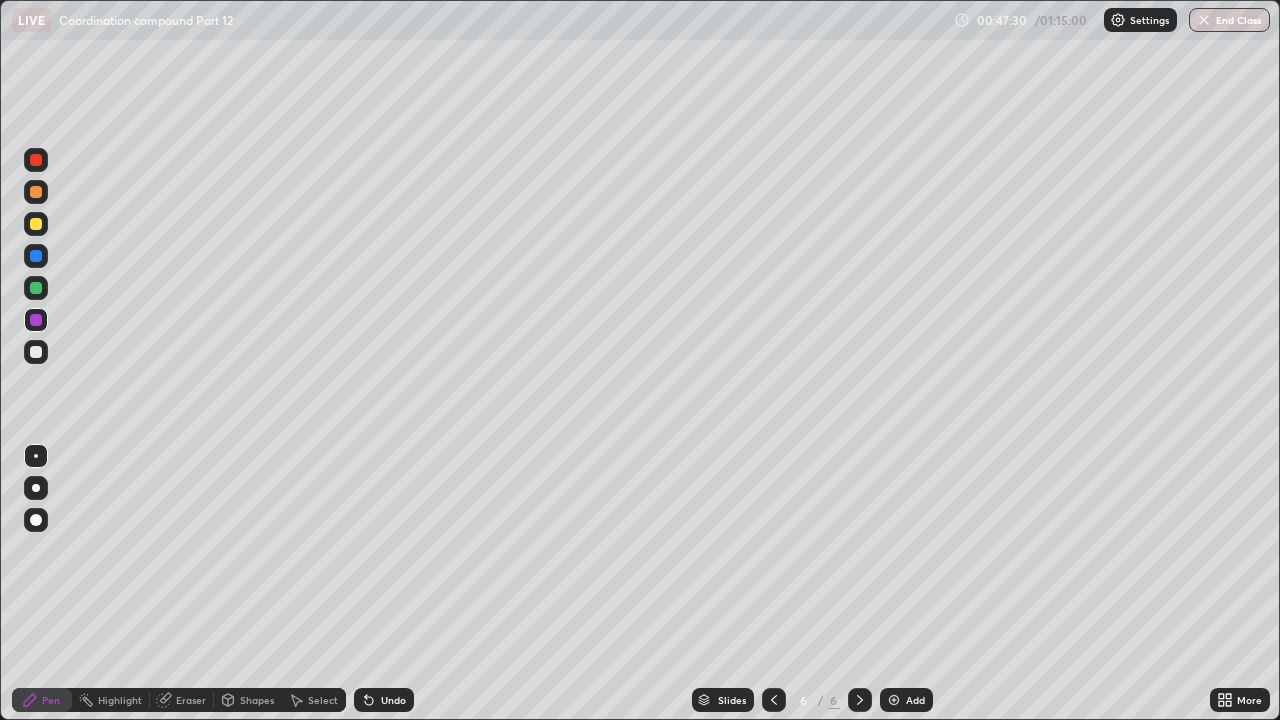 click at bounding box center (36, 224) 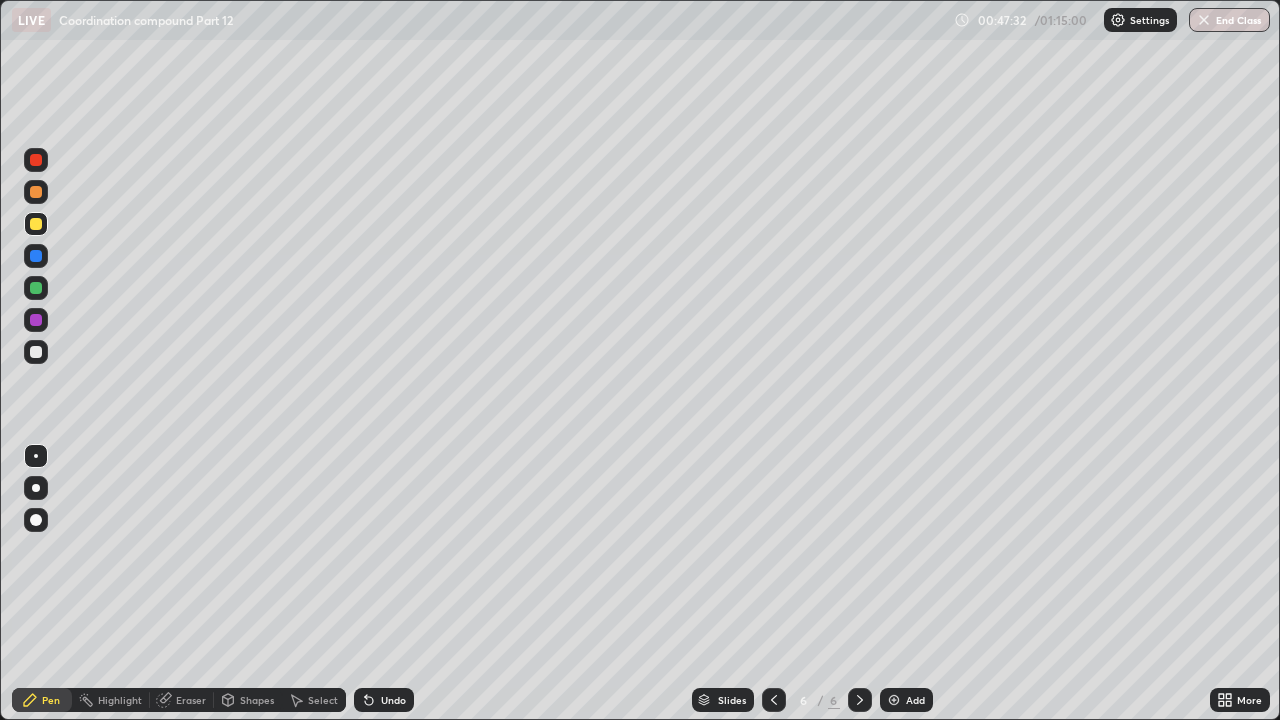 click at bounding box center (36, 352) 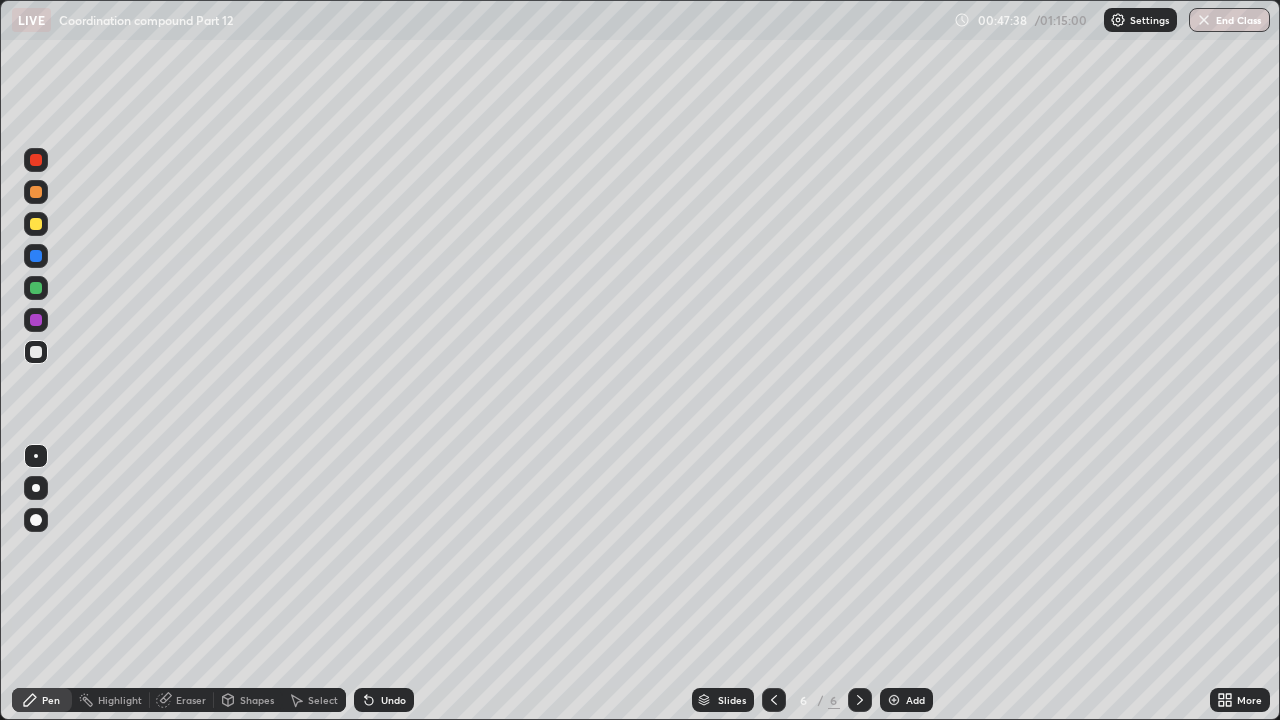 click on "Shapes" at bounding box center (248, 700) 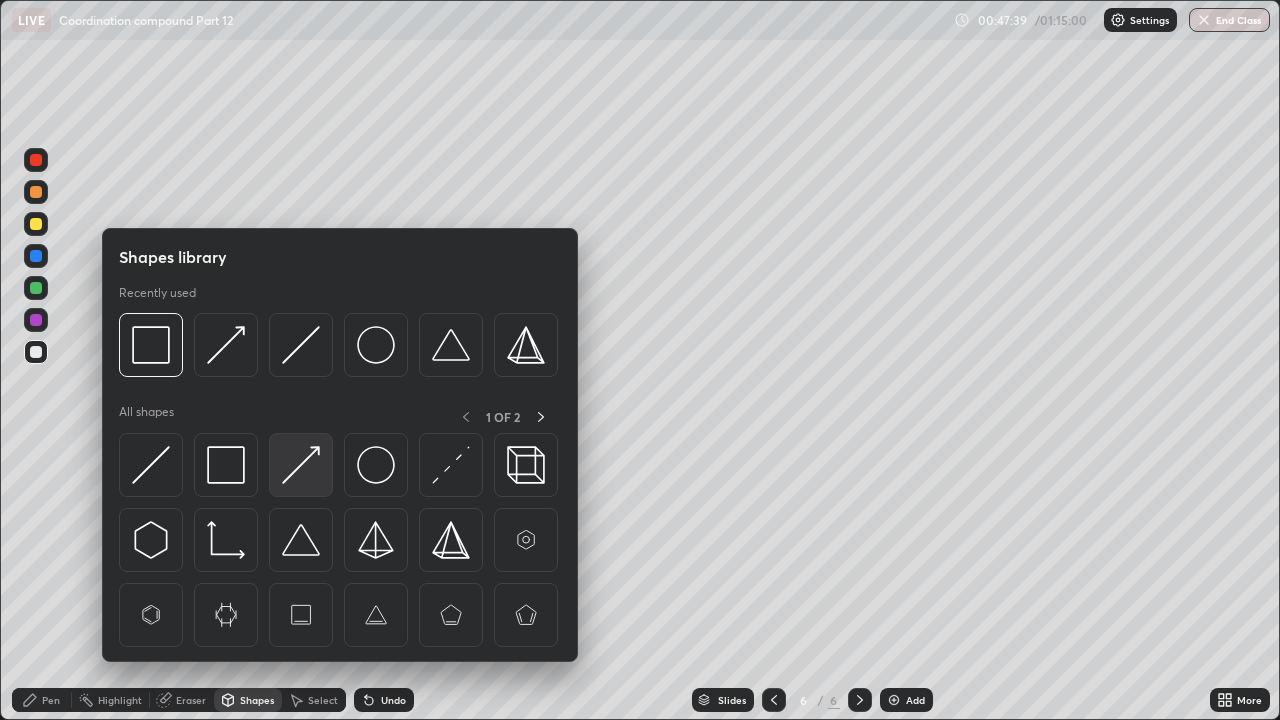 click at bounding box center (301, 465) 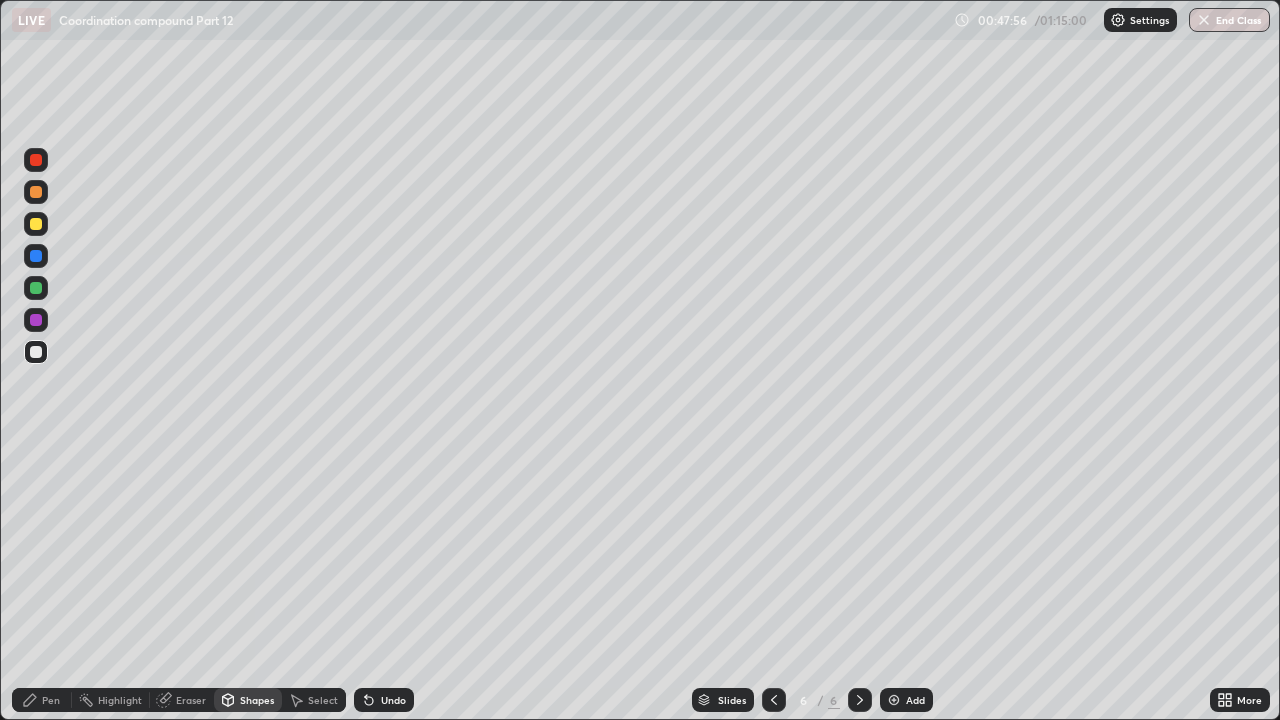 click on "Undo" at bounding box center [393, 700] 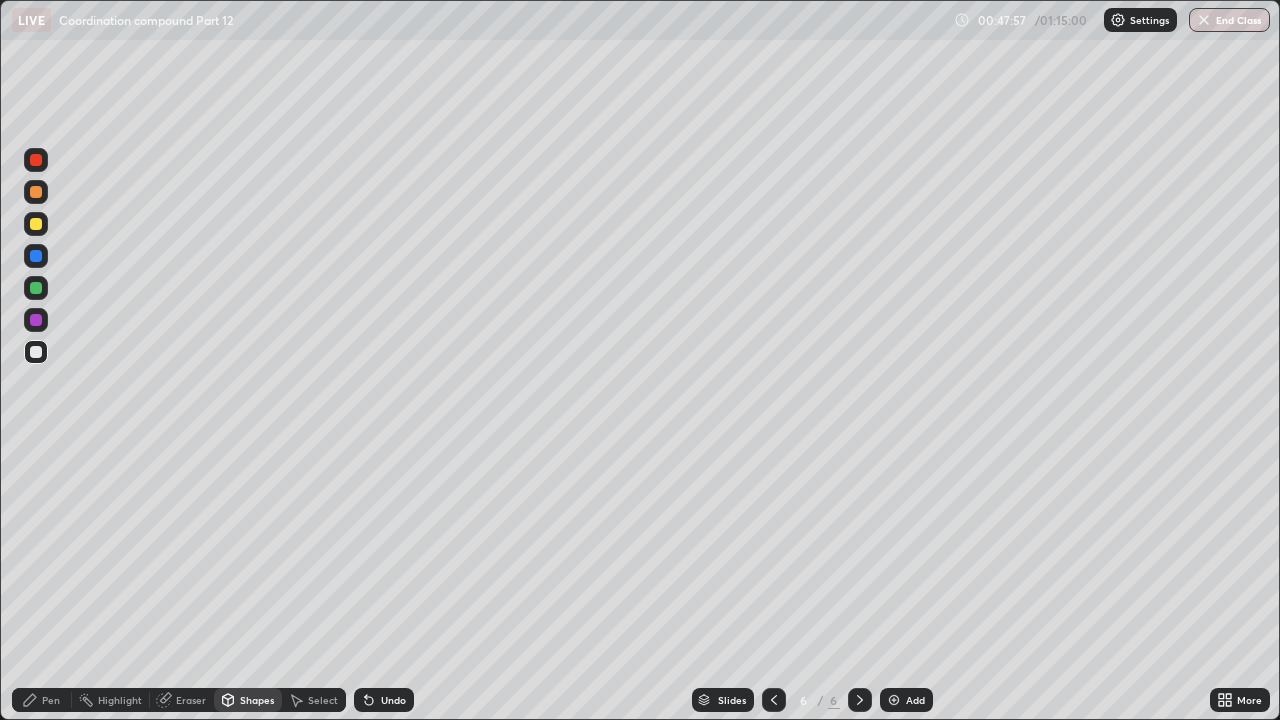 click on "Undo" at bounding box center [393, 700] 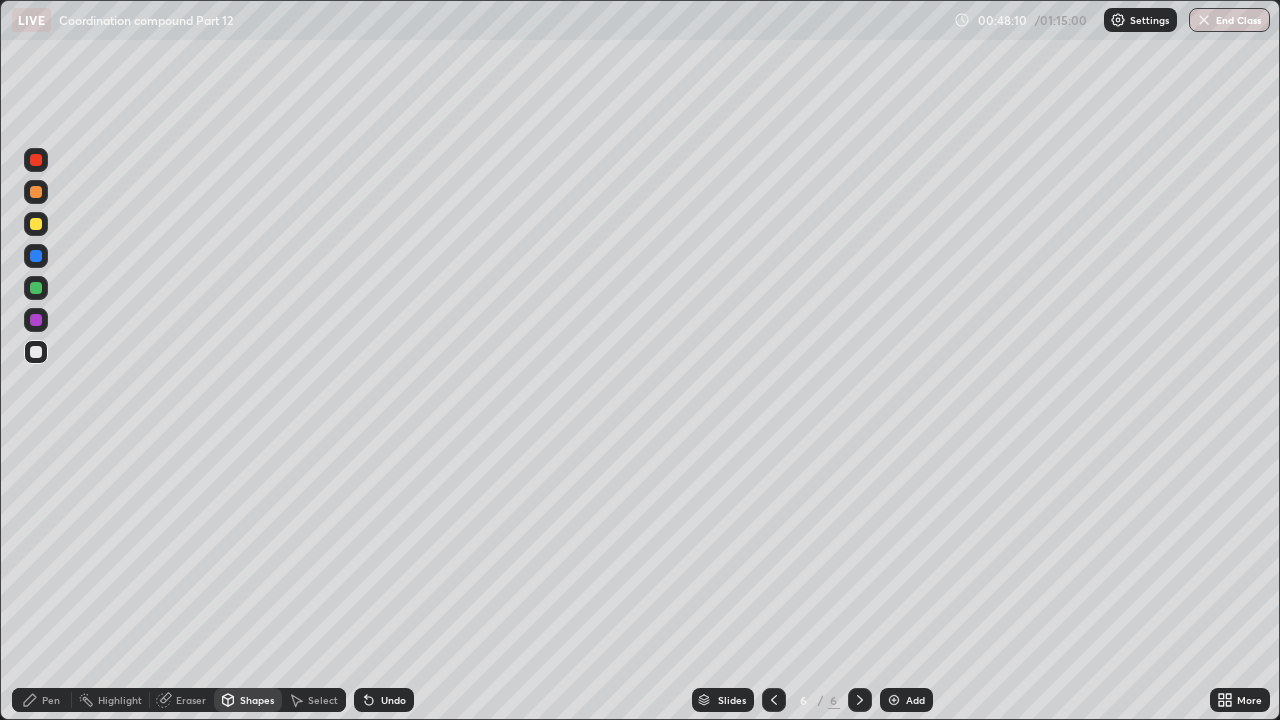 click on "Undo" at bounding box center (393, 700) 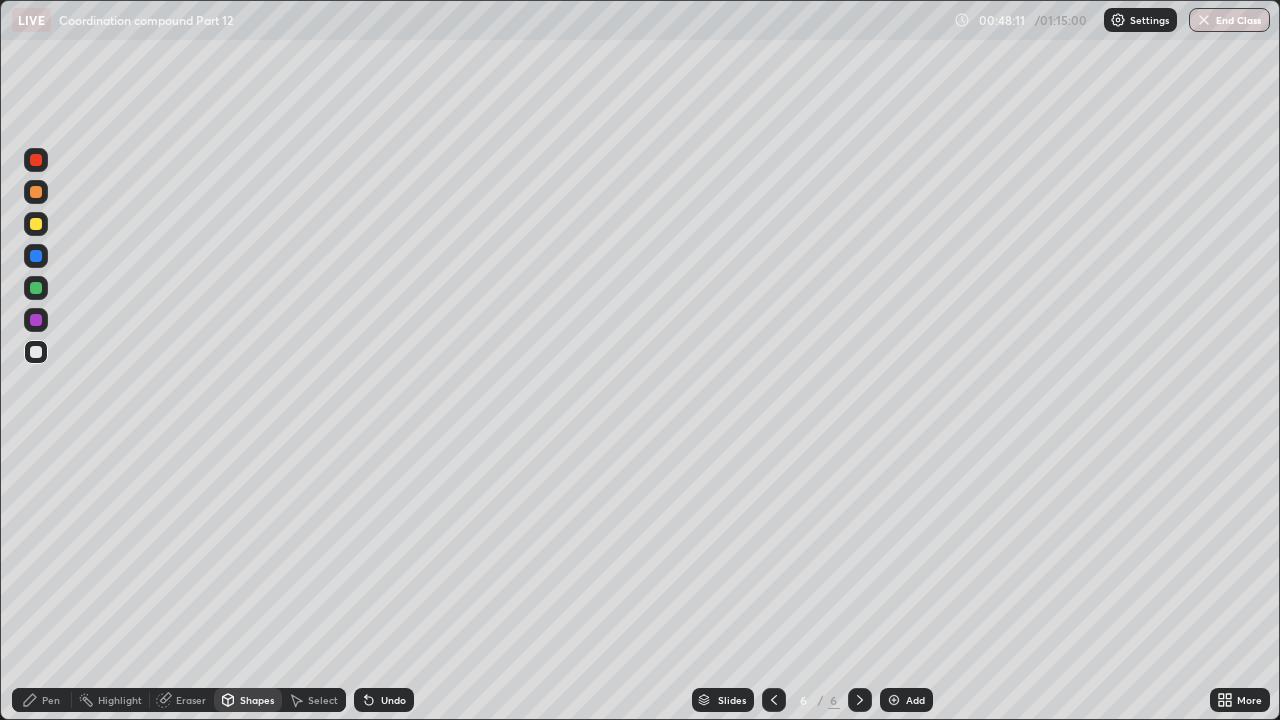 click at bounding box center [36, 352] 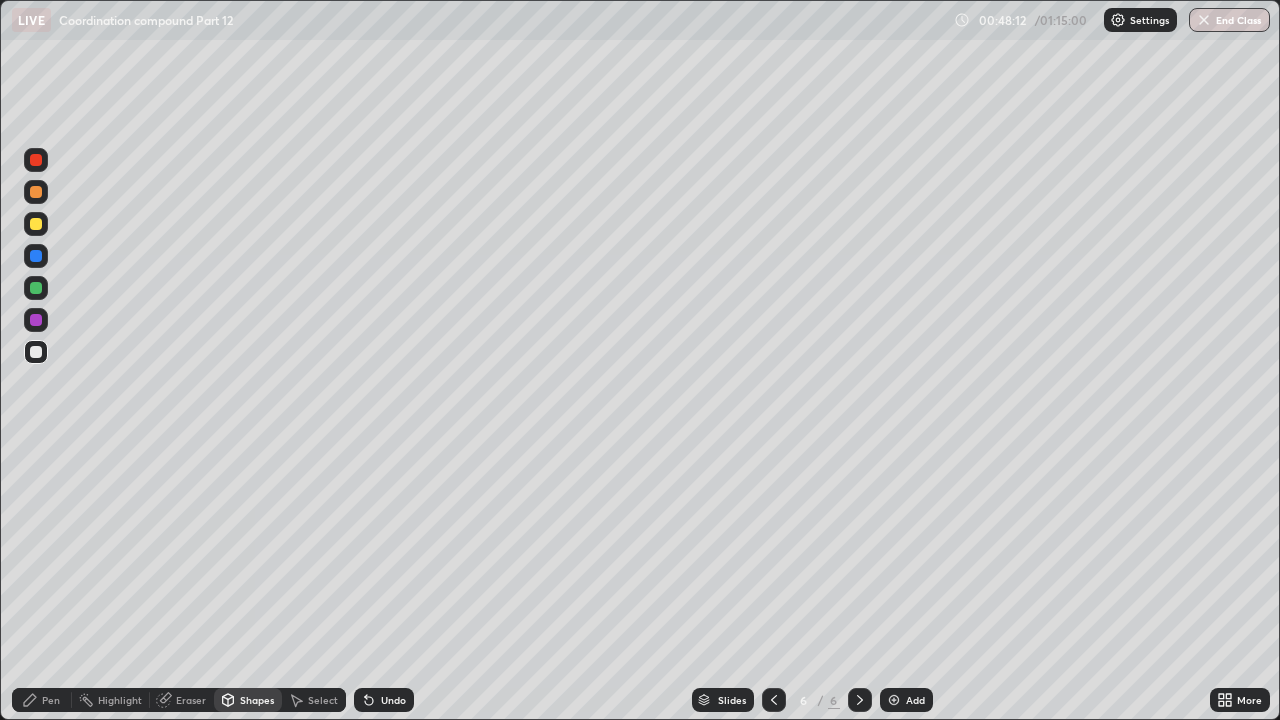 click 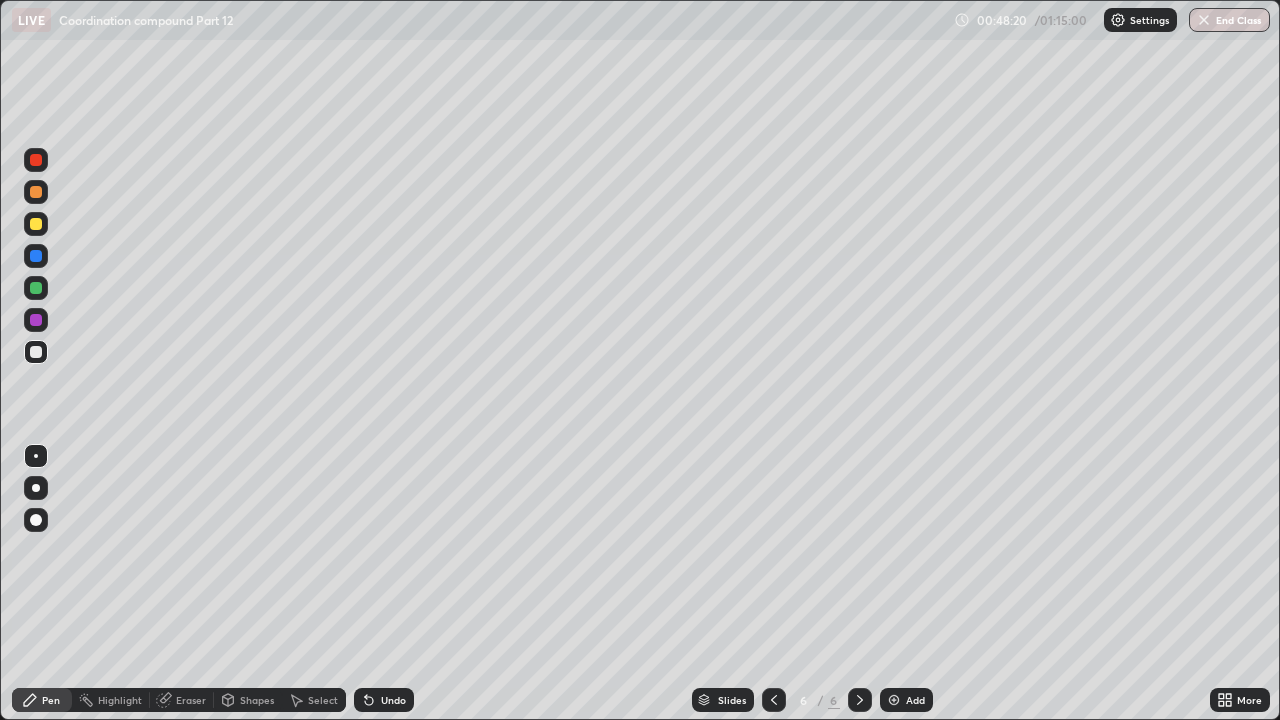 click at bounding box center (36, 320) 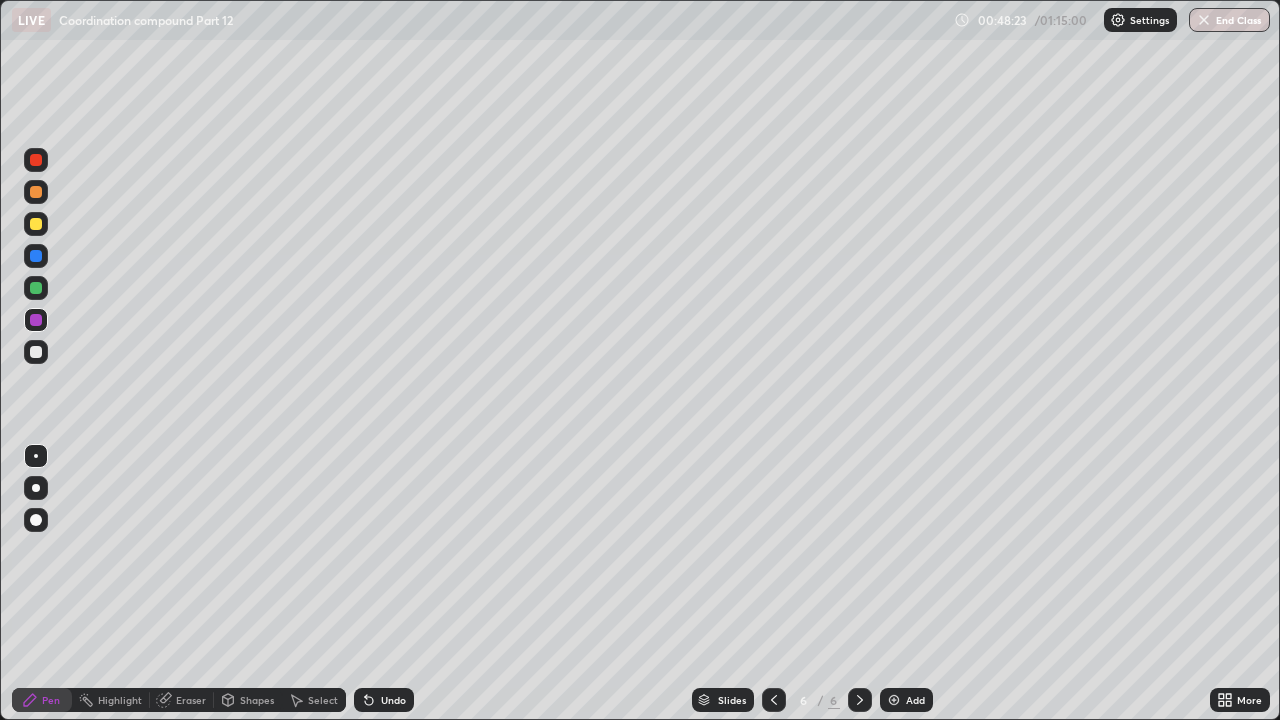 click 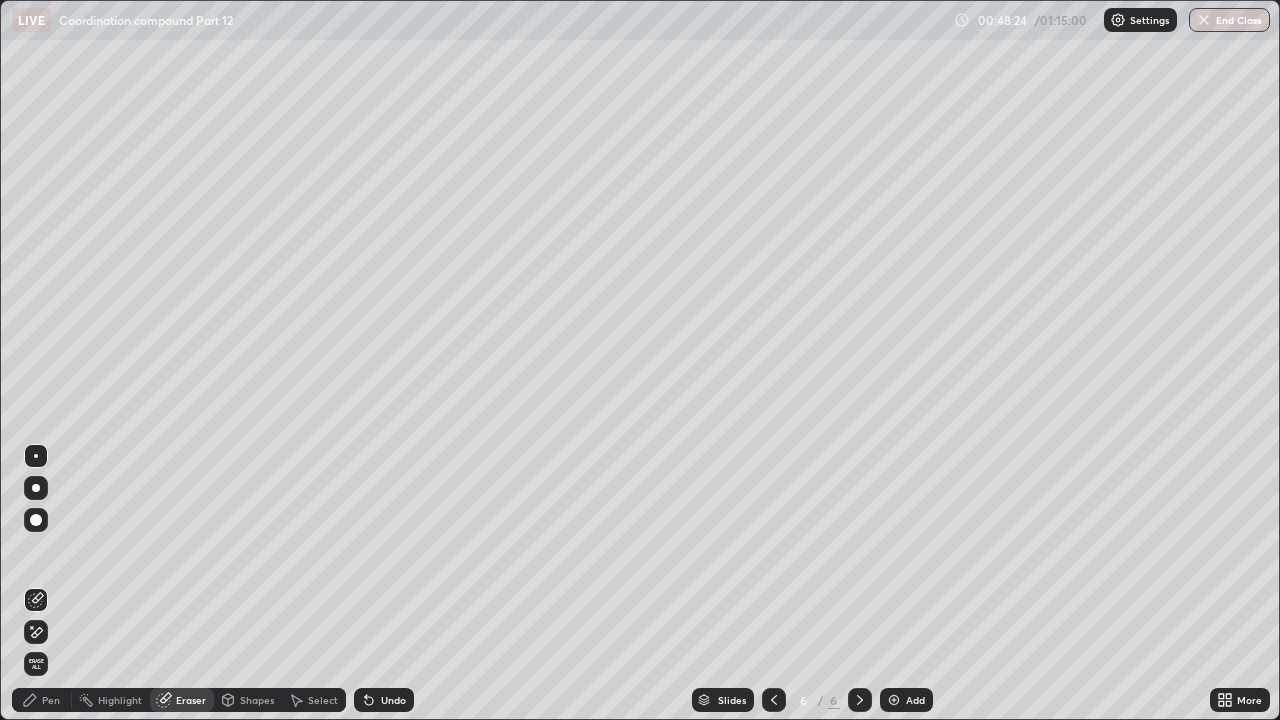 click 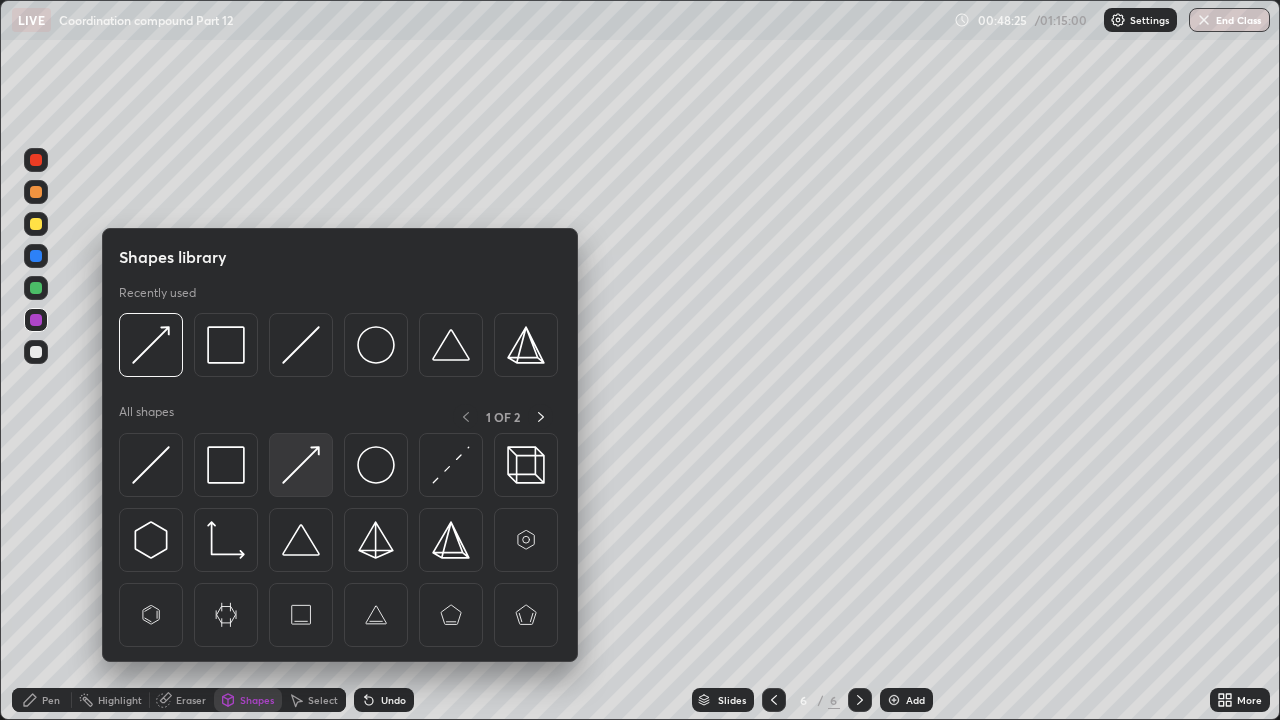 click at bounding box center [301, 465] 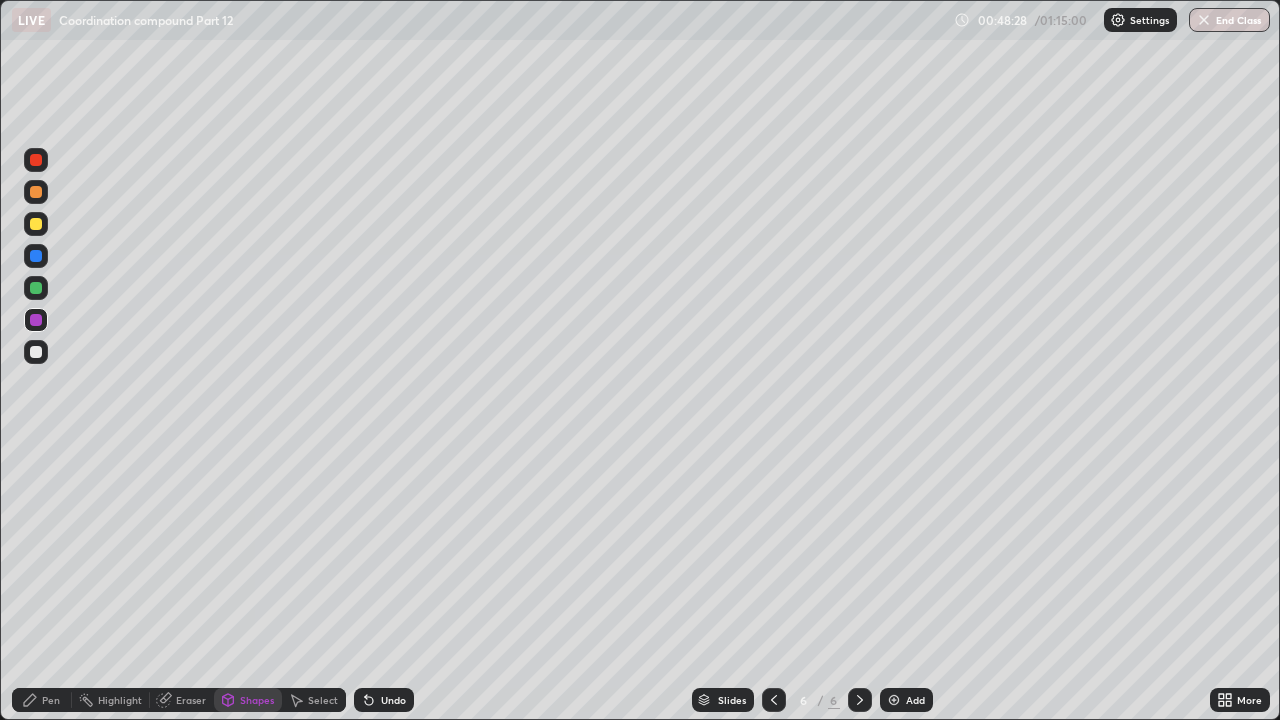 click on "Undo" at bounding box center (384, 700) 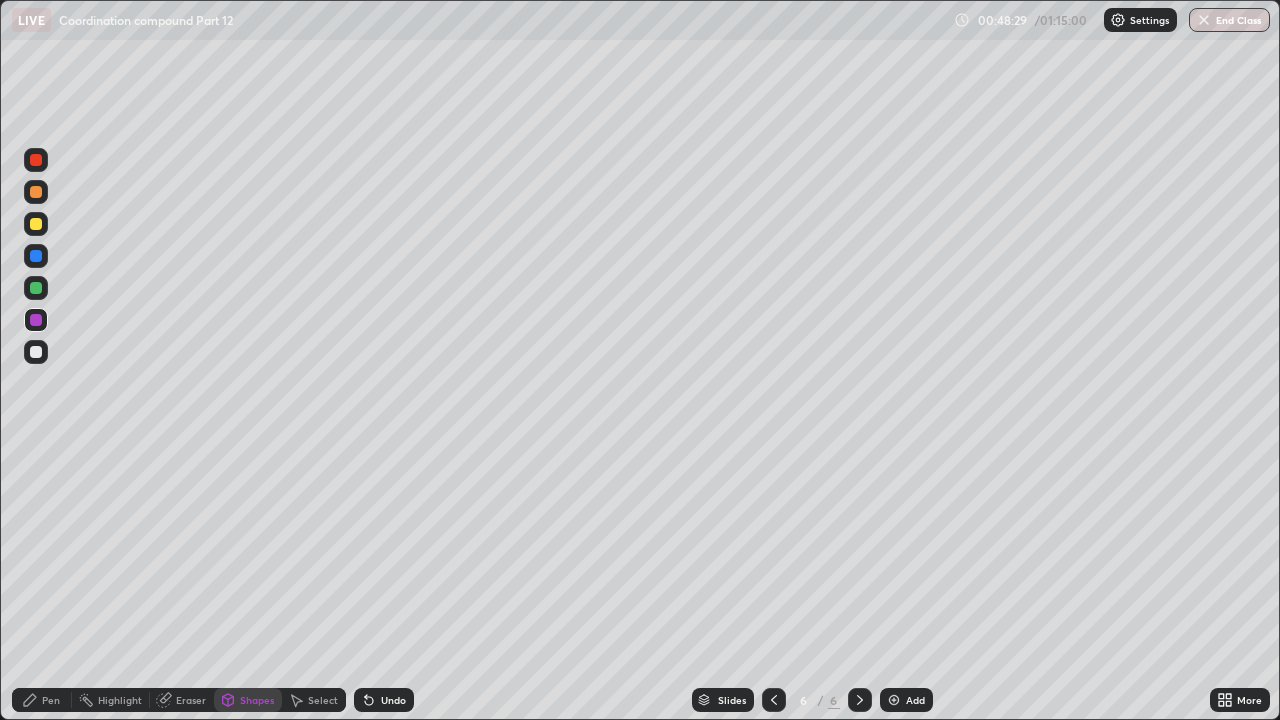 click at bounding box center (36, 352) 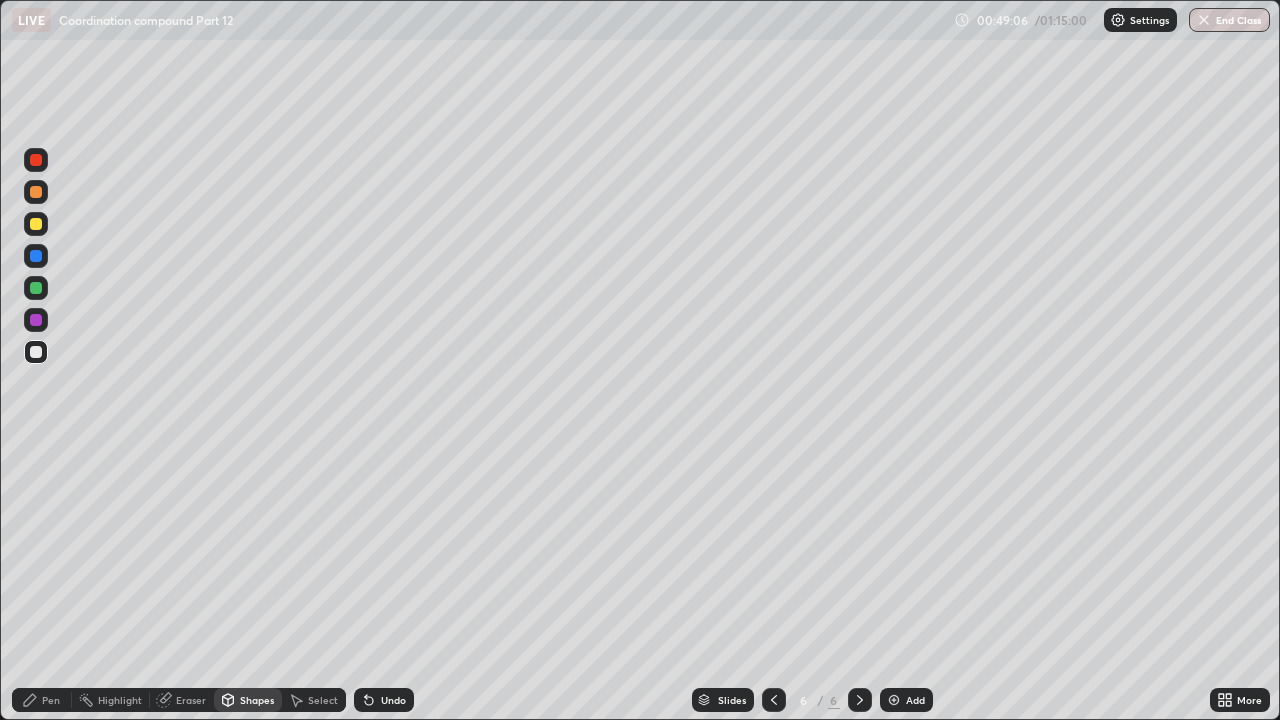 click on "Undo" at bounding box center [384, 700] 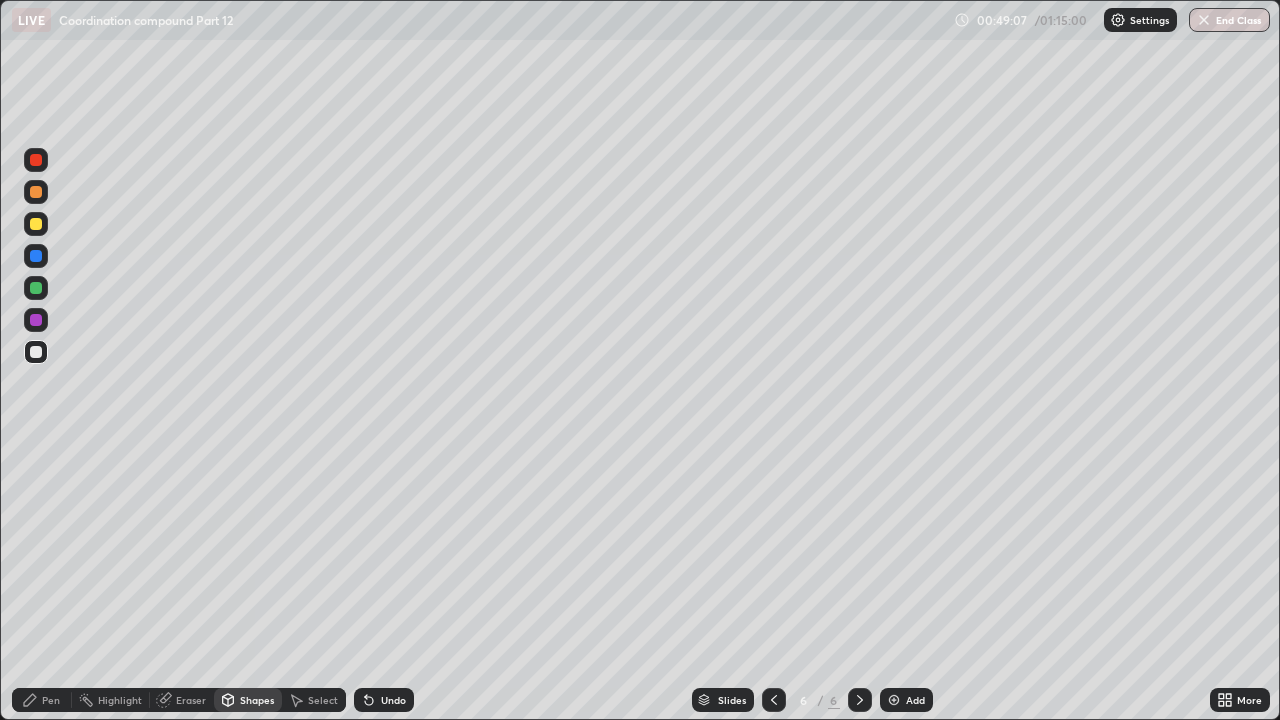 click on "Pen" at bounding box center (51, 700) 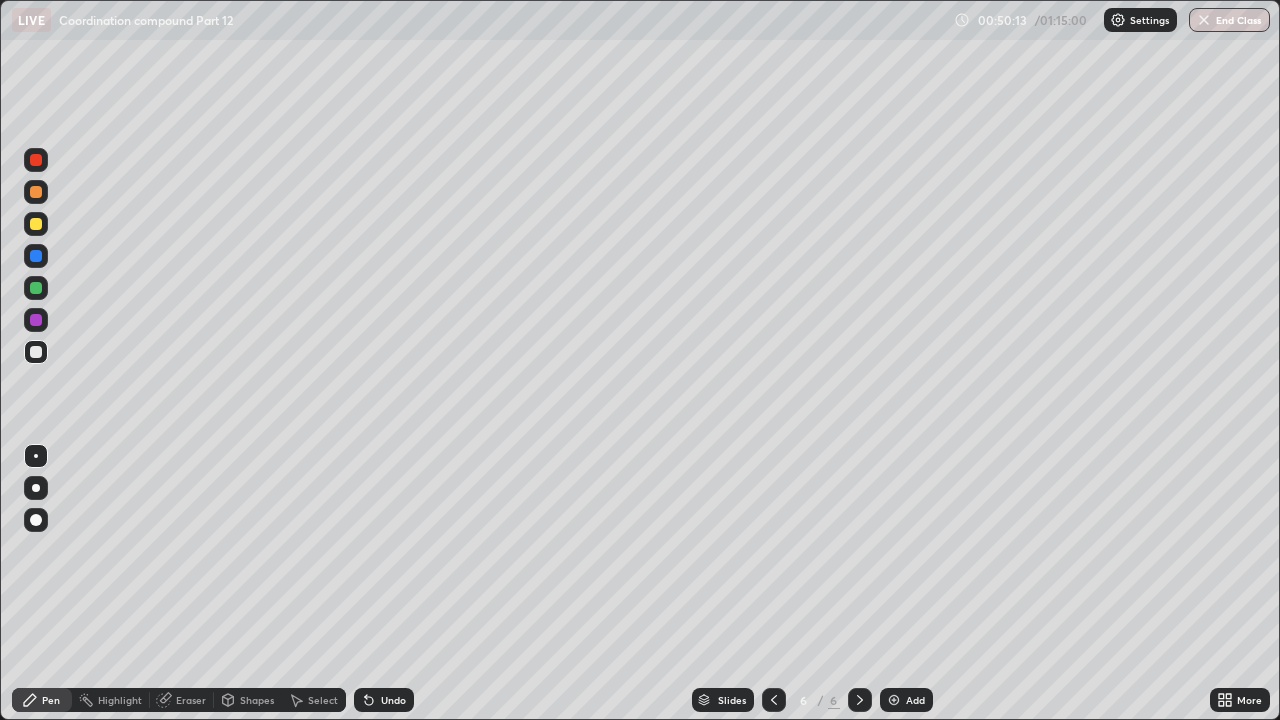 click at bounding box center (36, 320) 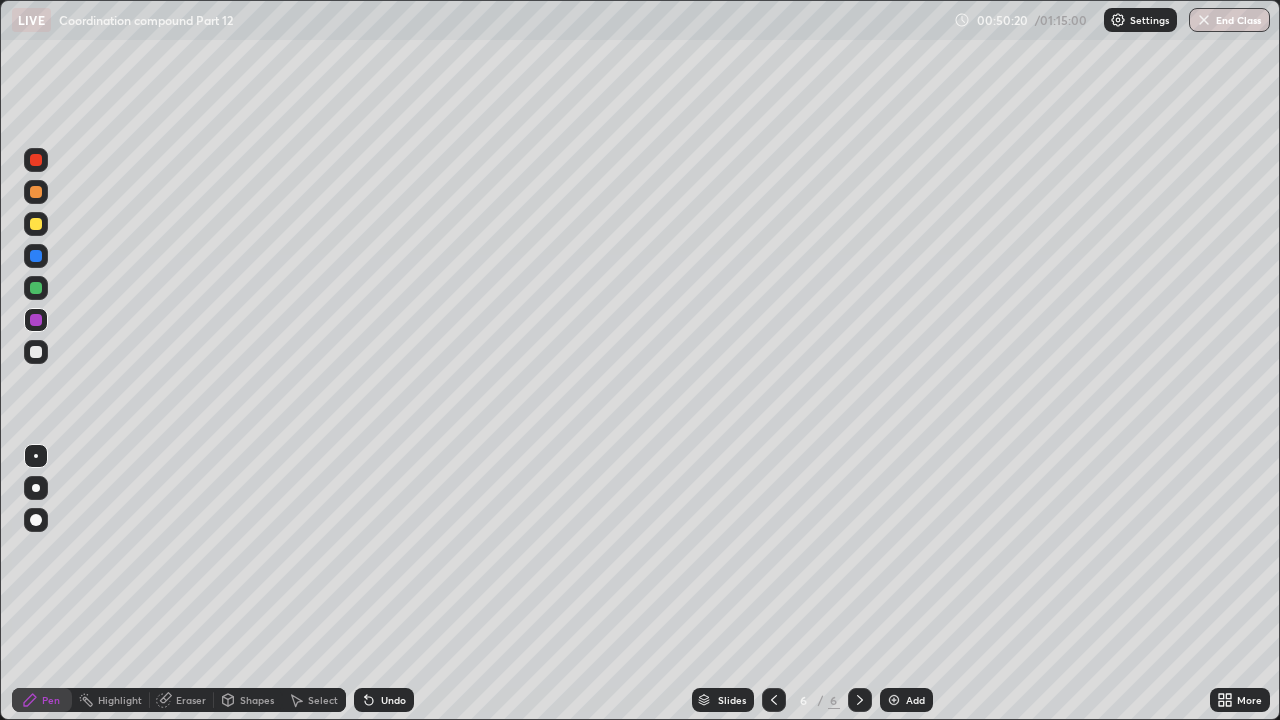 click at bounding box center [36, 352] 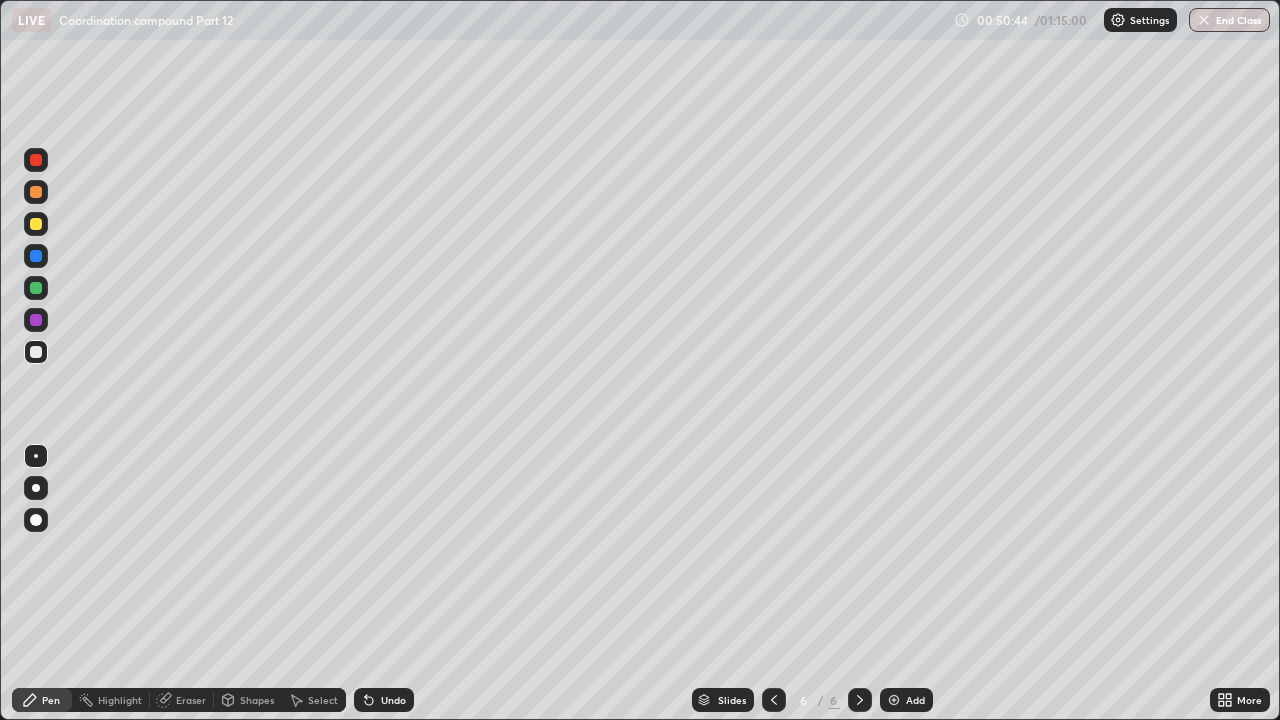 click on "Shapes" at bounding box center (248, 700) 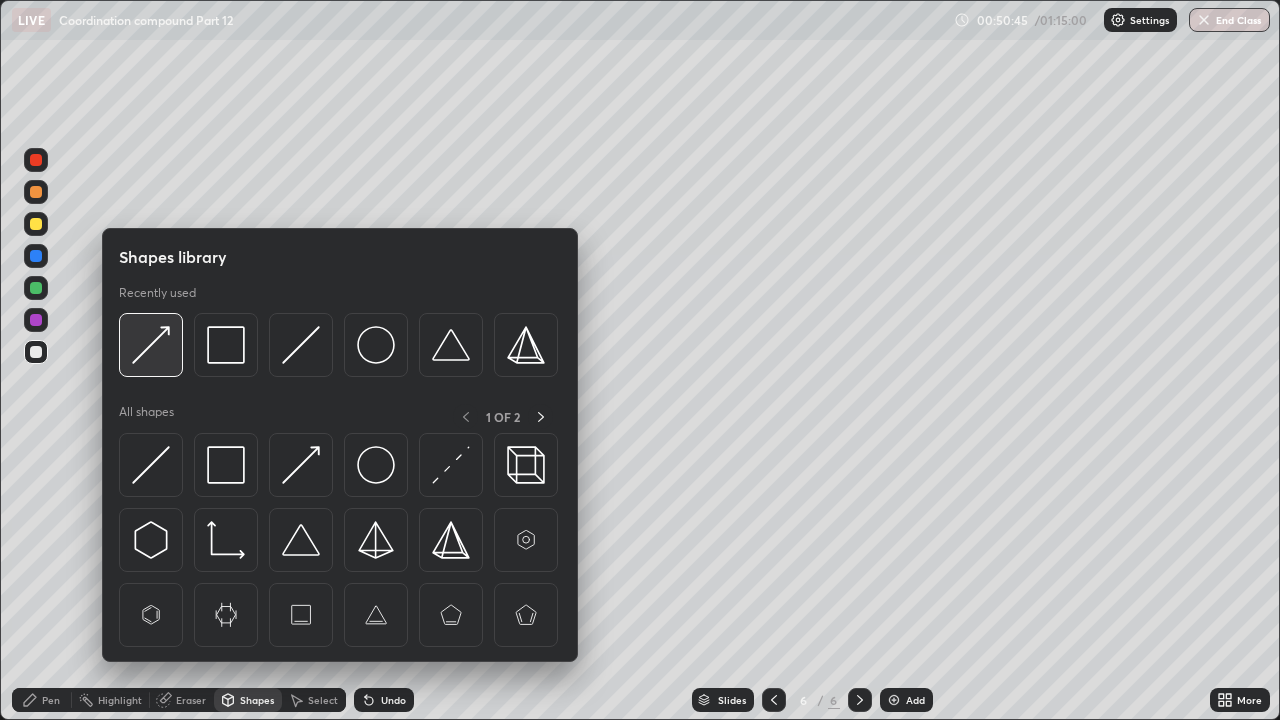 click at bounding box center [151, 345] 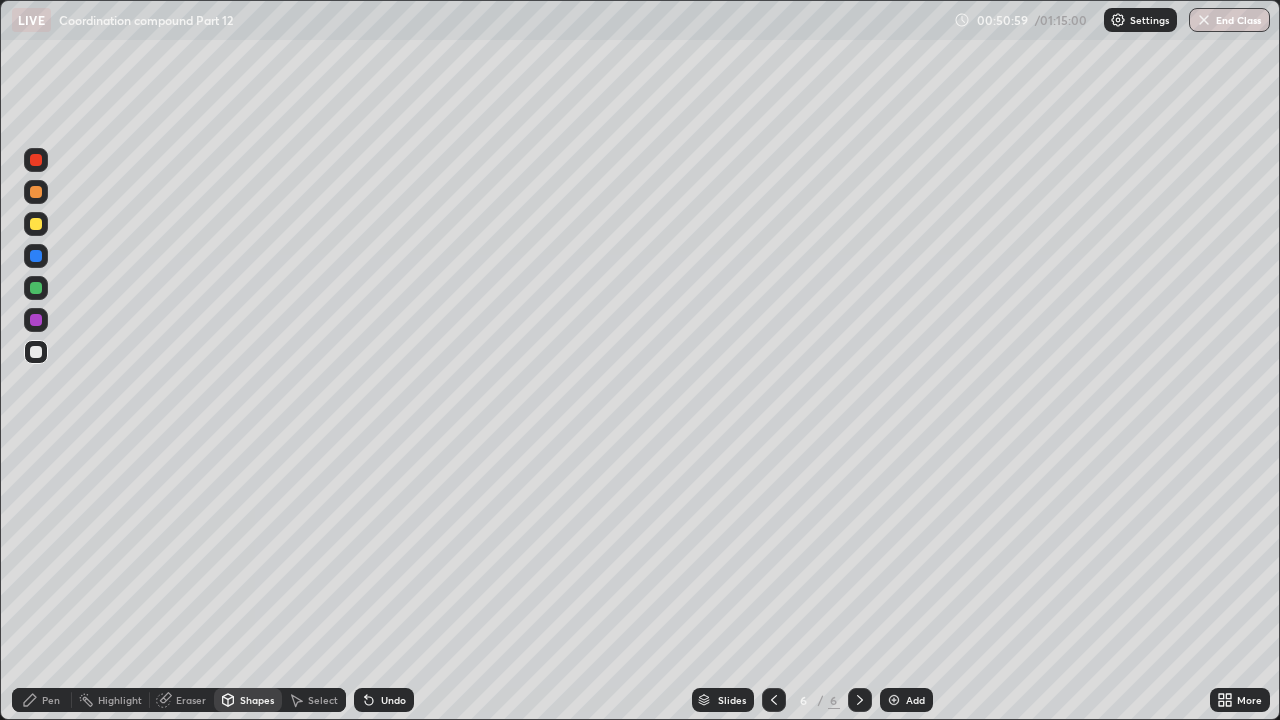 click on "Undo" at bounding box center [393, 700] 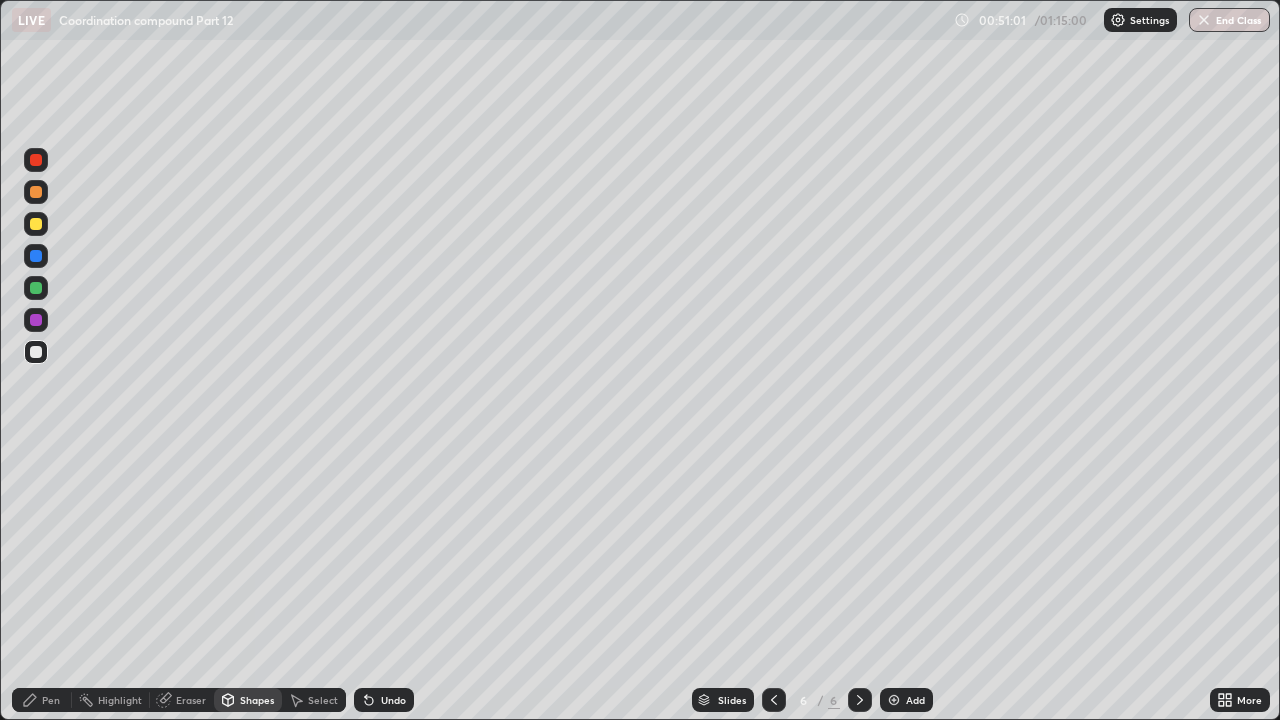 click on "Pen" at bounding box center [42, 700] 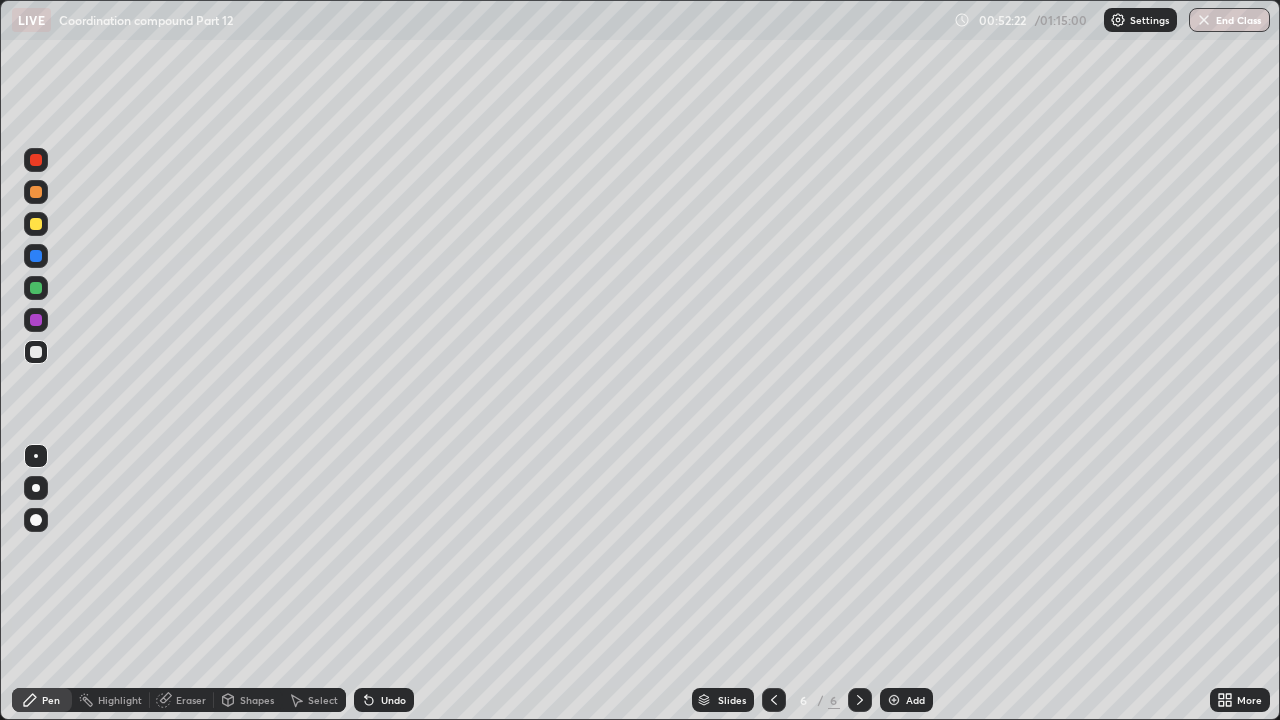 click at bounding box center (36, 320) 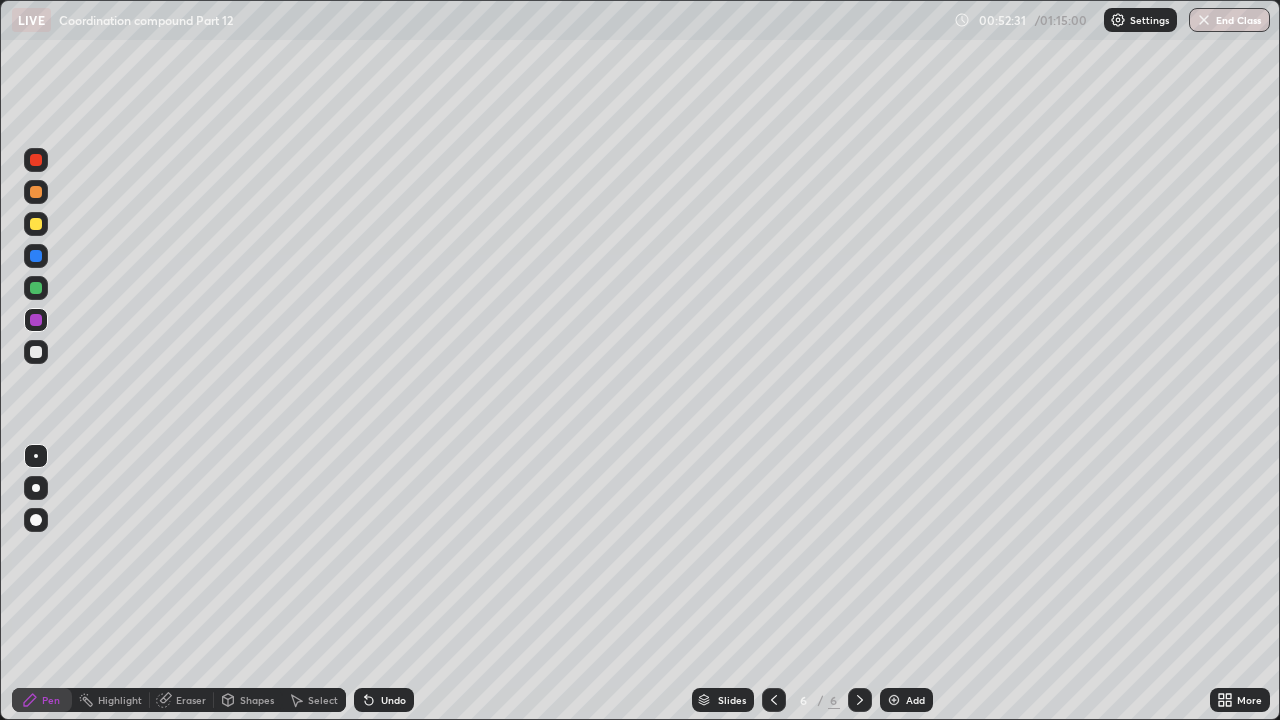 click at bounding box center (36, 352) 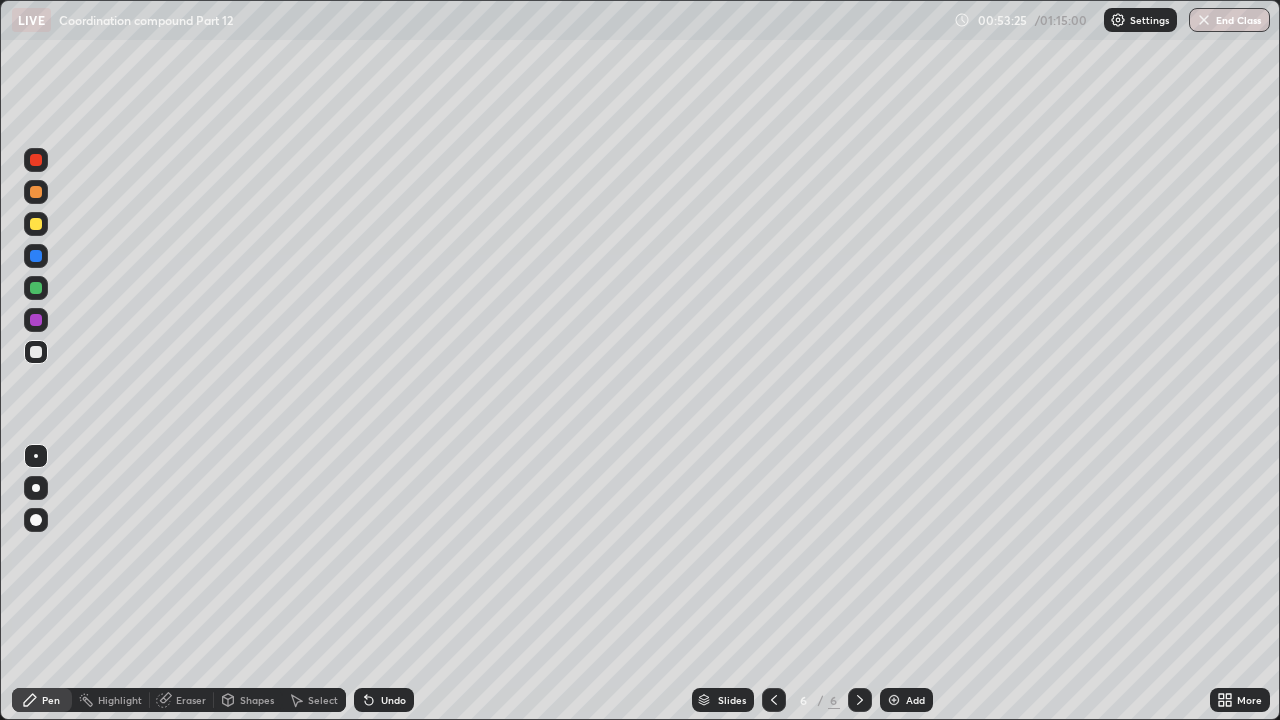 click 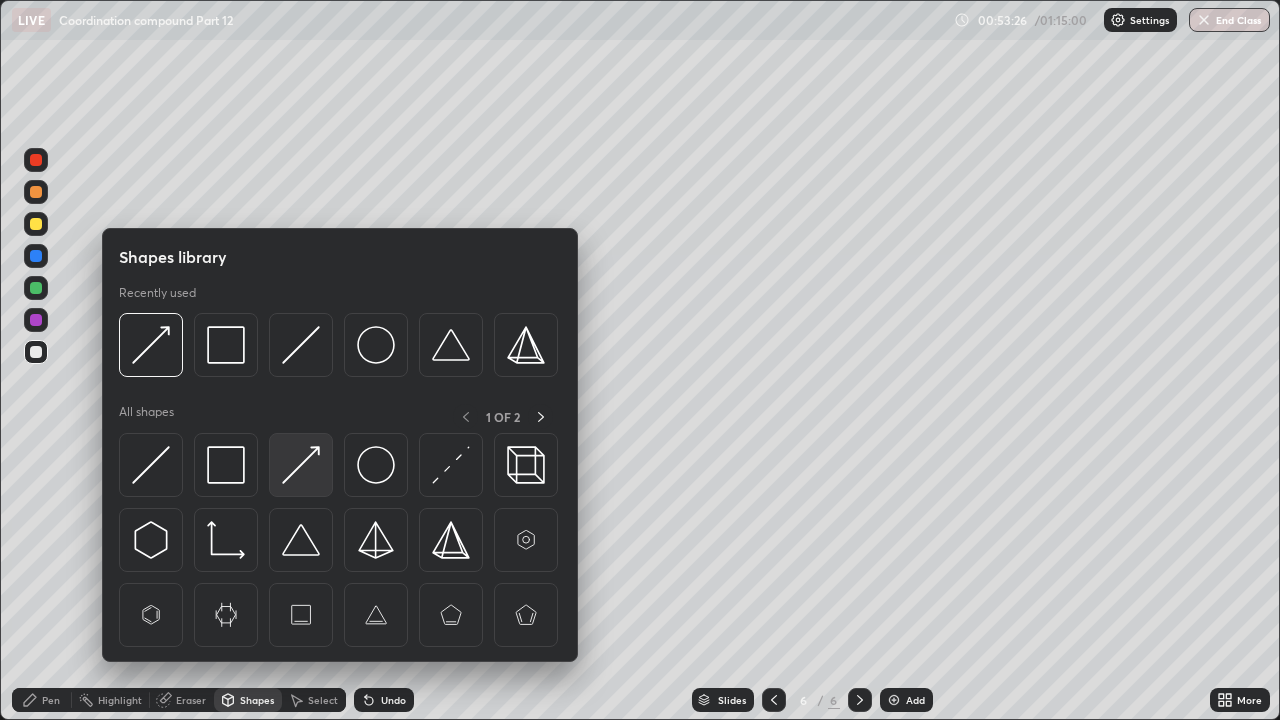click at bounding box center (301, 465) 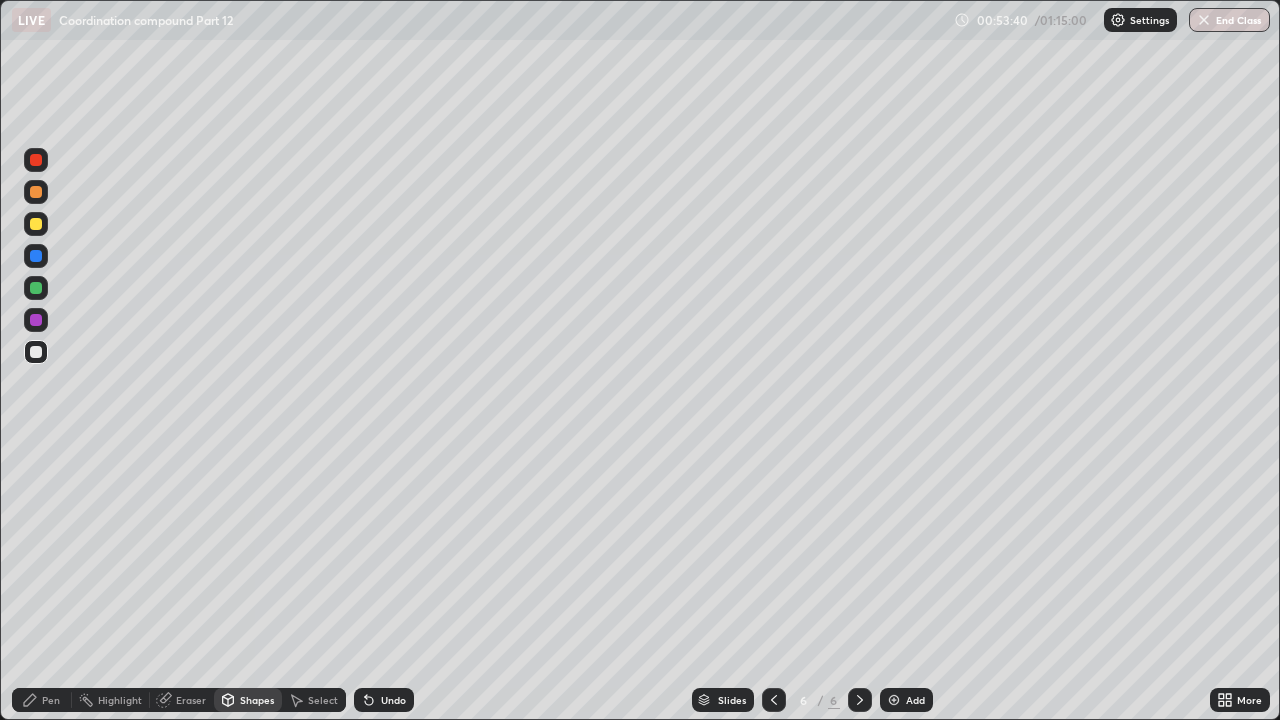 click on "Pen" at bounding box center (51, 700) 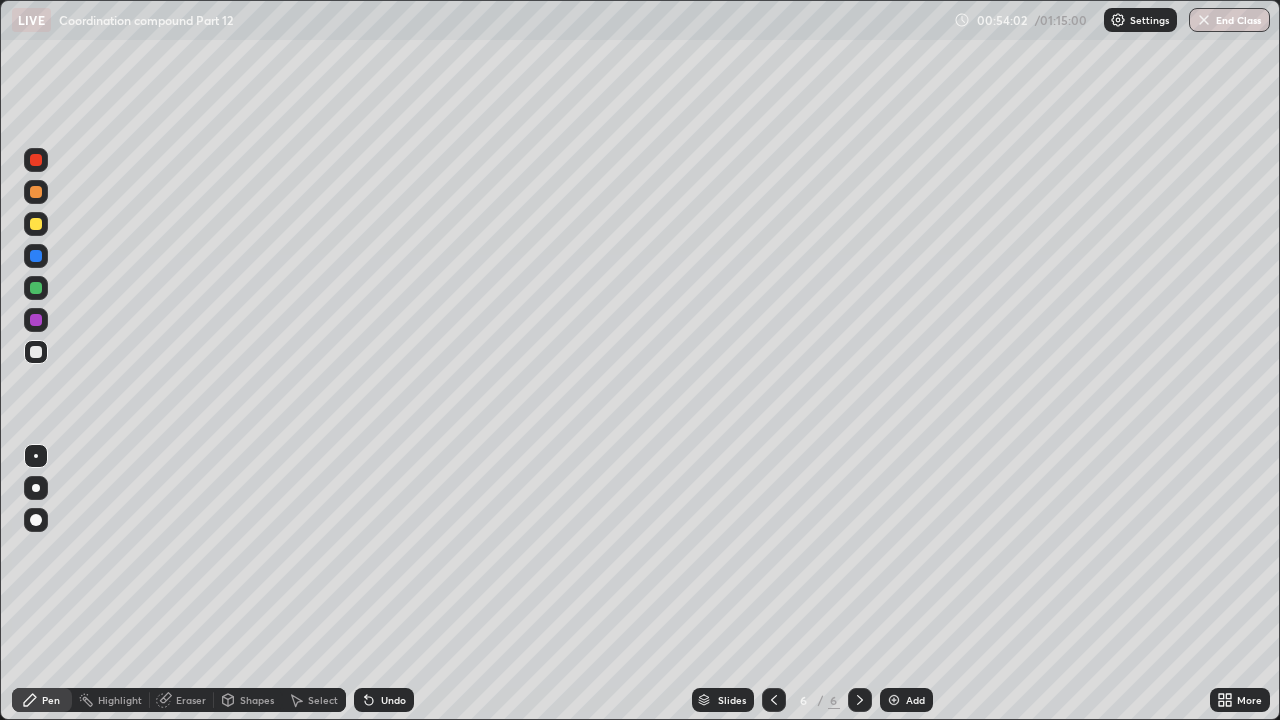 click 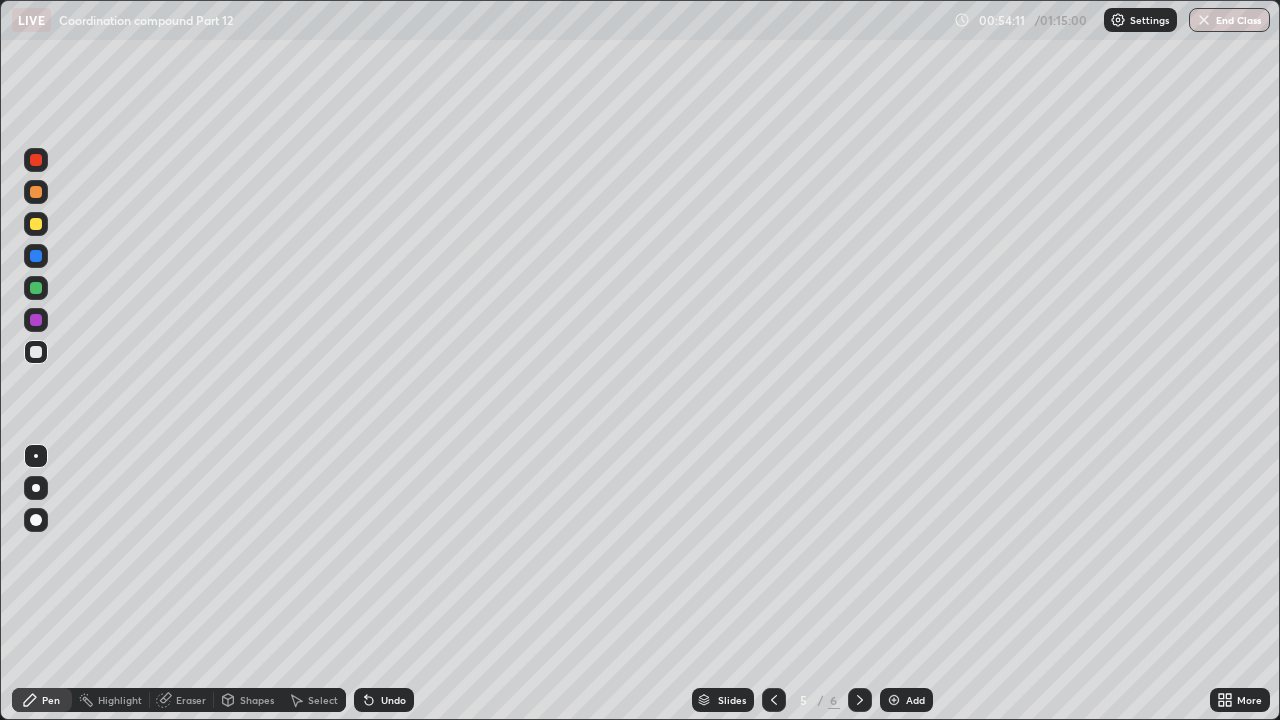 click 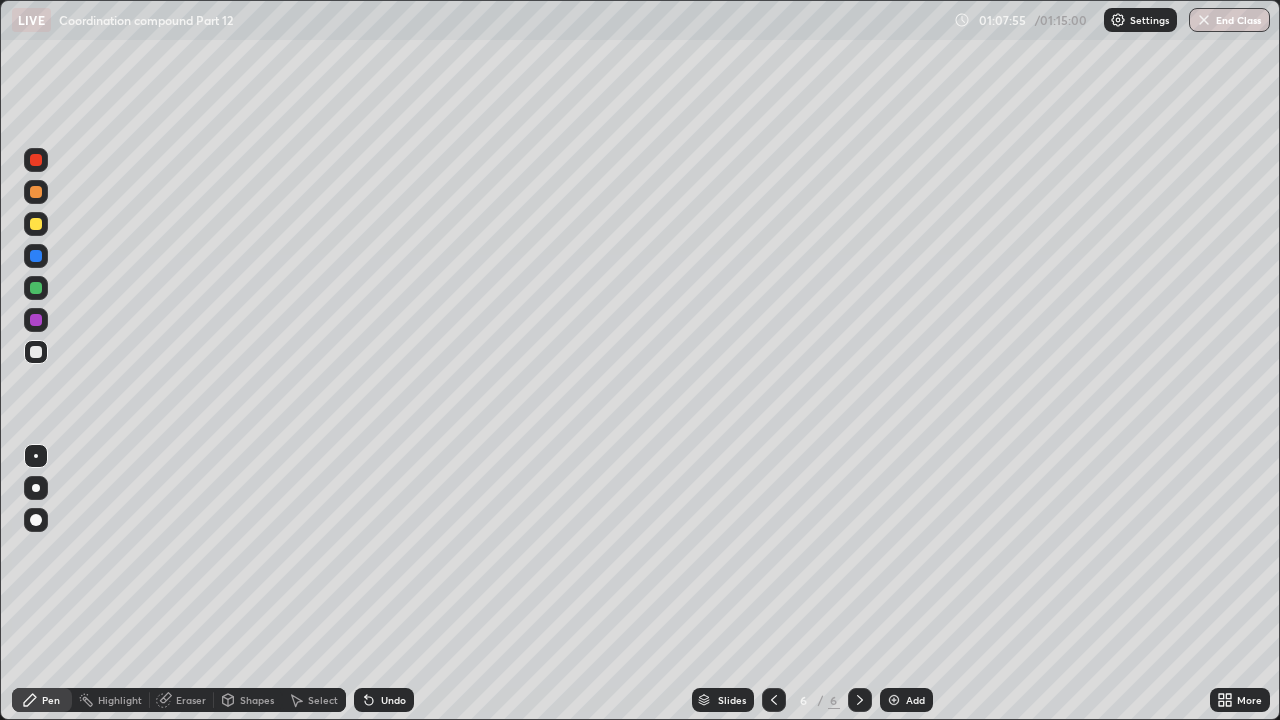 click on "Add" at bounding box center (915, 700) 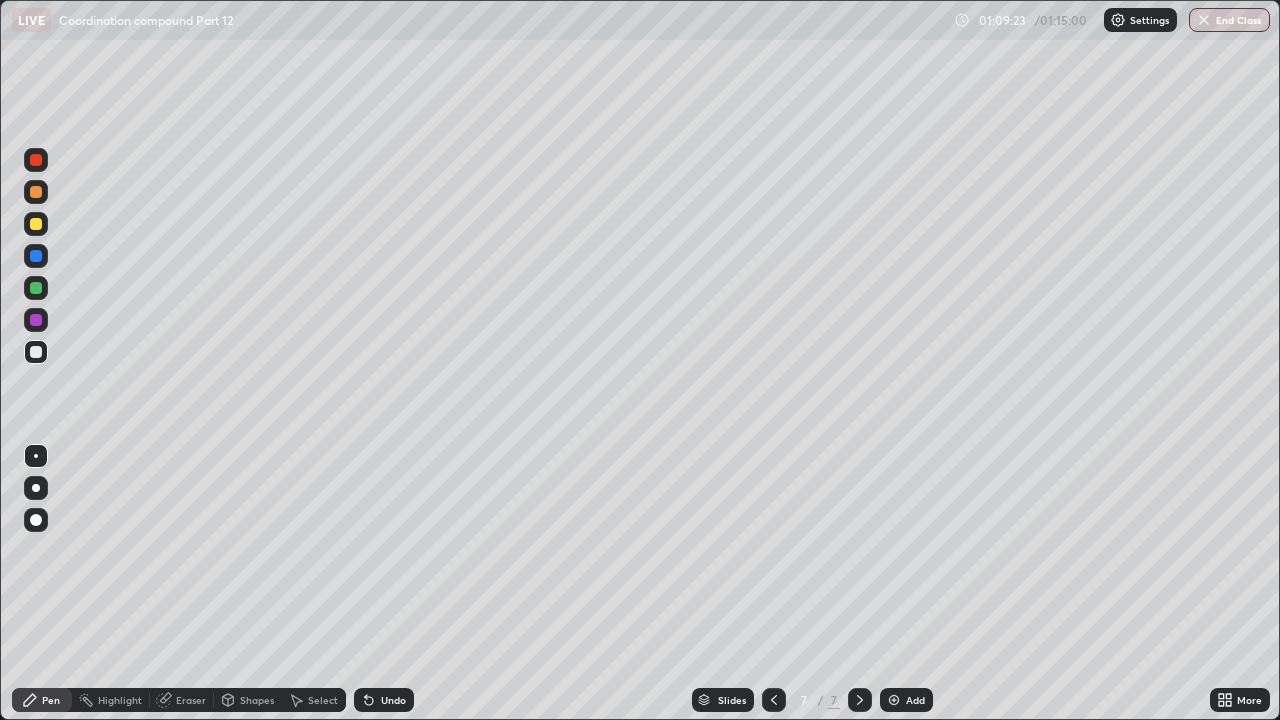 click at bounding box center (36, 224) 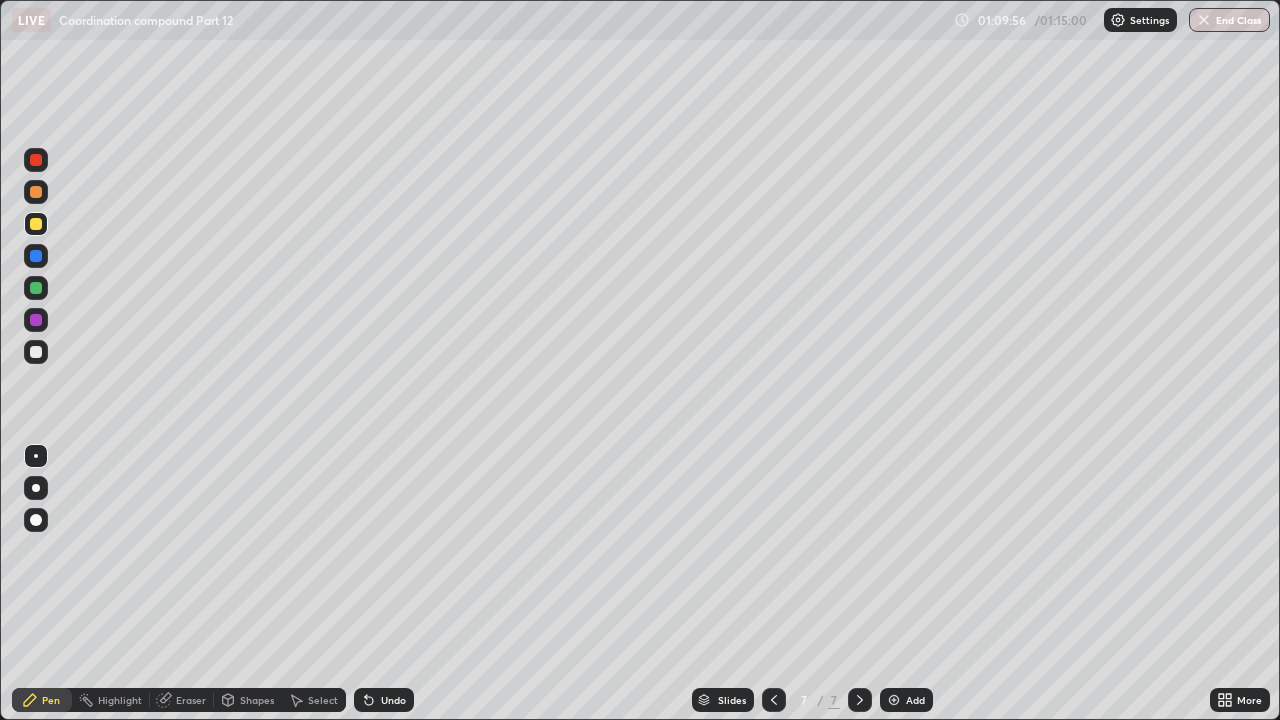 click at bounding box center [36, 224] 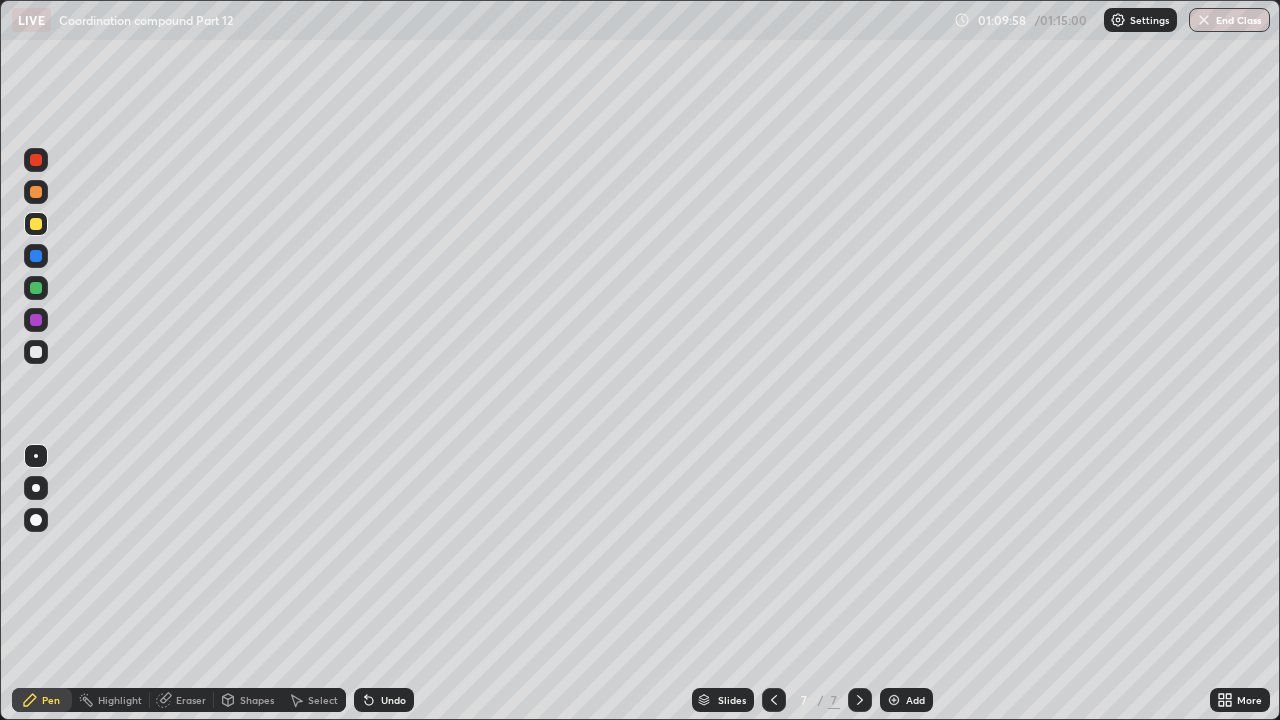 click at bounding box center [36, 192] 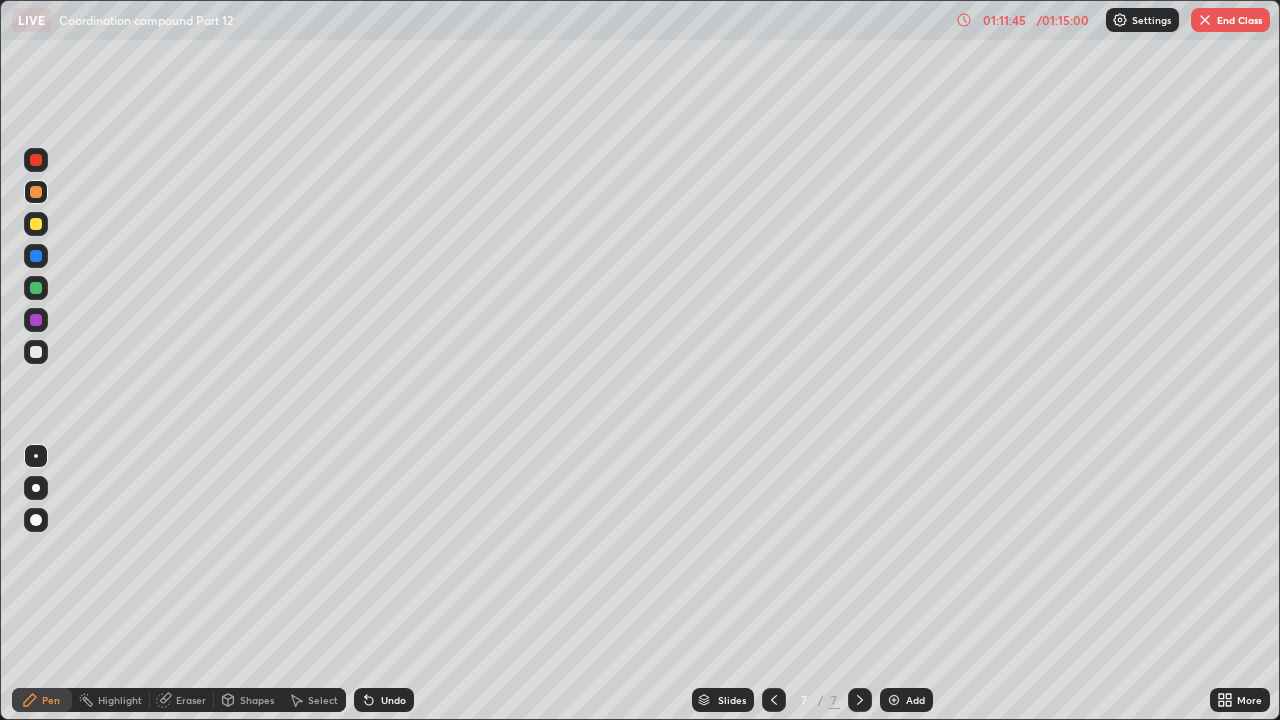 click on "End Class" at bounding box center [1230, 20] 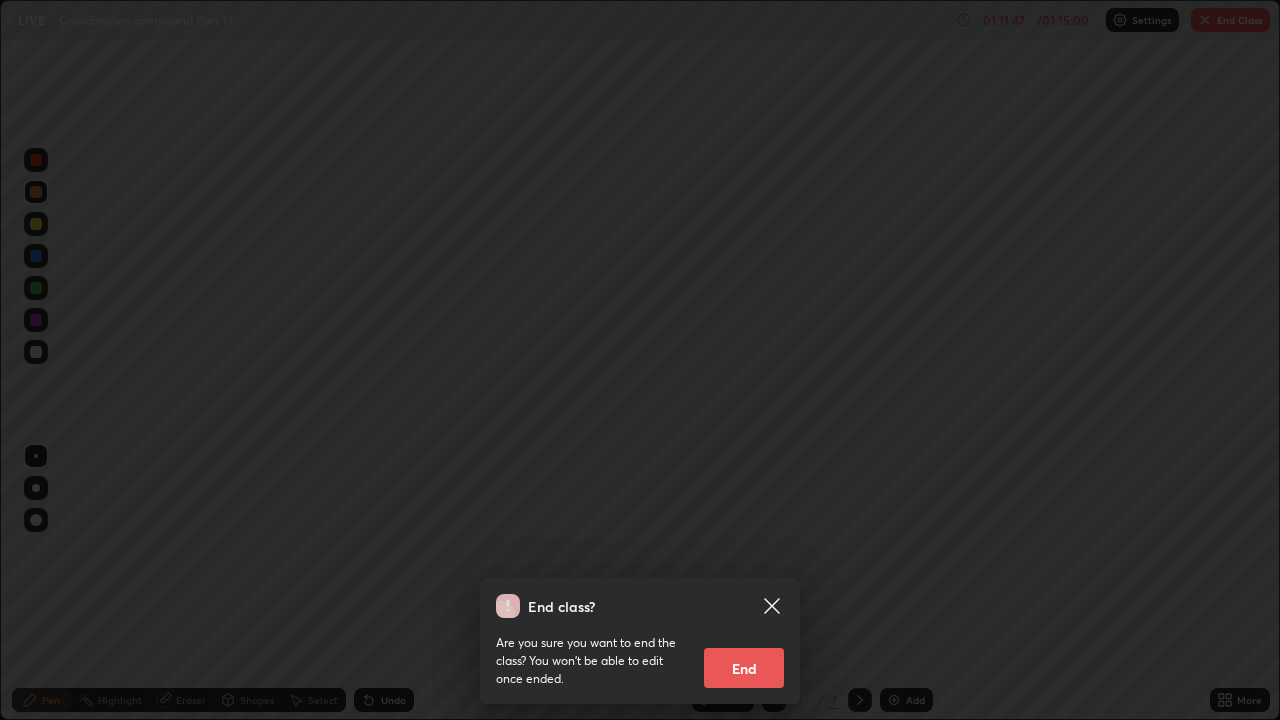 click on "End" at bounding box center [744, 668] 